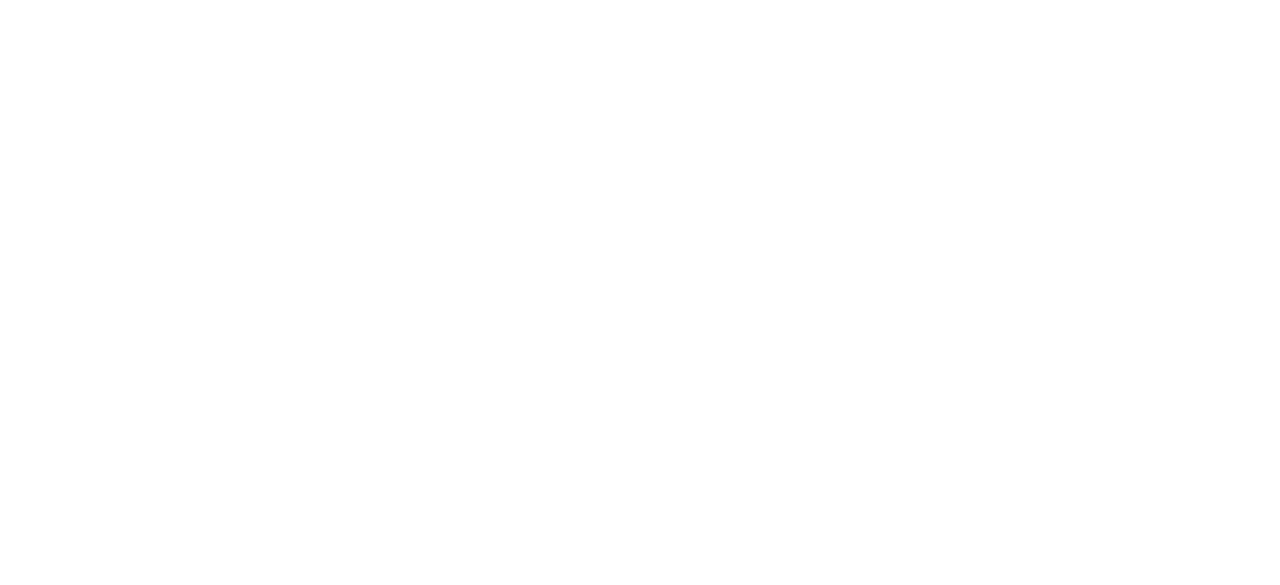 scroll, scrollTop: 0, scrollLeft: 0, axis: both 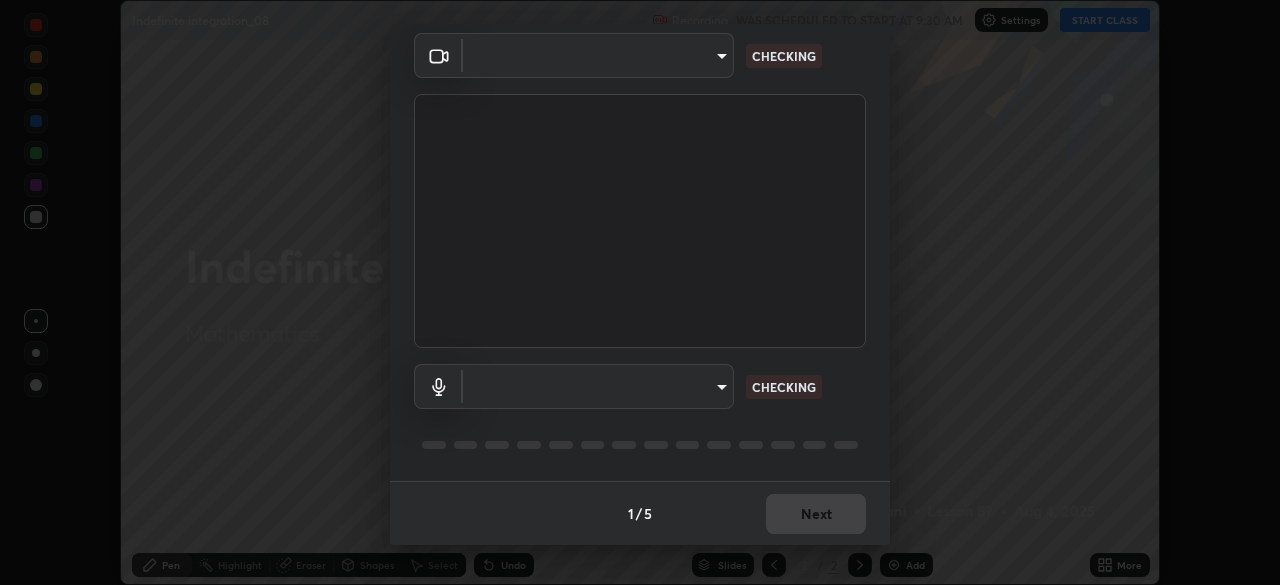 type on "9d859b0dc9df3993e45d71748640ef8916b2c21d6ac1b4416f64a69378af508e" 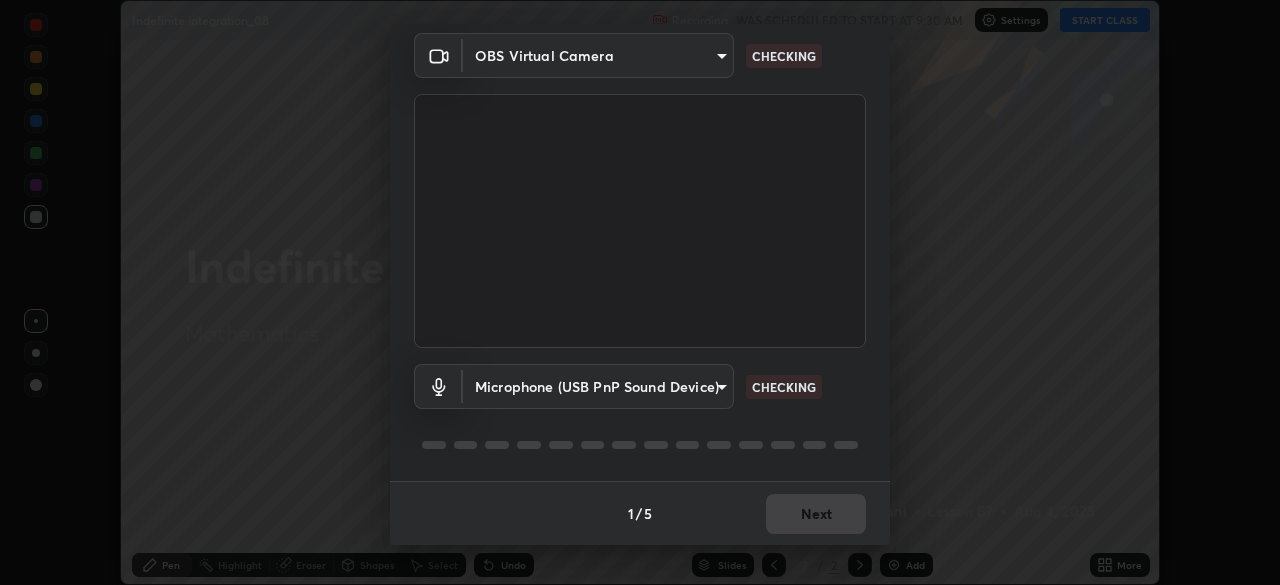 click on "Erase all Indefinite integration_08 Recording WAS SCHEDULED TO START AT  9:30 AM Settings START CLASS Setting up your live class Indefinite integration_08 • L87 of Mathematics [FIRST] [LAST] Pen Highlight Eraser Shapes Select Undo Slides 2 / 2 Add More No doubts shared Encourage your learners to ask a doubt for better clarity Report an issue Reason for reporting Buffering Chat not working Audio - Video sync issue Educator video quality low ​ Attach an image Report Media settings OBS Virtual Camera [HASH] CHECKING Microphone (USB PnP Sound Device) [HASH] CHECKING 1 / 5 Next" at bounding box center (640, 292) 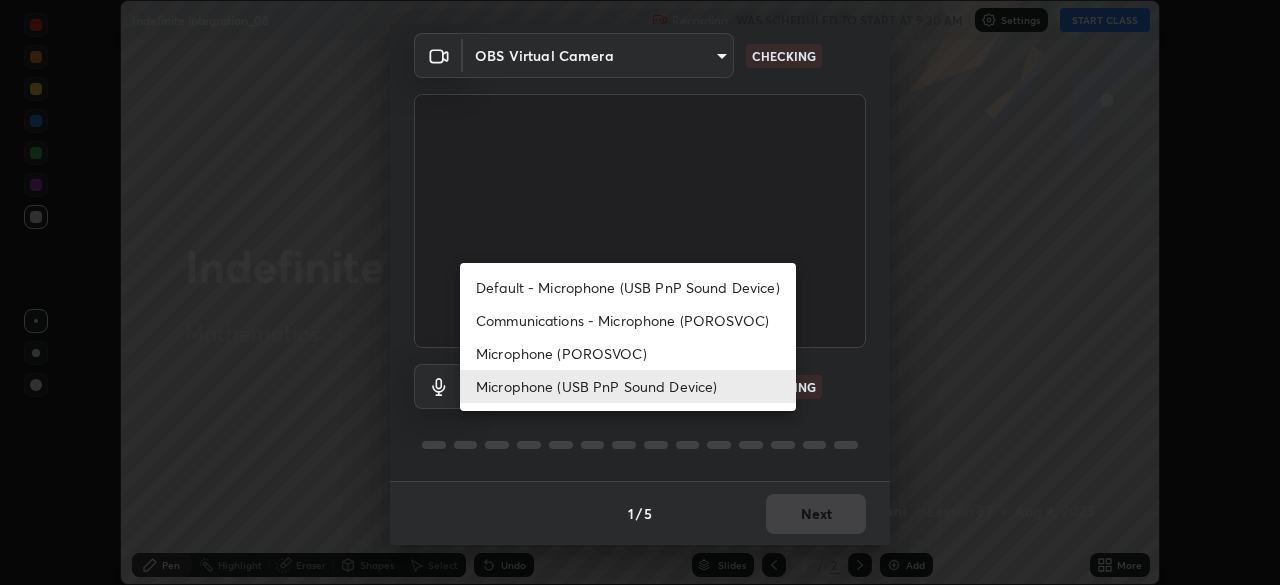 click on "Microphone (POROSVOC)" at bounding box center [628, 353] 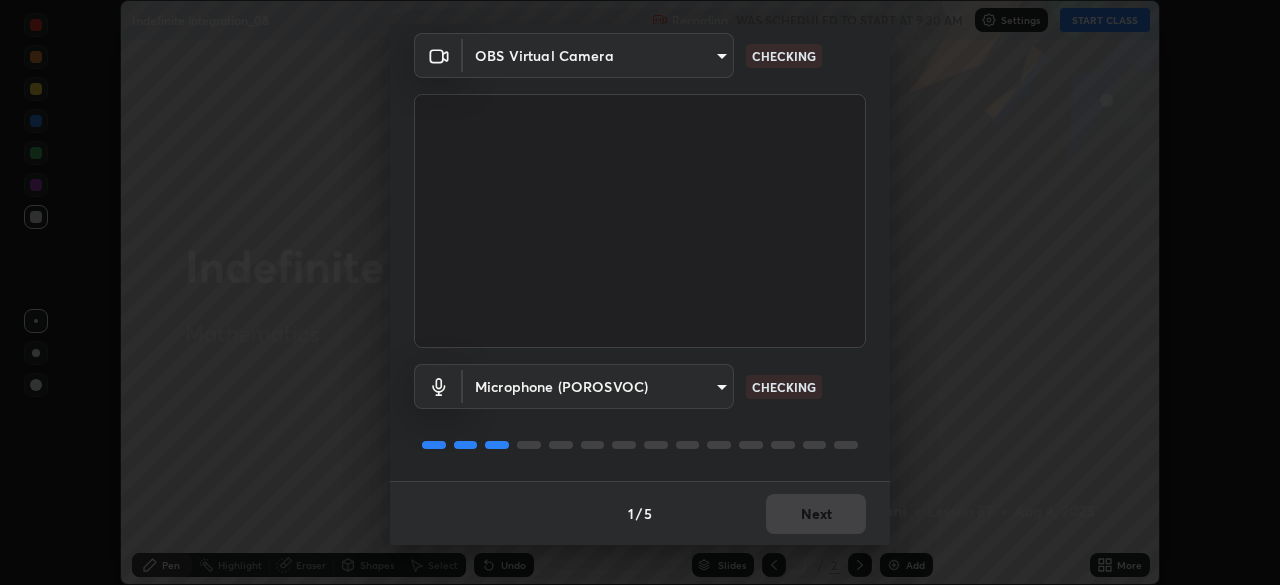 click on "Erase all Indefinite integration_08 Recording WAS SCHEDULED TO START AT  9:30 AM Settings START CLASS Setting up your live class Indefinite integration_08 • L87 of Mathematics [FIRST] [LAST] Pen Highlight Eraser Shapes Select Undo Slides 2 / 2 Add More No doubts shared Encourage your learners to ask a doubt for better clarity Report an issue Reason for reporting Buffering Chat not working Audio - Video sync issue Educator video quality low ​ Attach an image Report Media settings OBS Virtual Camera [HASH] CHECKING Microphone (POROSVOC) [HASH] CHECKING 1 / 5 Next" at bounding box center (640, 292) 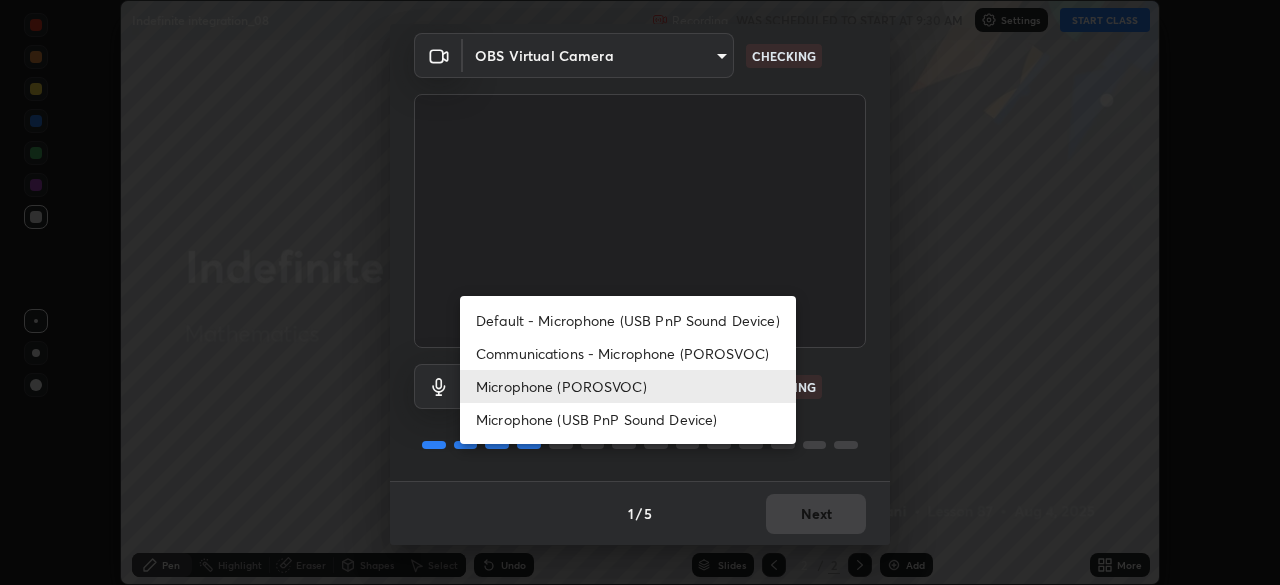 click on "Microphone (USB PnP Sound Device)" at bounding box center (628, 419) 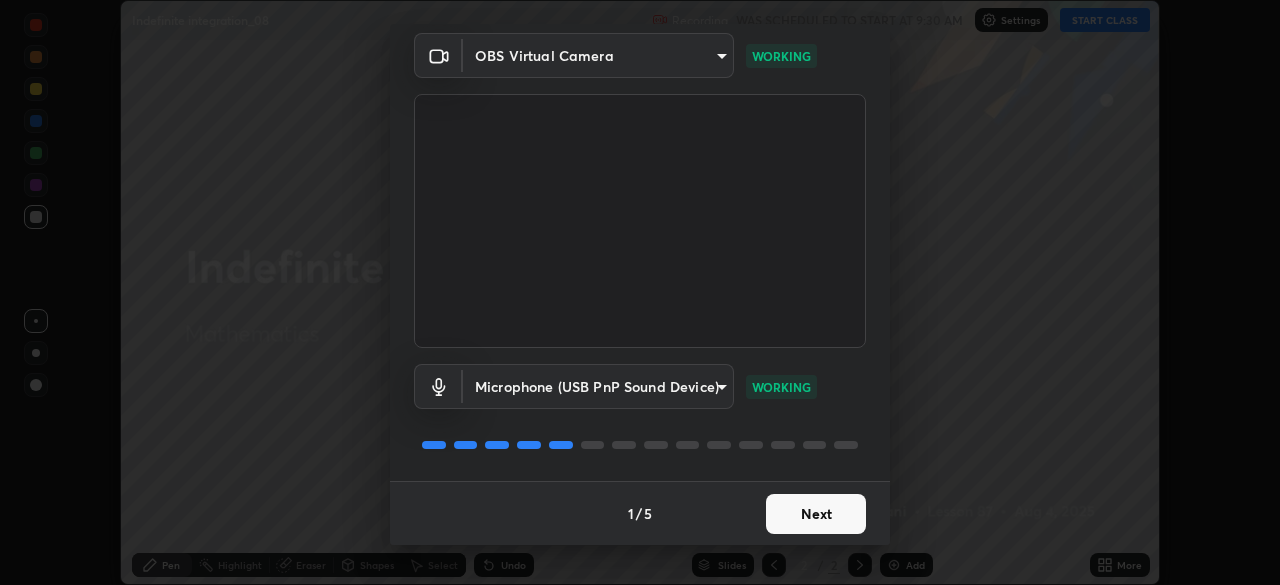 click on "Next" at bounding box center [816, 514] 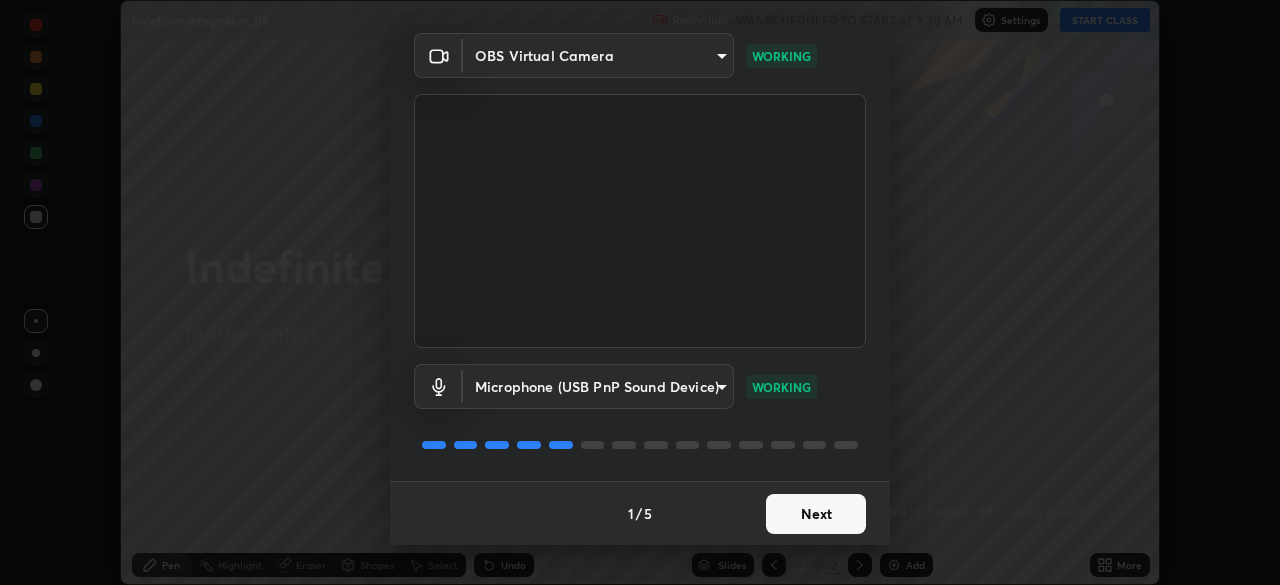 scroll, scrollTop: 0, scrollLeft: 0, axis: both 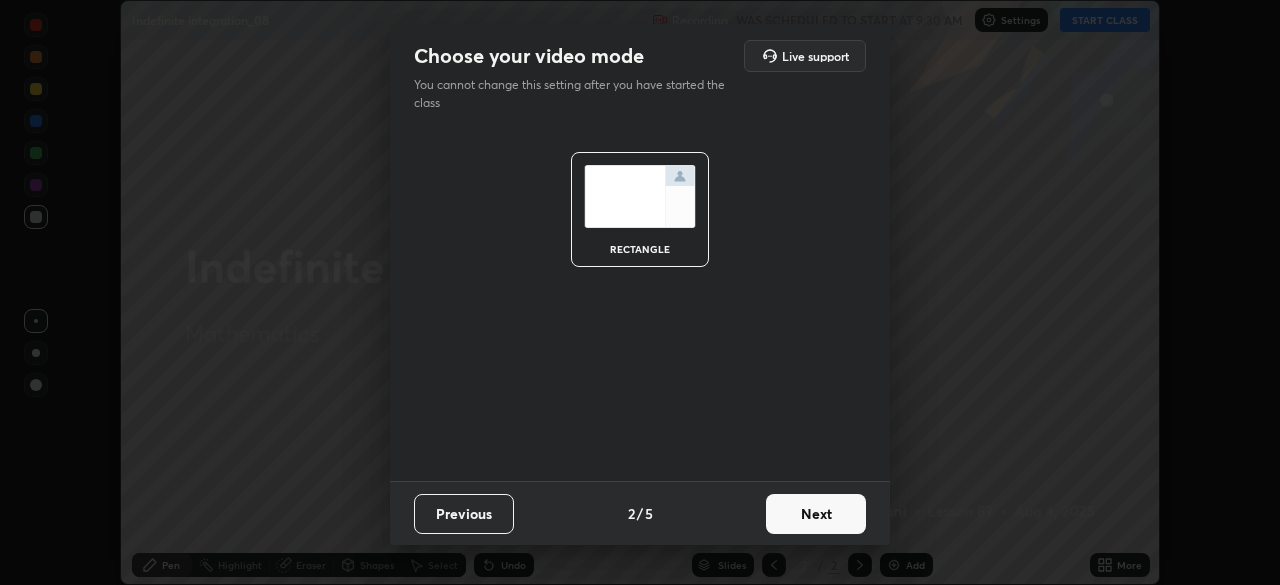 click on "Next" at bounding box center [816, 514] 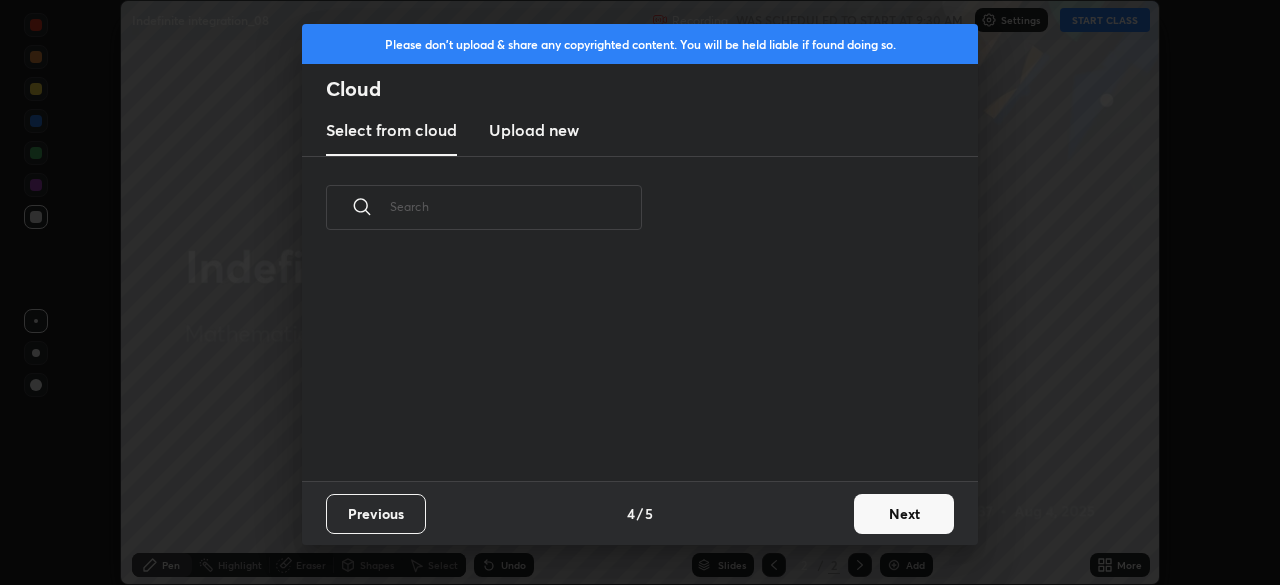 click on "Next" at bounding box center (904, 514) 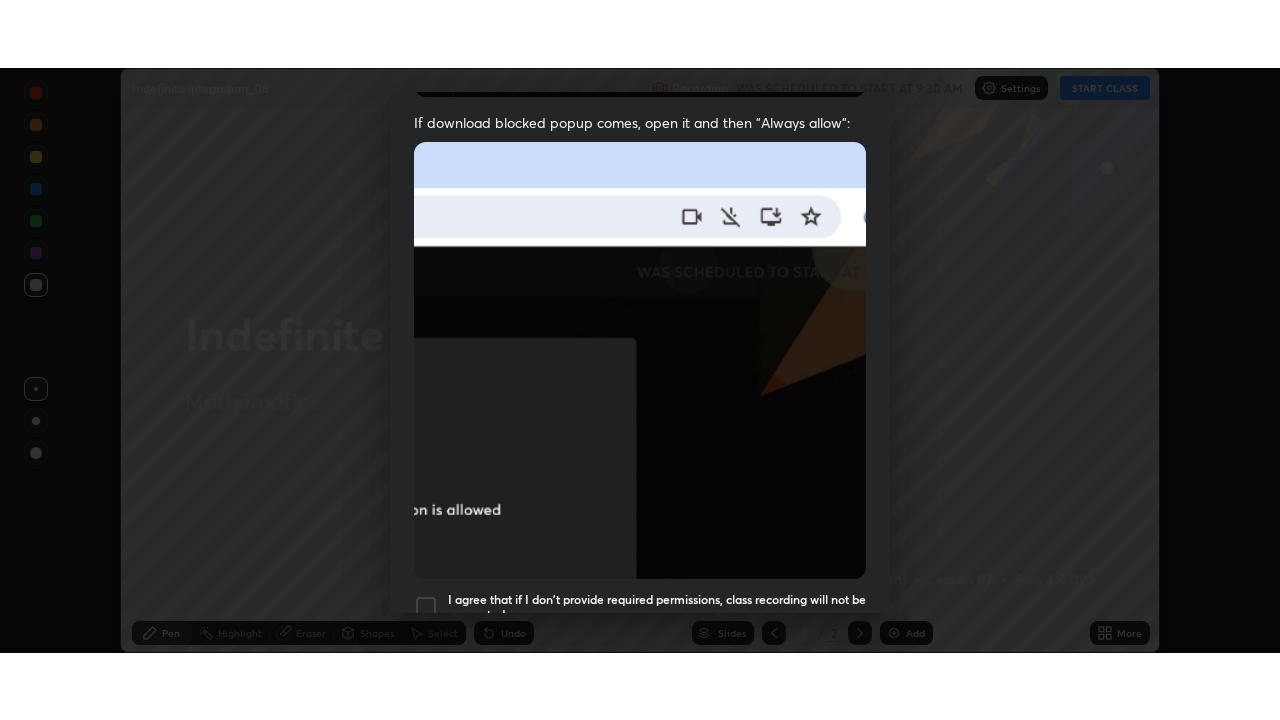 scroll, scrollTop: 479, scrollLeft: 0, axis: vertical 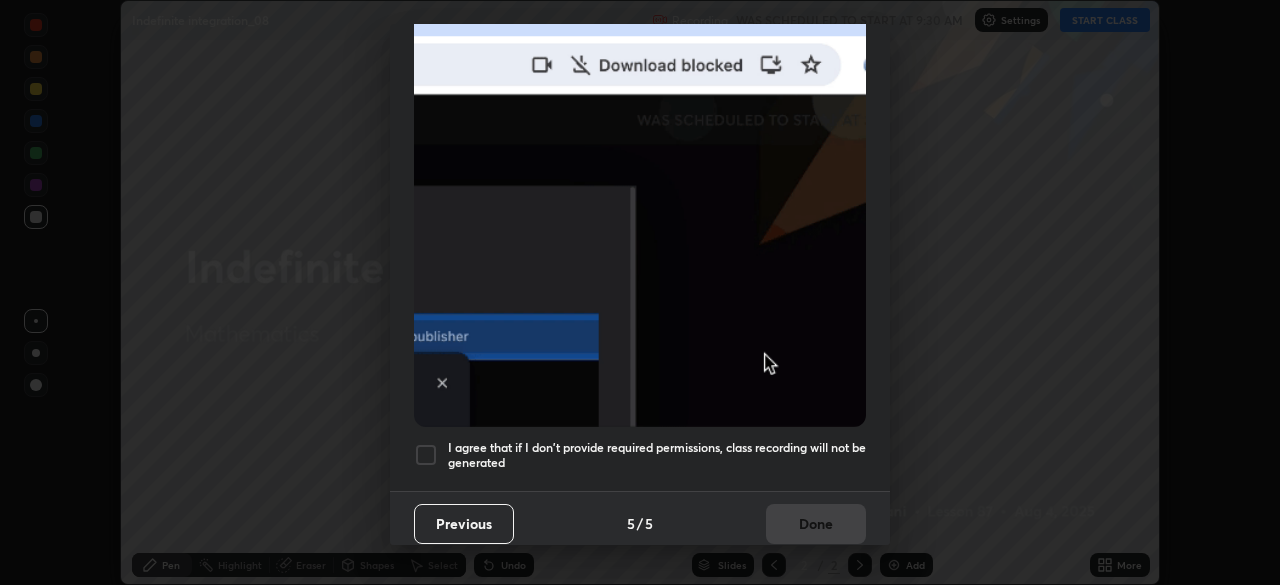 click at bounding box center [426, 455] 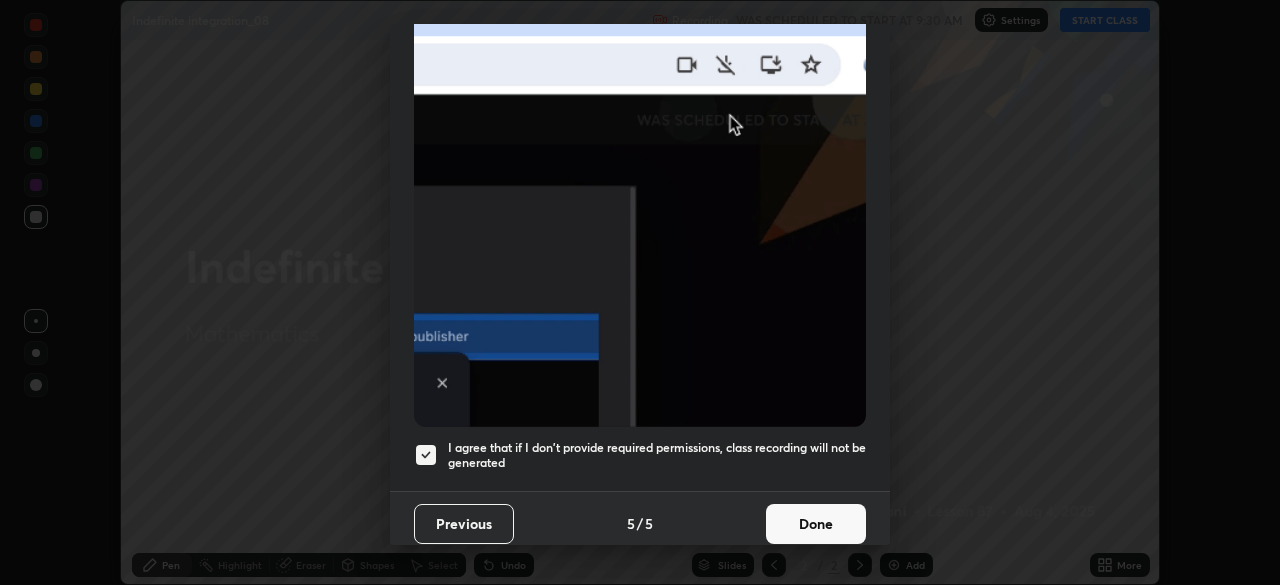 click on "Done" at bounding box center (816, 524) 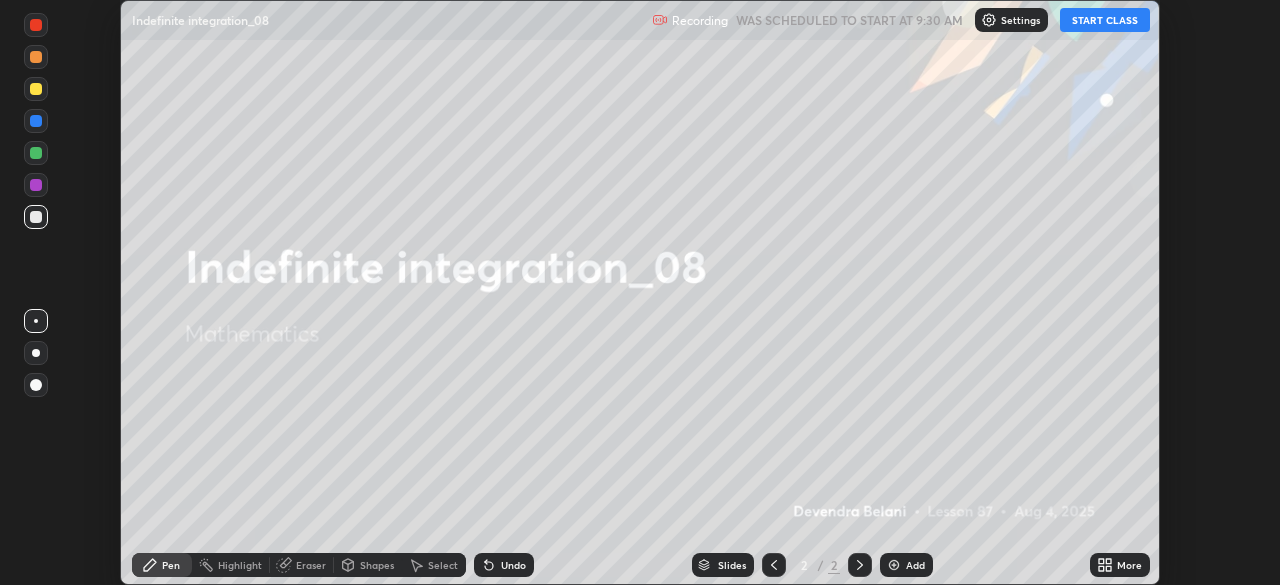 click on "START CLASS" at bounding box center [1105, 20] 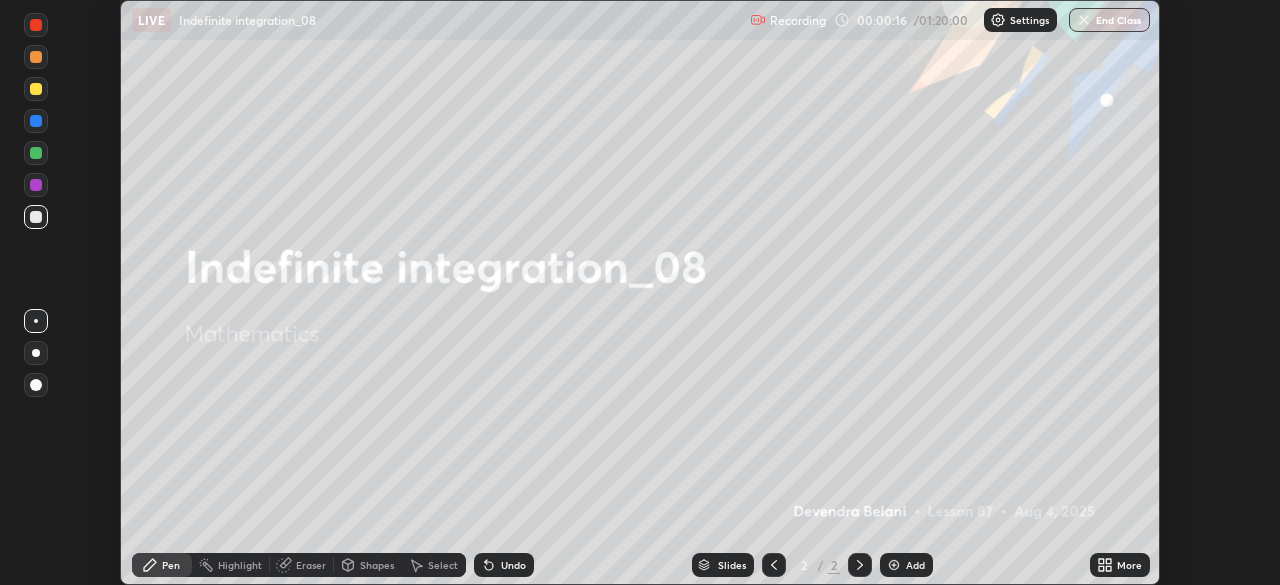click on "Add" at bounding box center [906, 565] 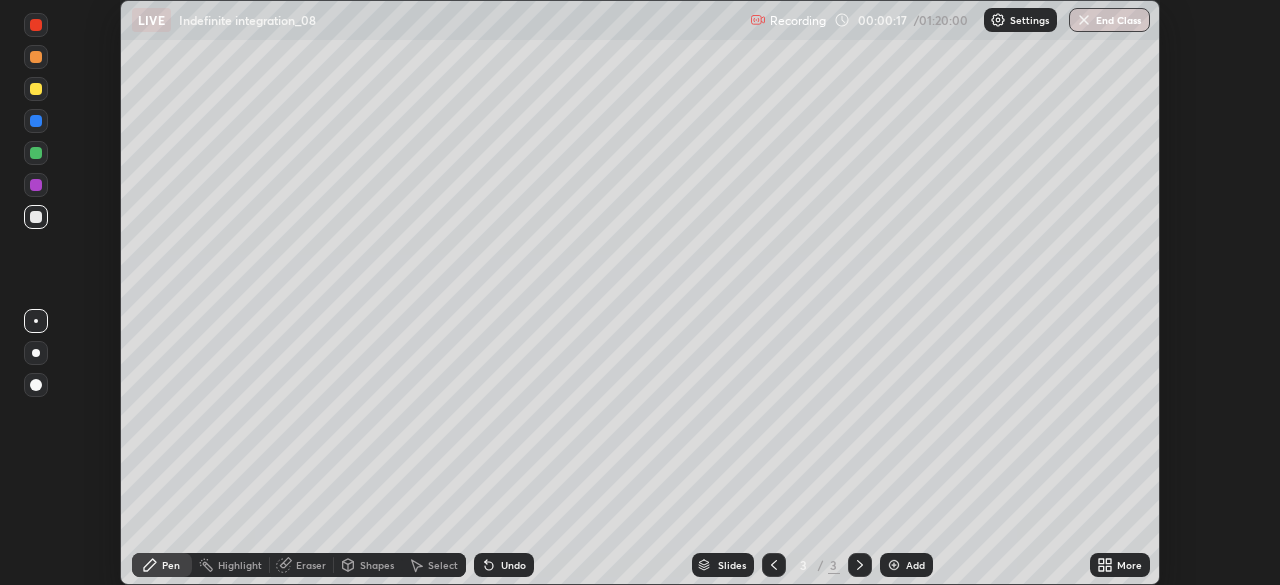 click 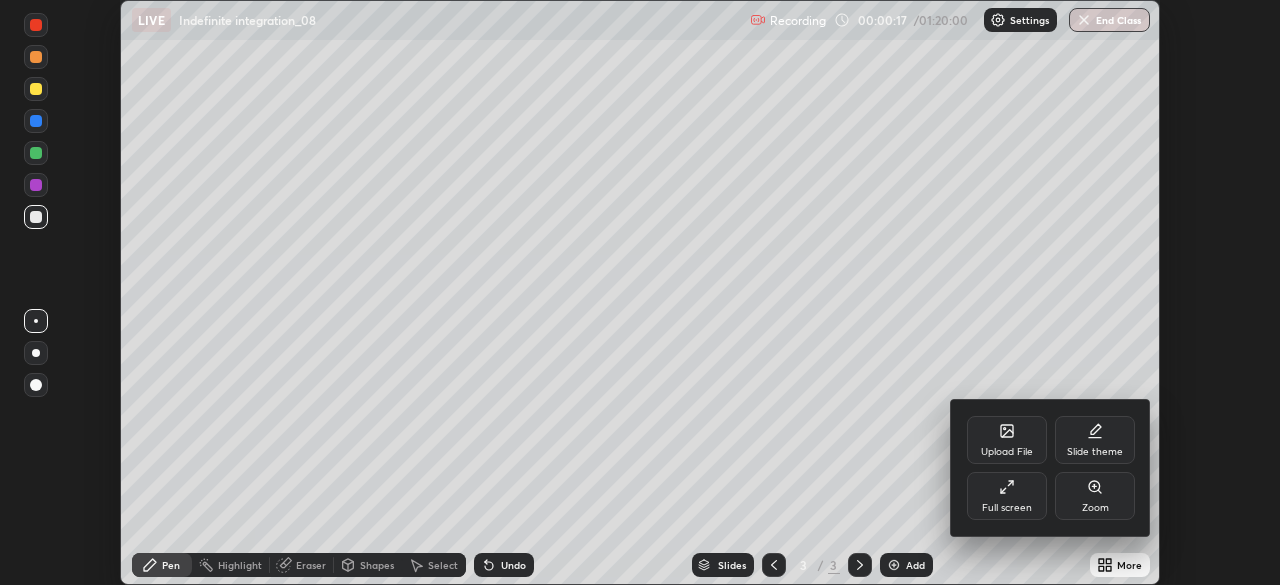 click on "Full screen" at bounding box center (1007, 508) 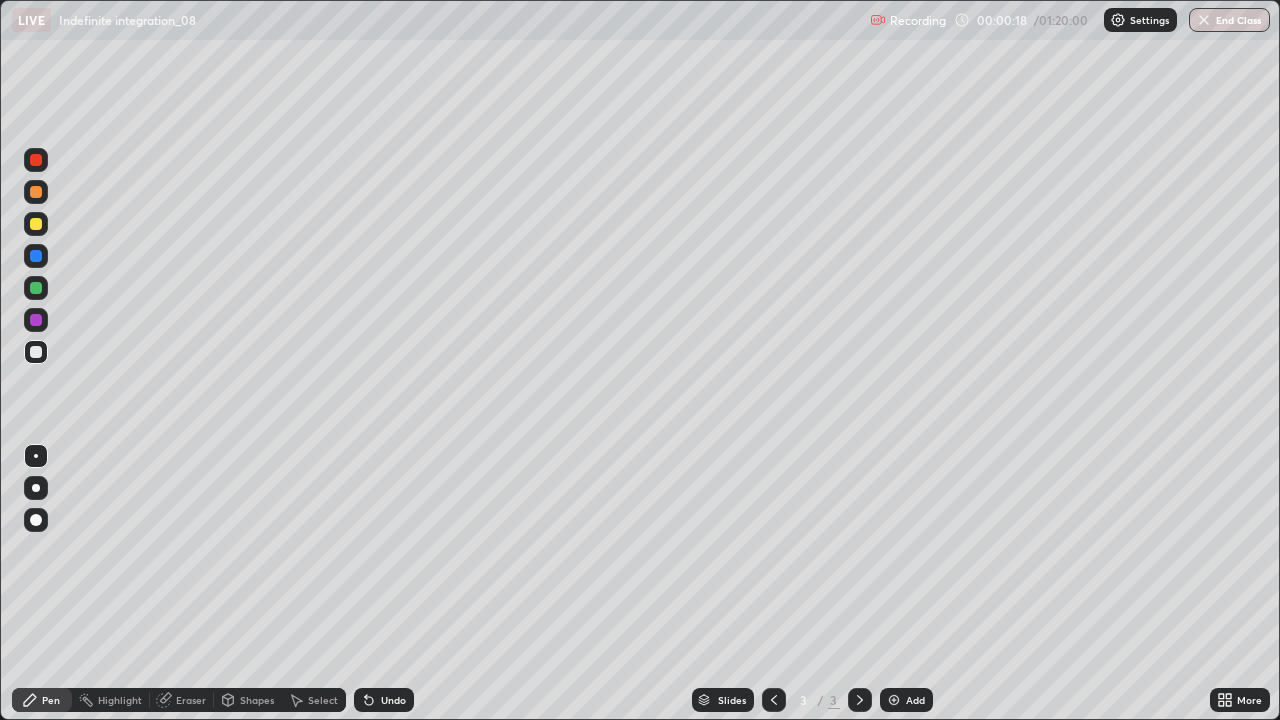 scroll, scrollTop: 99280, scrollLeft: 98720, axis: both 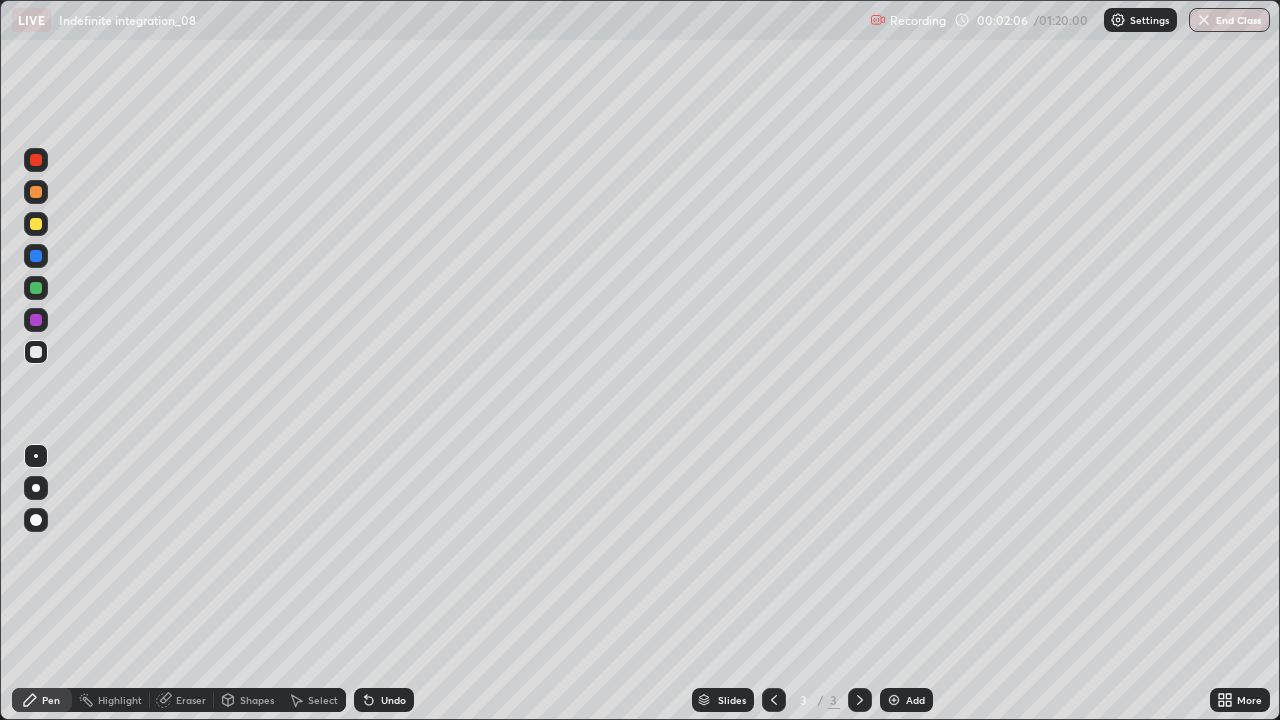 click on "Eraser" at bounding box center (191, 700) 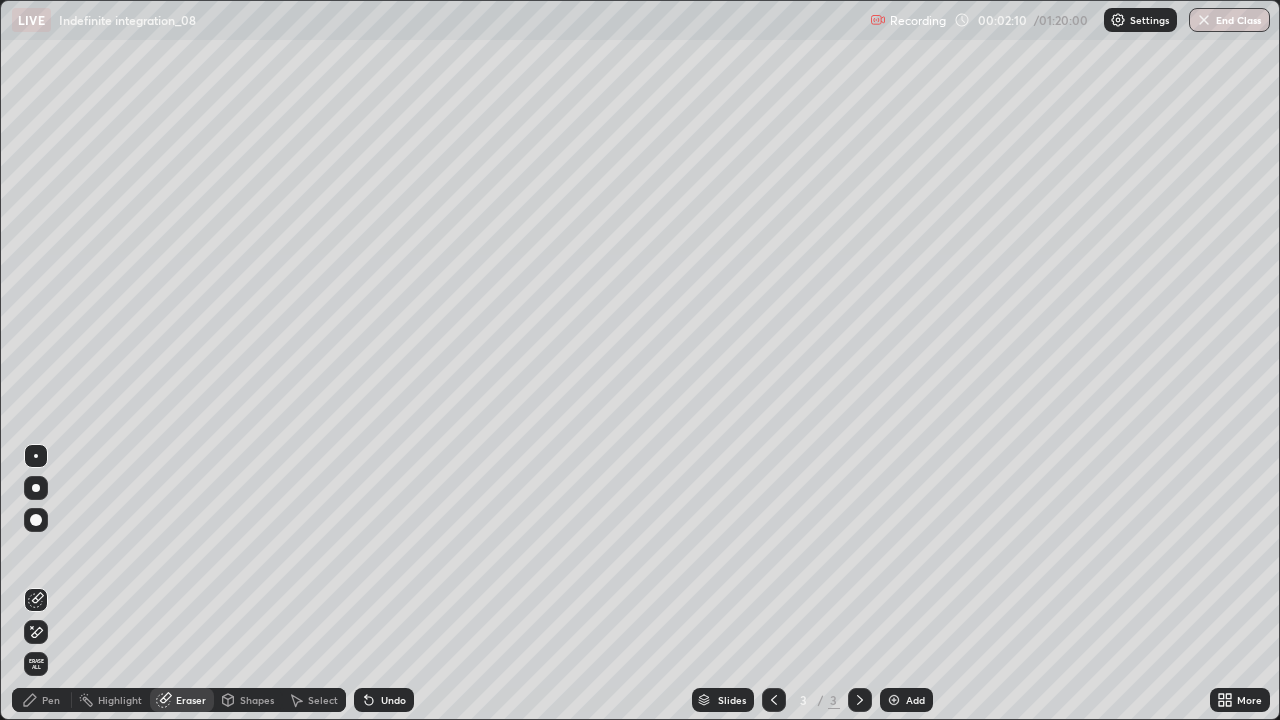 click on "Pen" at bounding box center [51, 700] 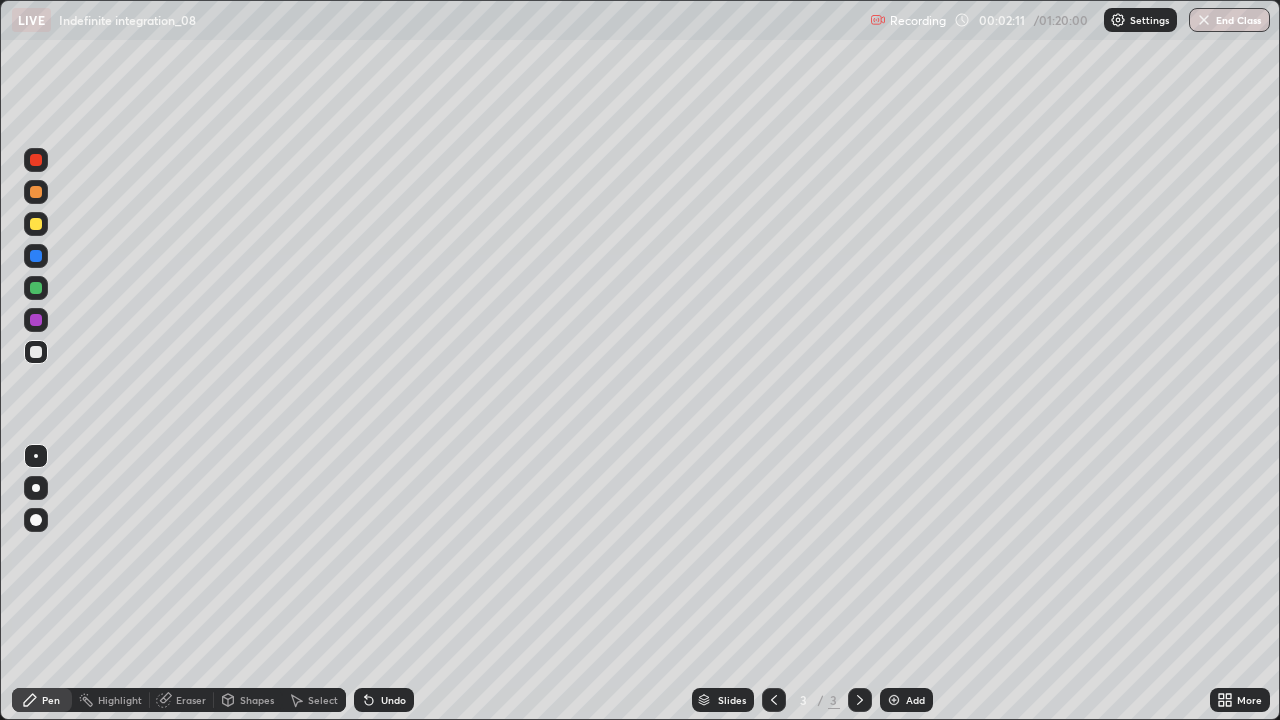 click at bounding box center [36, 256] 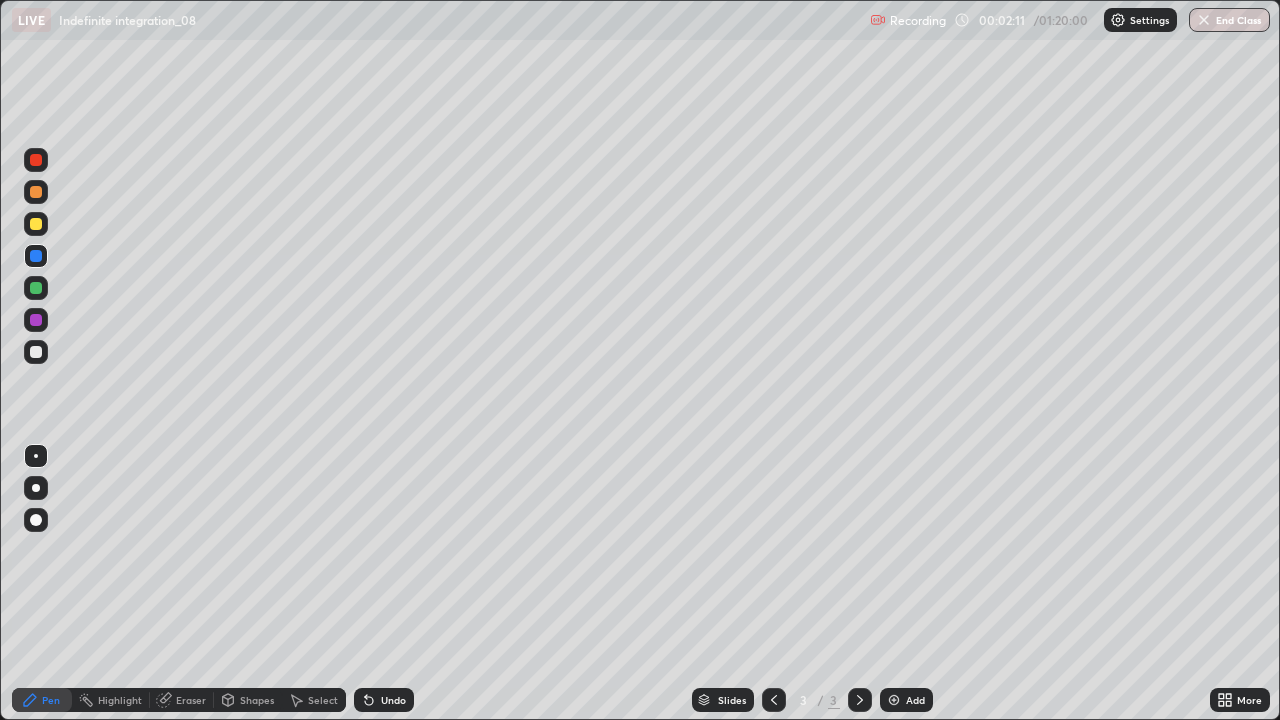click at bounding box center [36, 224] 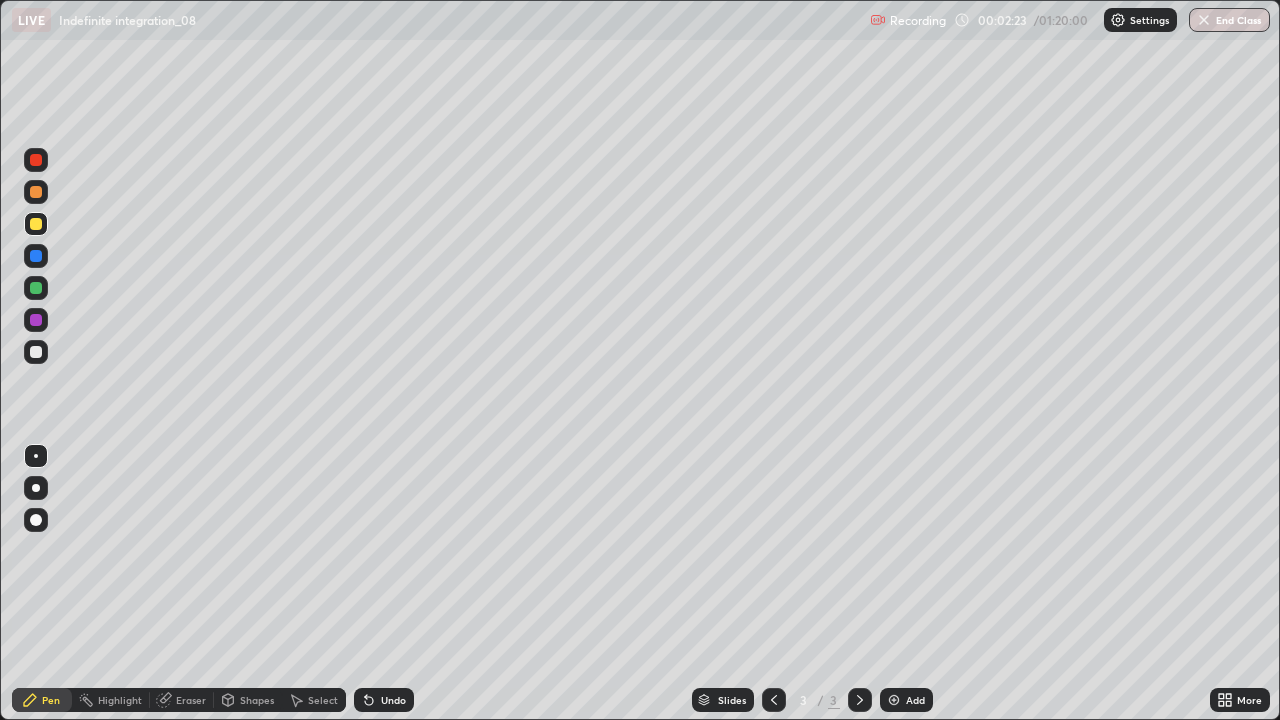 click on "Undo" at bounding box center (384, 700) 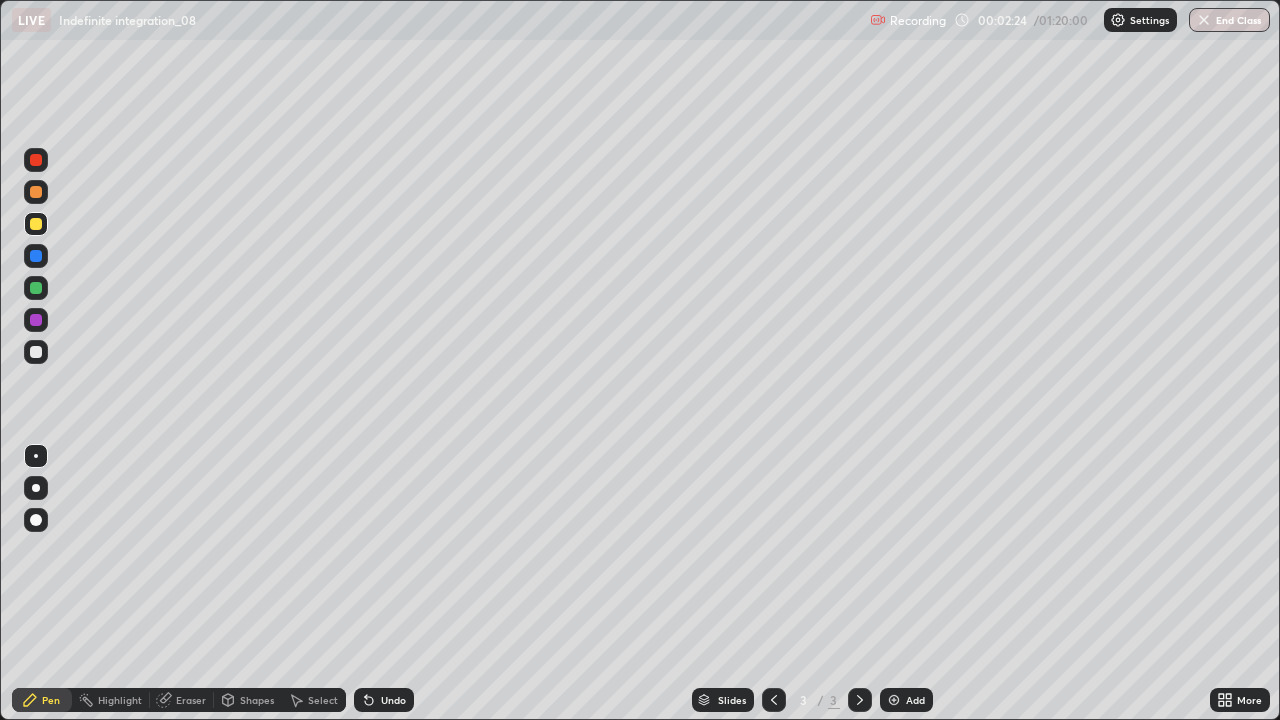 click on "Undo" at bounding box center [384, 700] 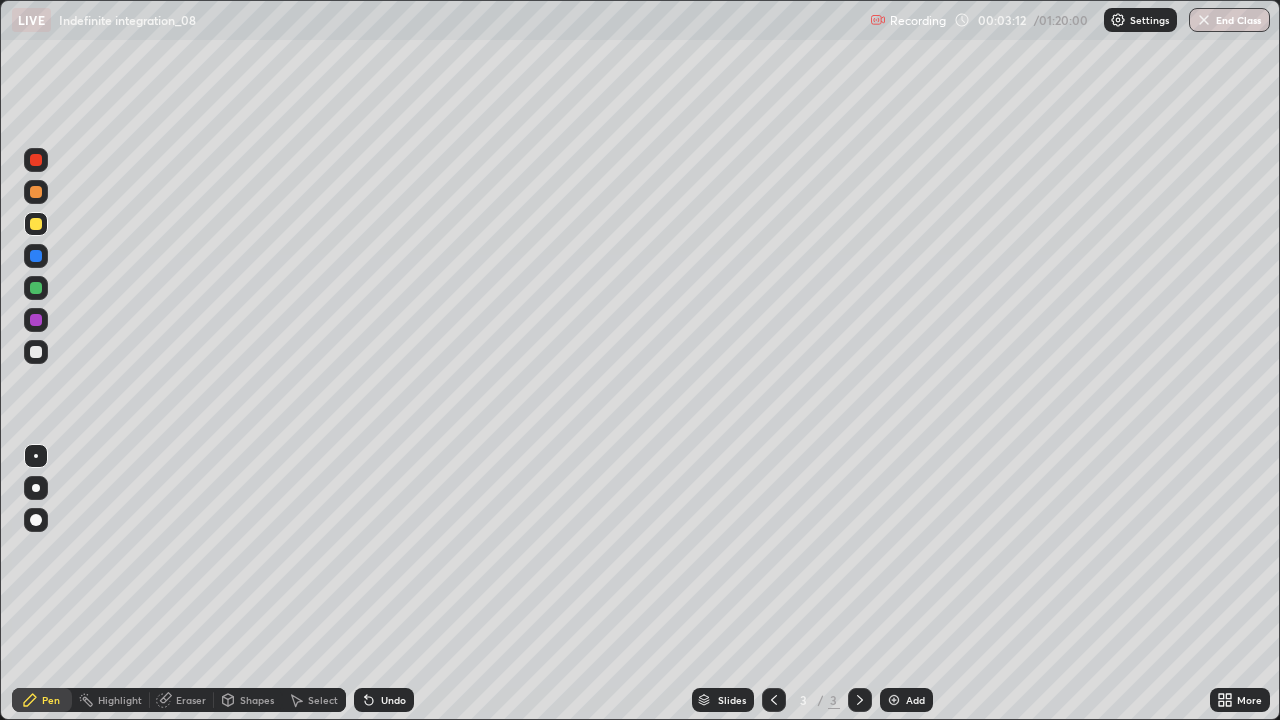 click at bounding box center (36, 288) 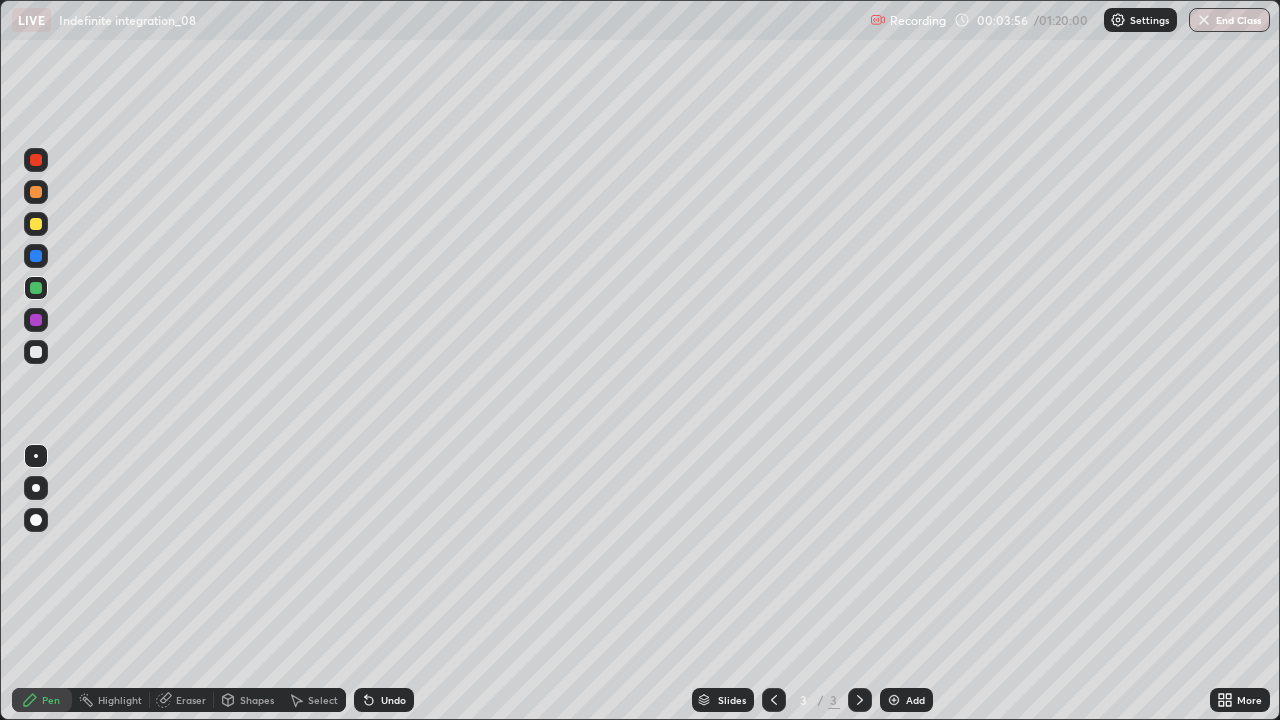 click at bounding box center [36, 352] 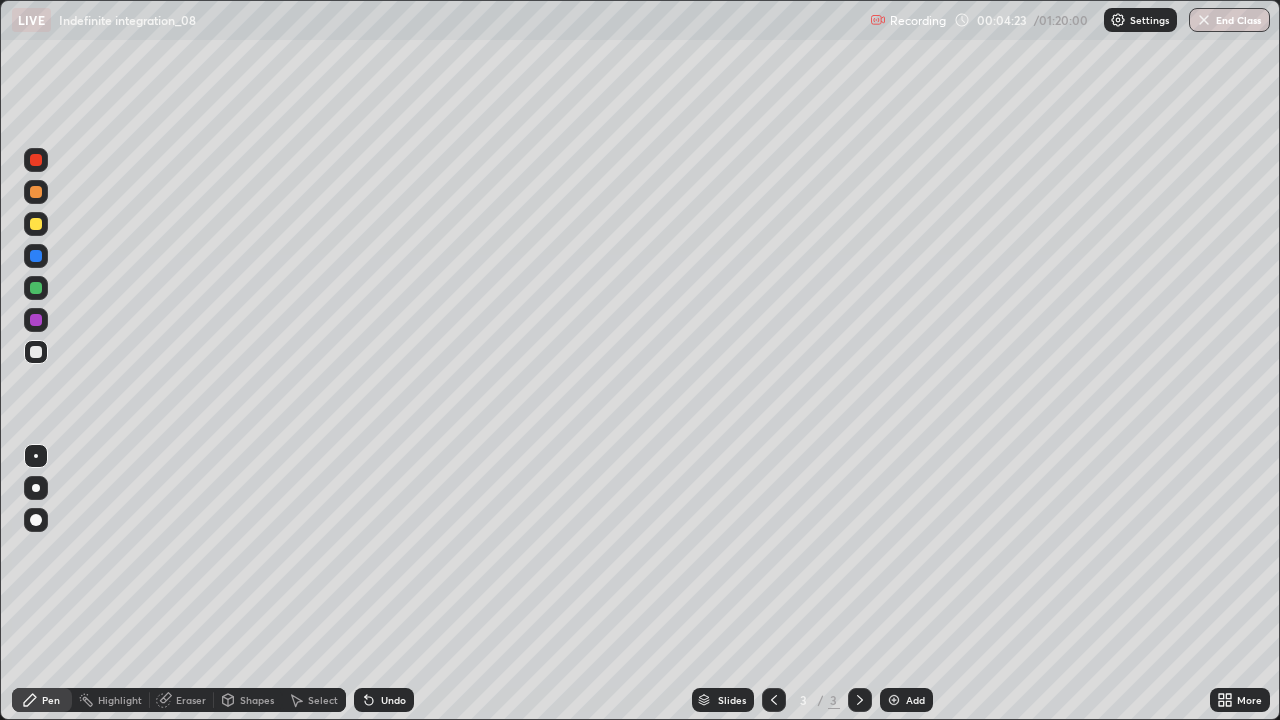 click on "Undo" at bounding box center (384, 700) 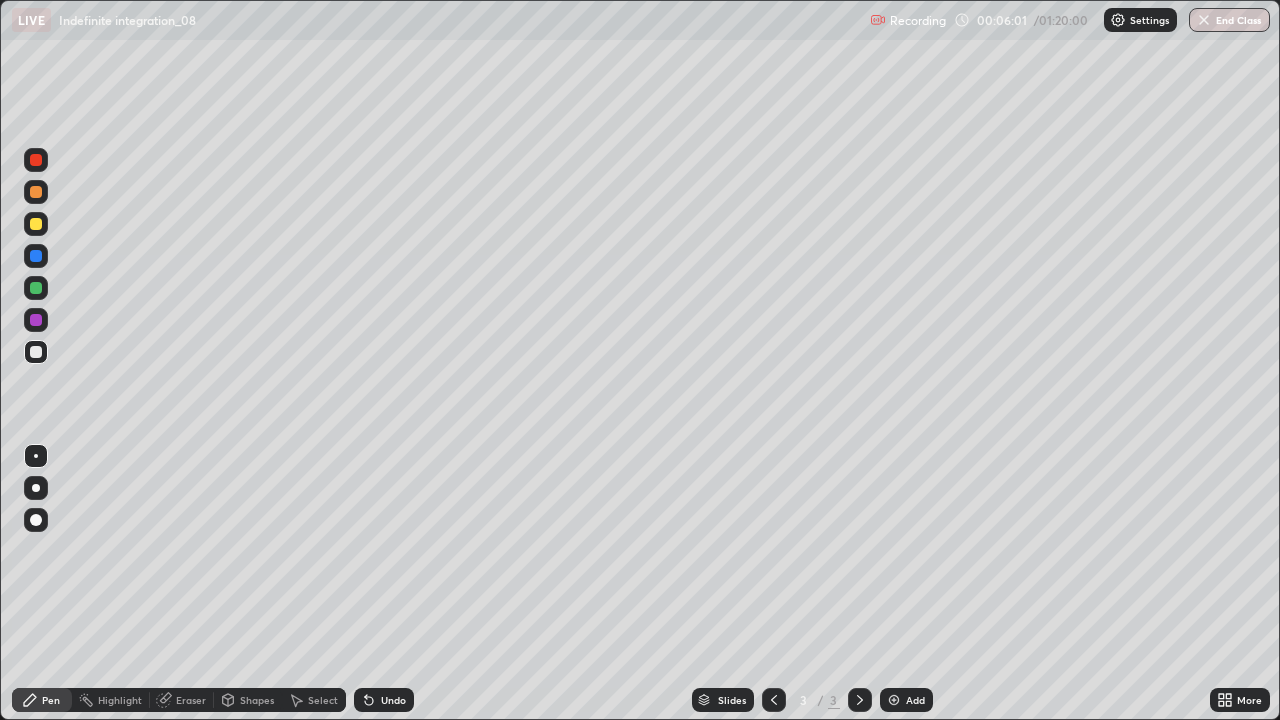 click on "Undo" at bounding box center (393, 700) 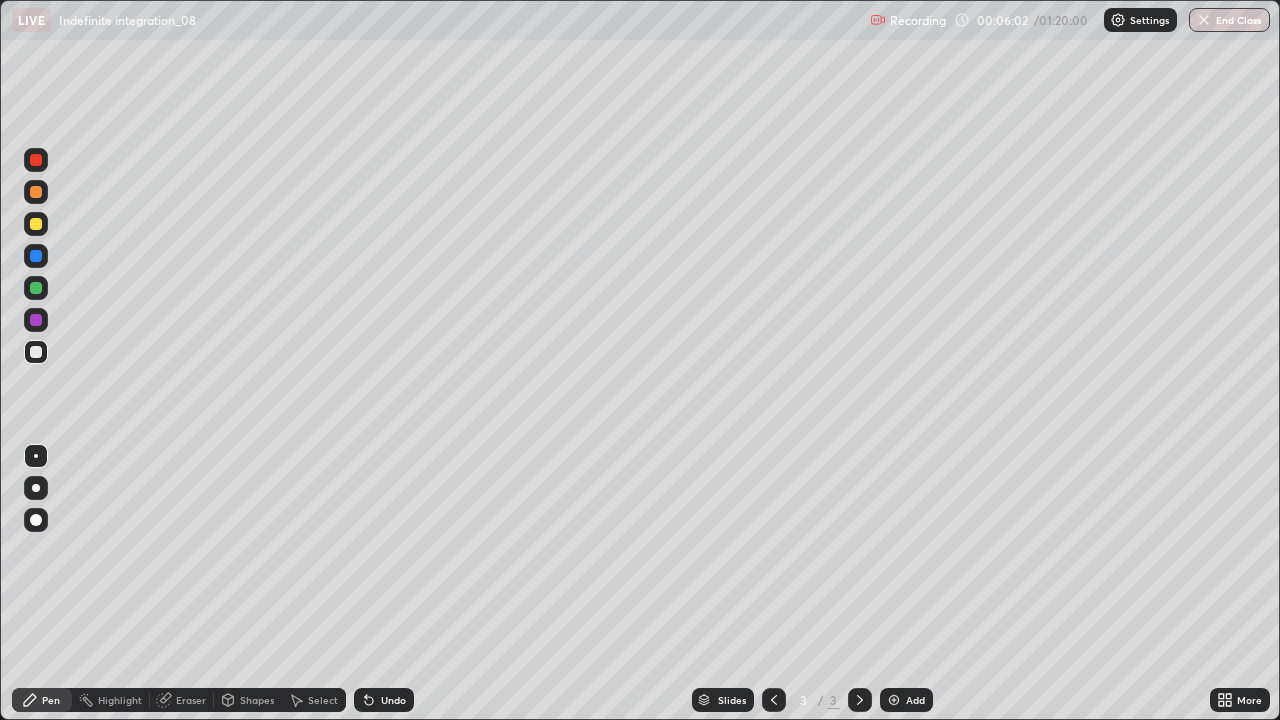 click on "Undo" at bounding box center (384, 700) 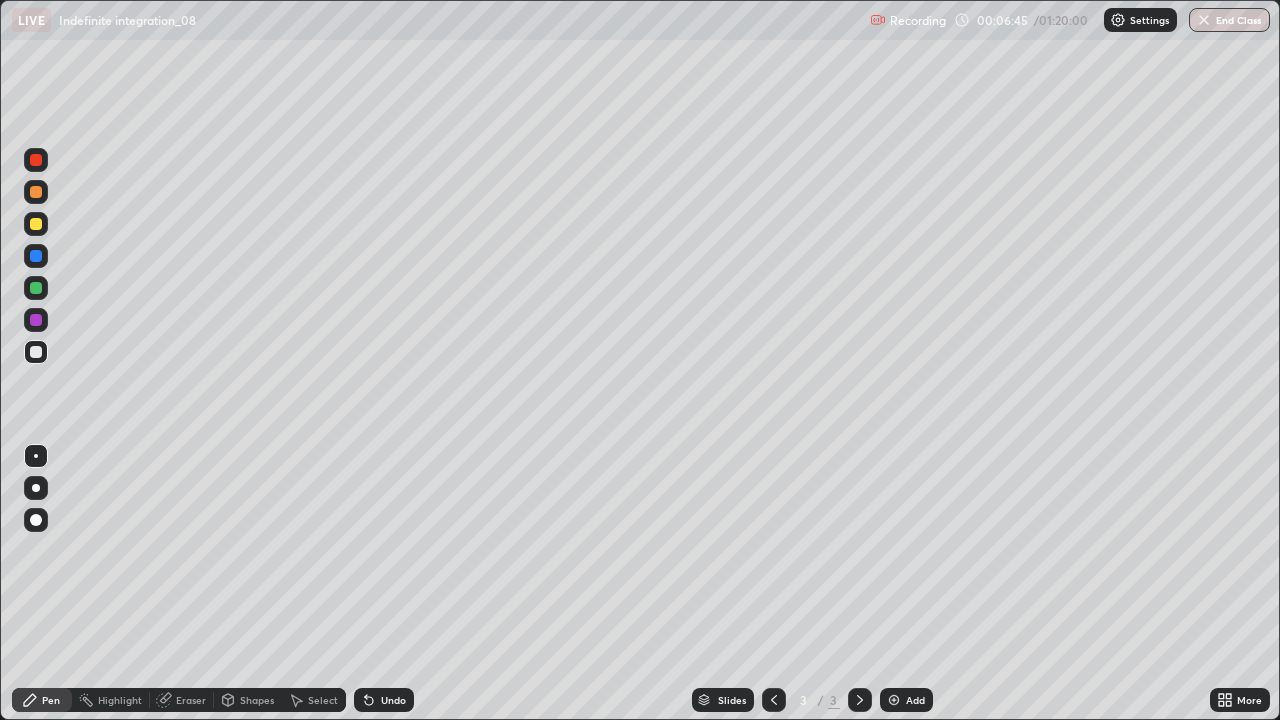click at bounding box center (36, 288) 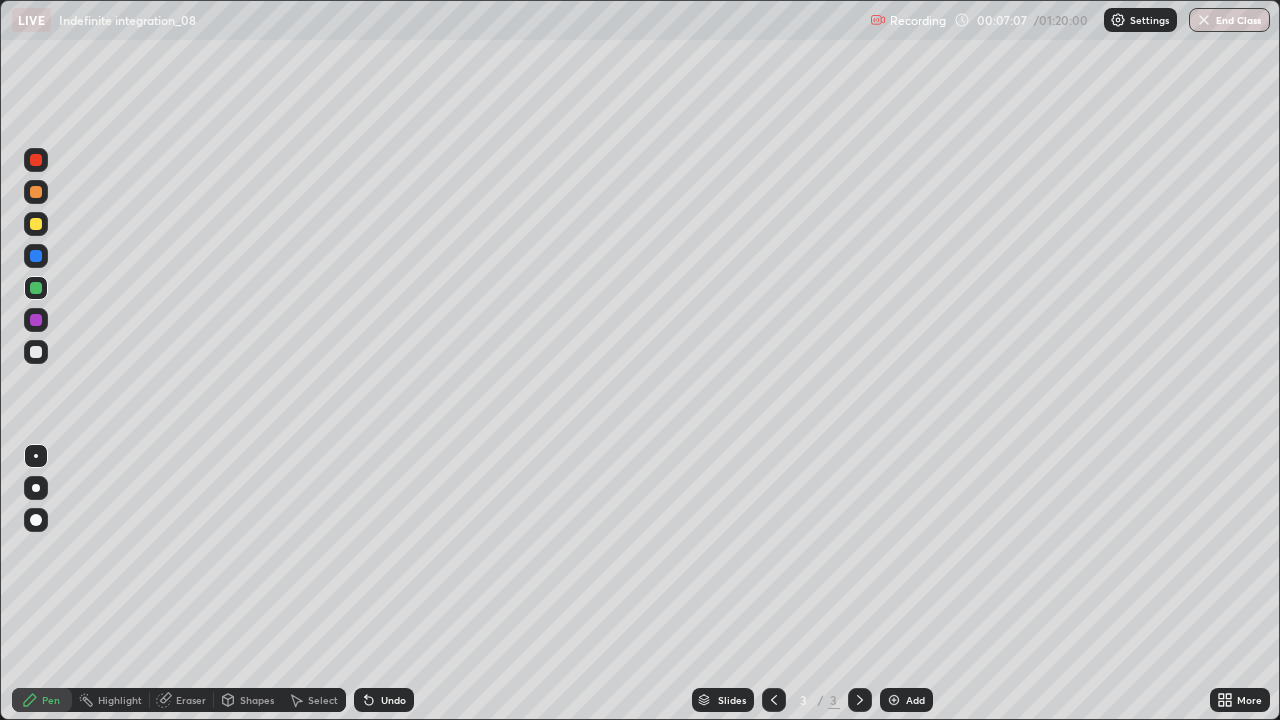 click at bounding box center (894, 700) 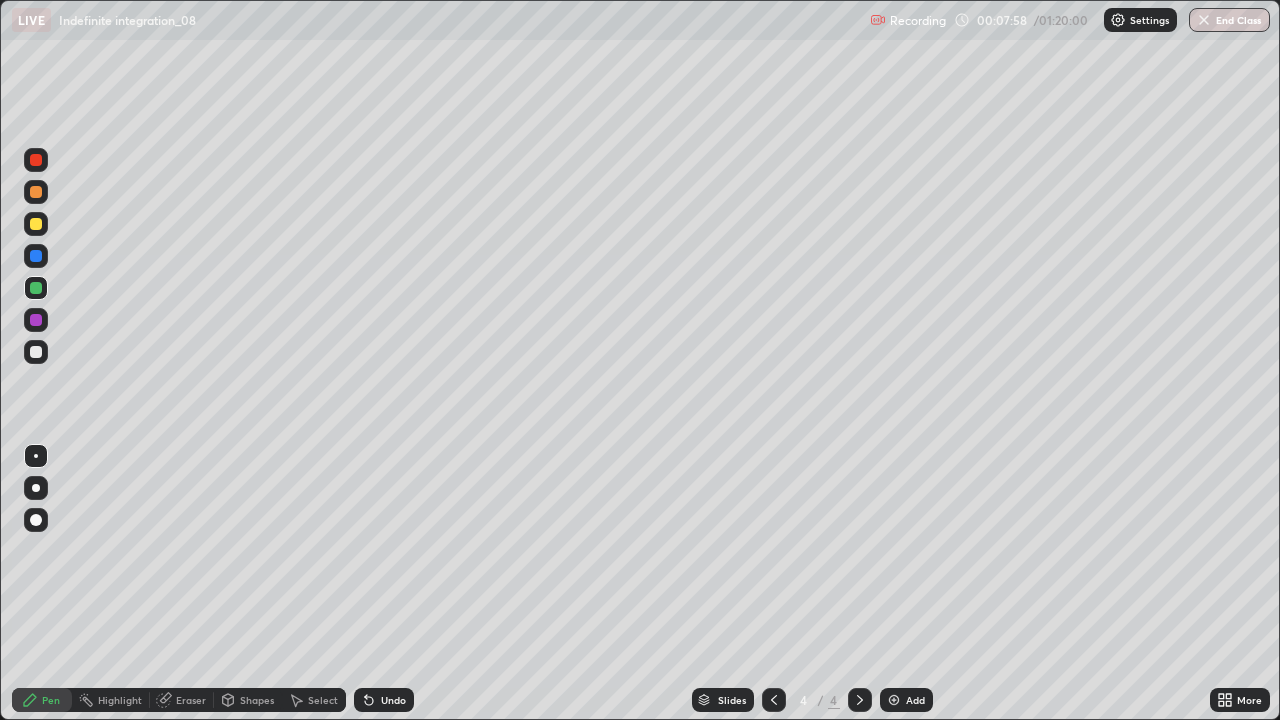 click at bounding box center [36, 320] 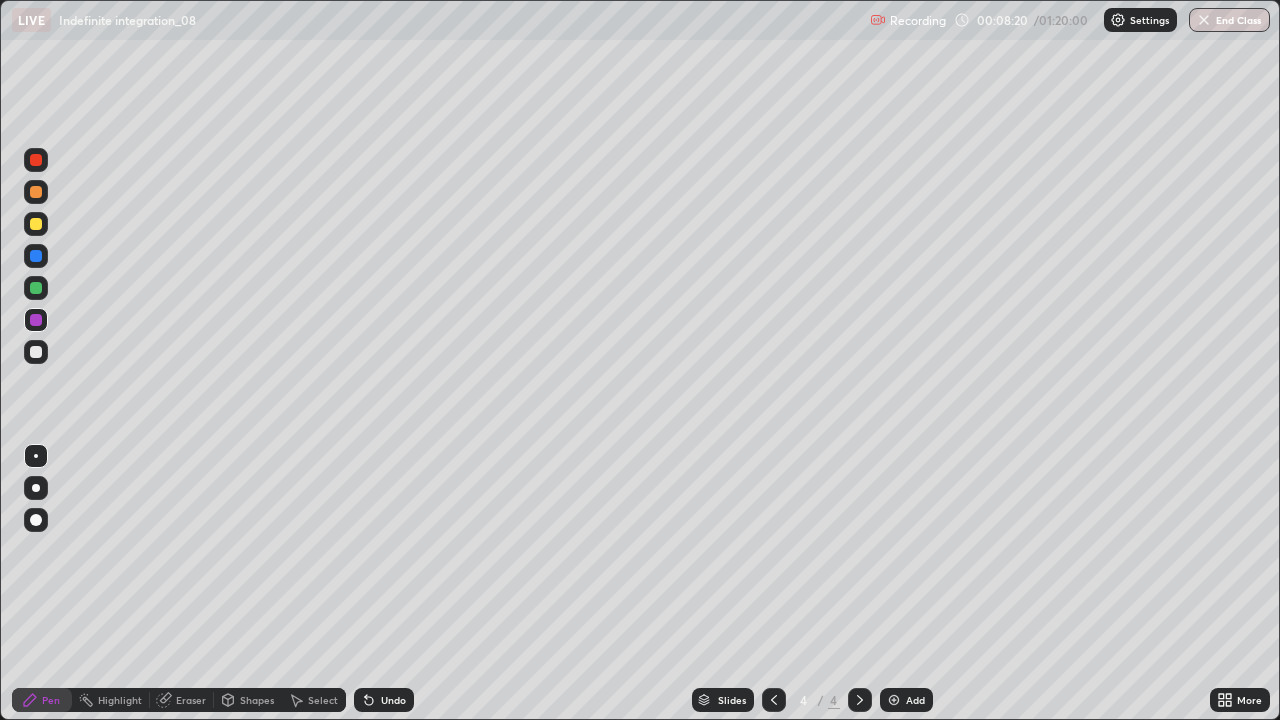 click on "Eraser" at bounding box center [182, 700] 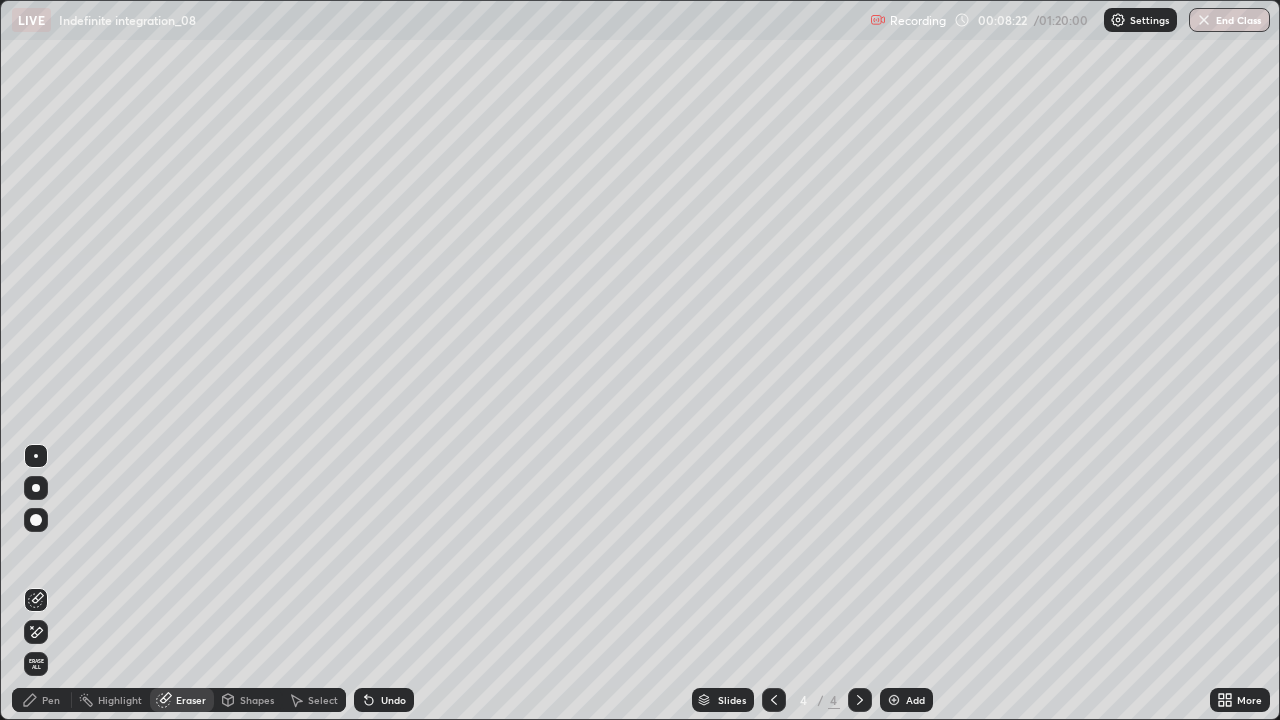 click on "Pen" at bounding box center (51, 700) 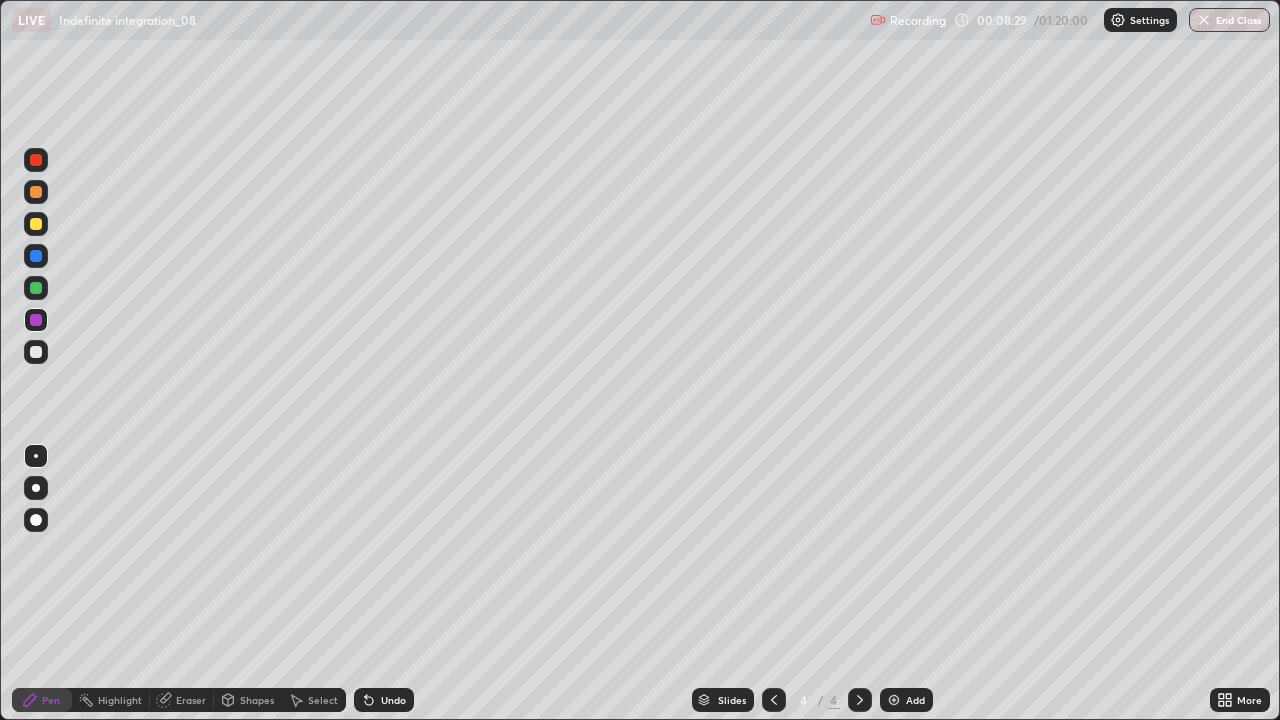 click on "Eraser" at bounding box center [191, 700] 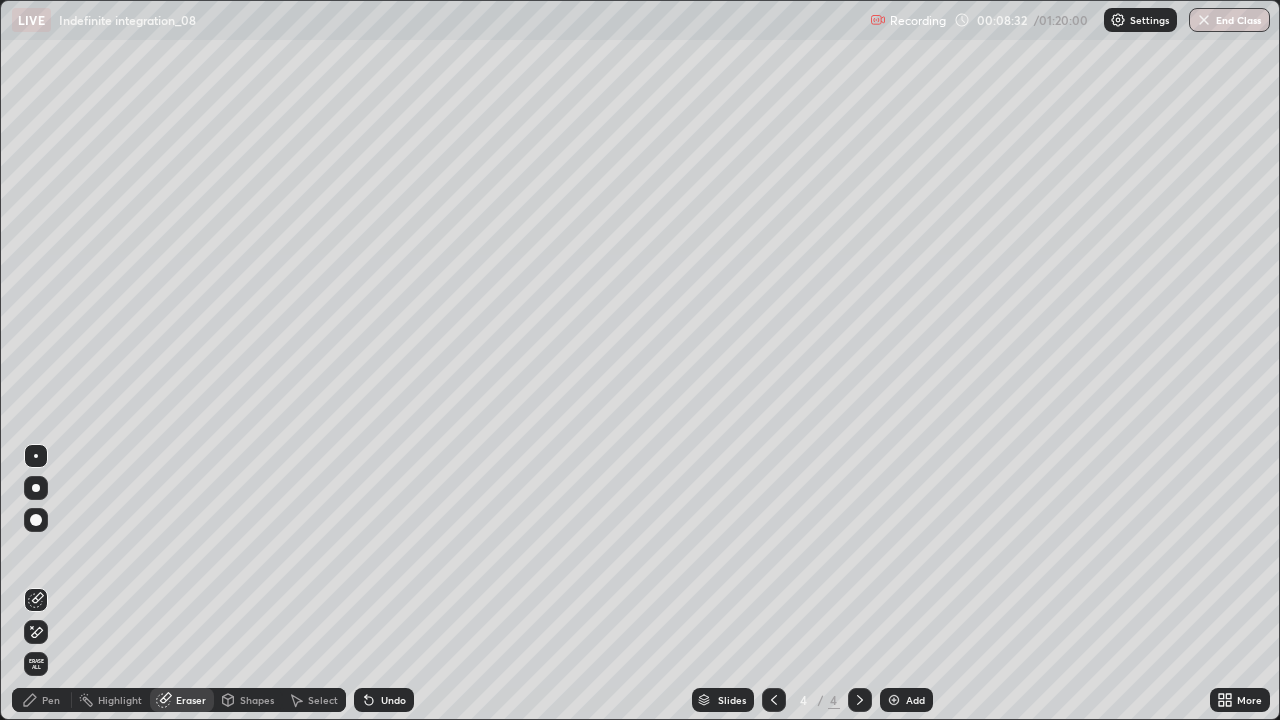 click on "Pen" at bounding box center [42, 700] 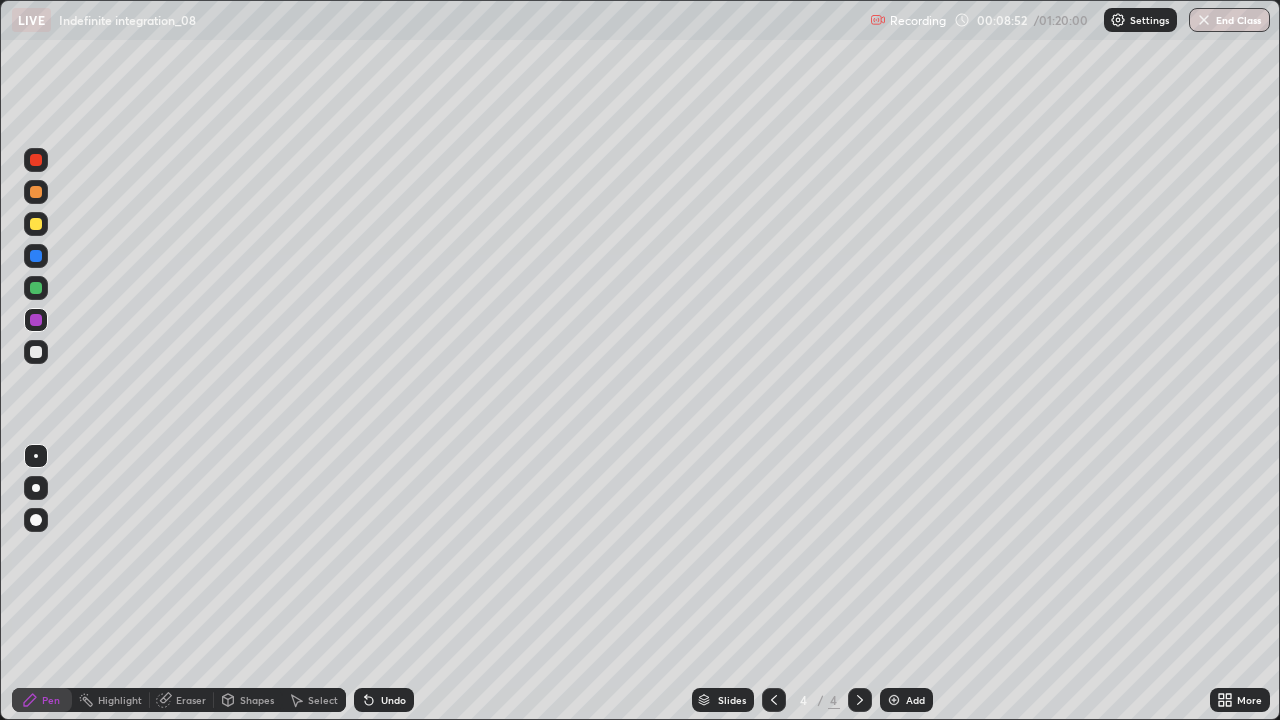 click at bounding box center (36, 352) 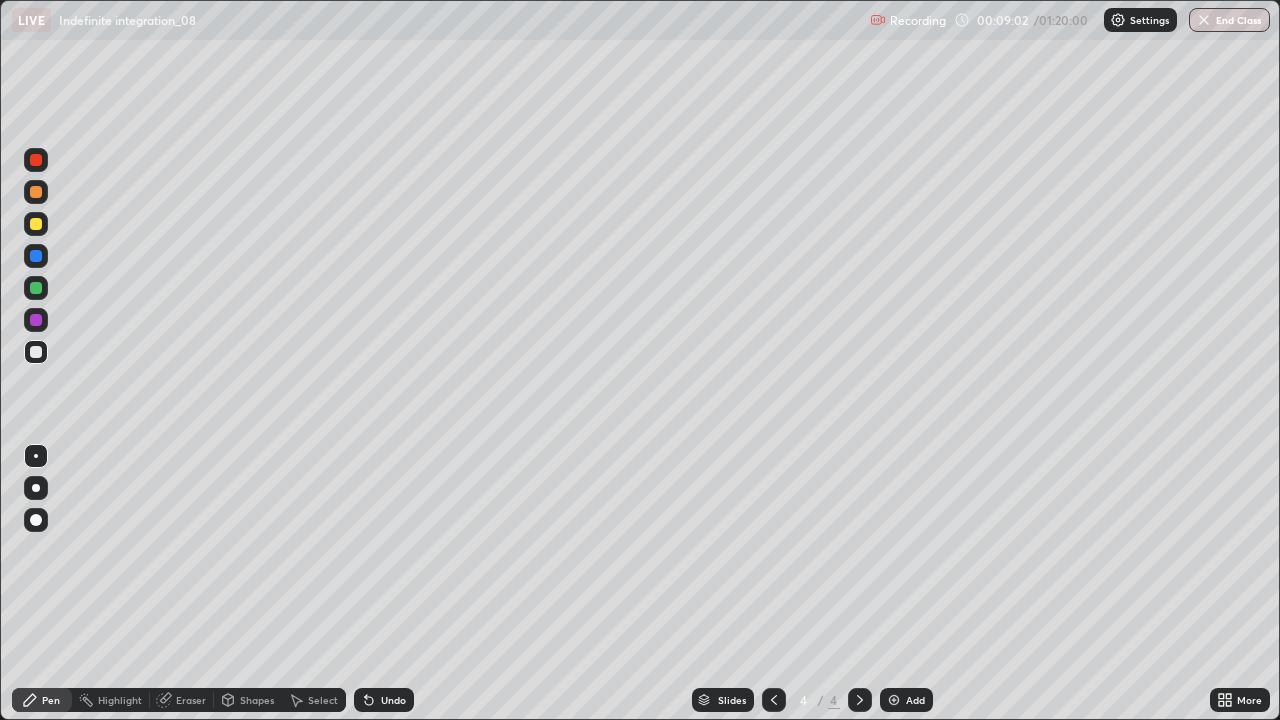 click at bounding box center [36, 224] 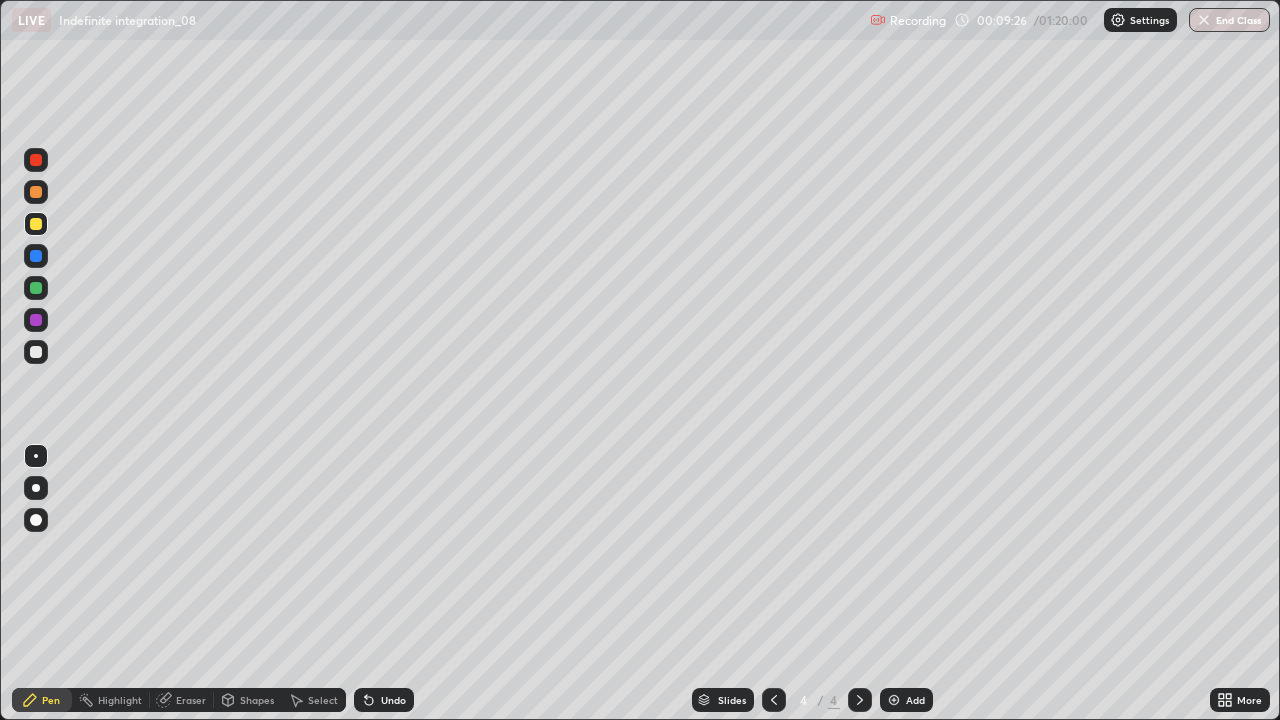 click on "Undo" at bounding box center (393, 700) 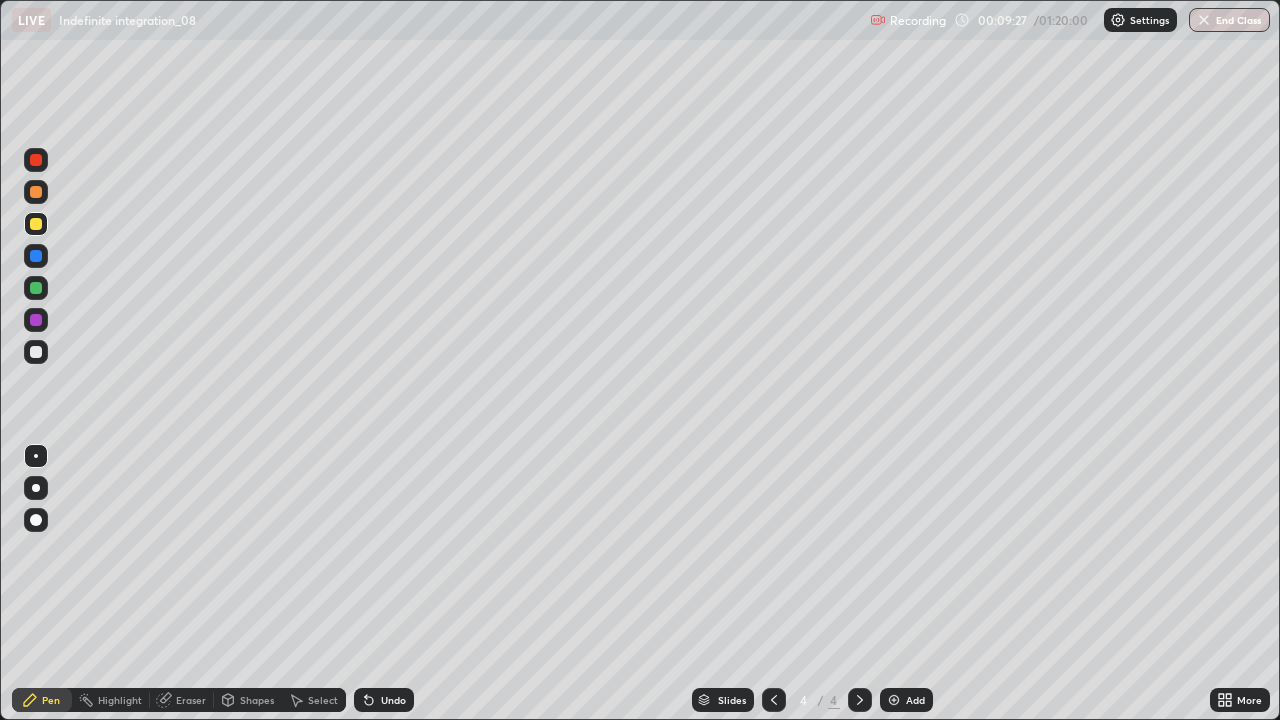 click on "Undo" at bounding box center (393, 700) 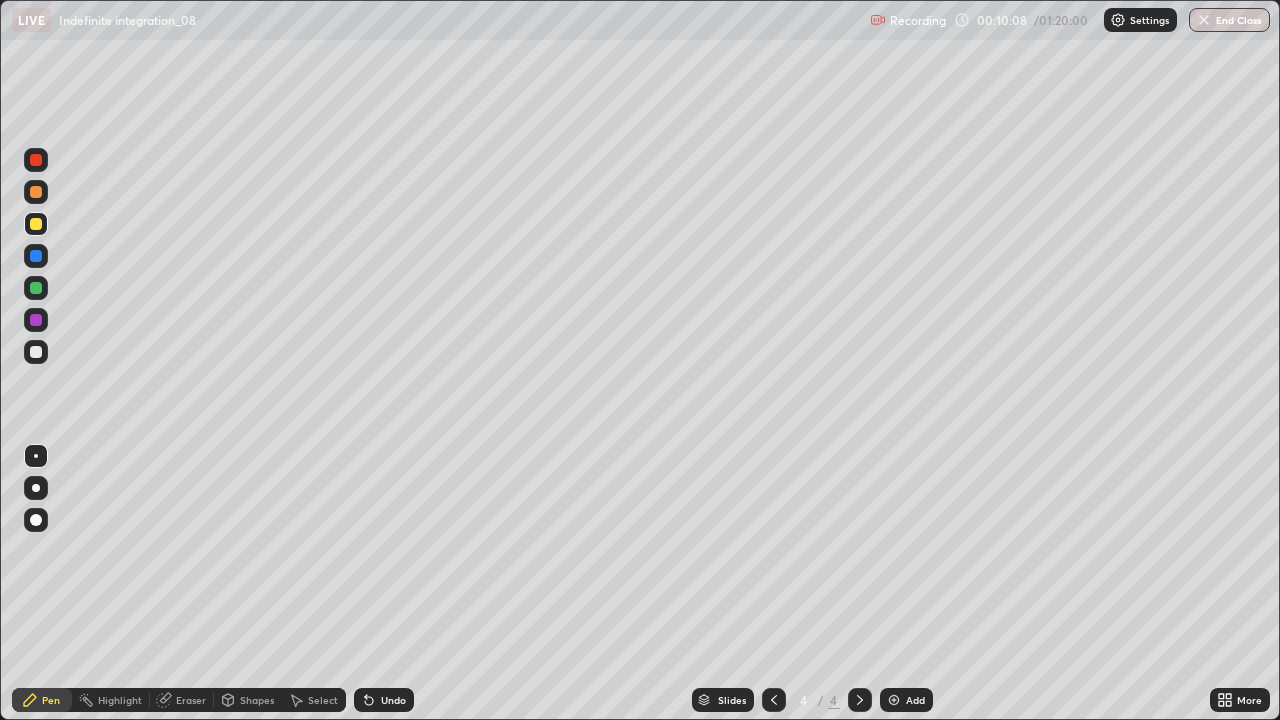 click on "Select" at bounding box center (314, 700) 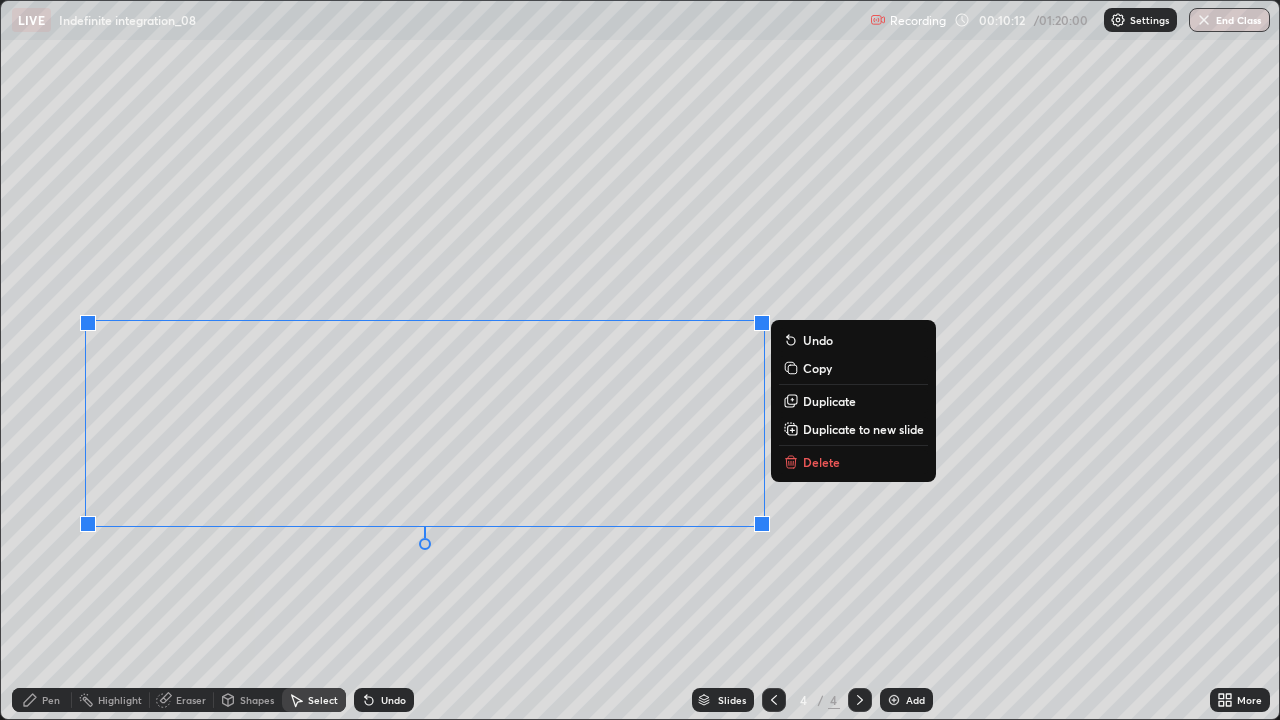 click on "Delete" at bounding box center (821, 462) 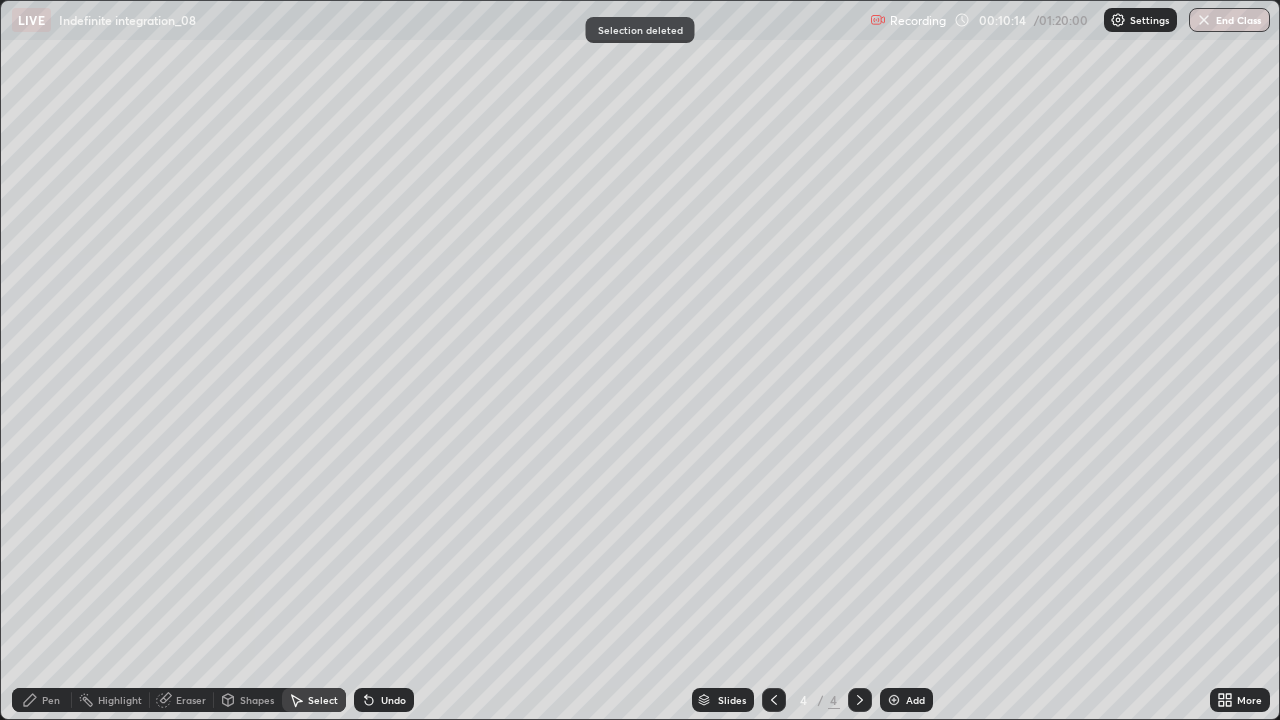 click on "Select" at bounding box center (323, 700) 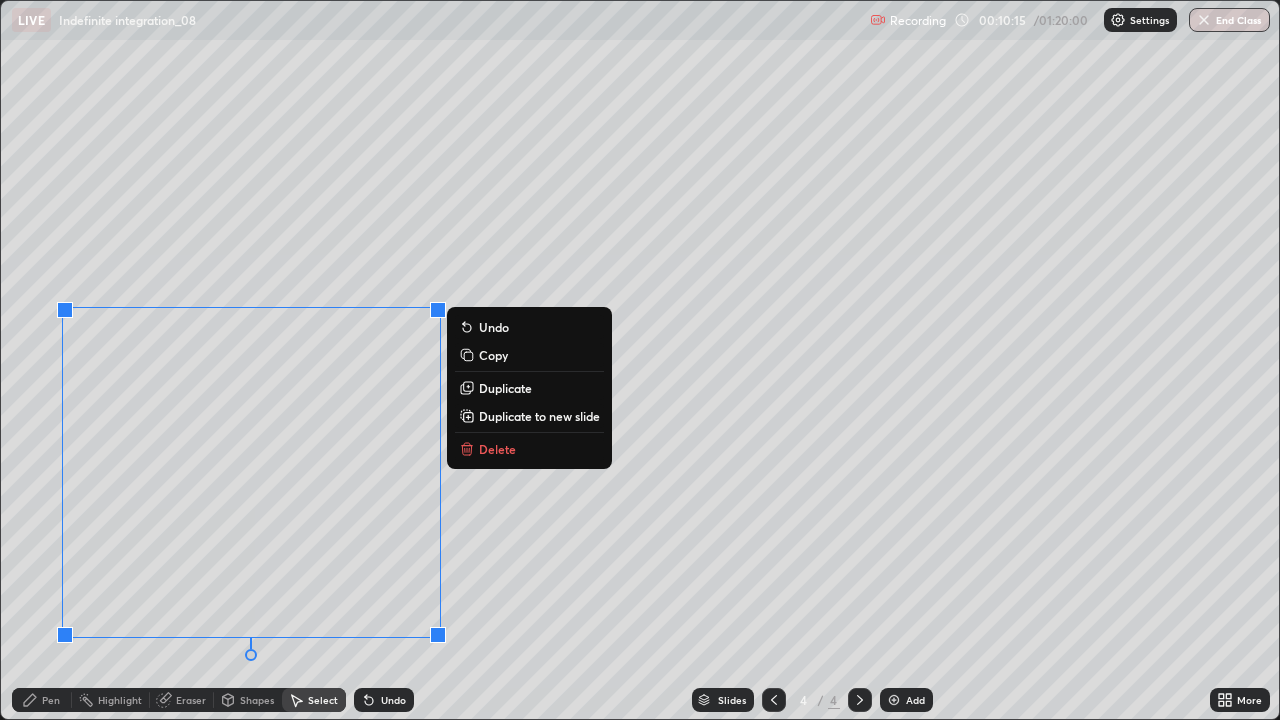 click on "Delete" at bounding box center (529, 449) 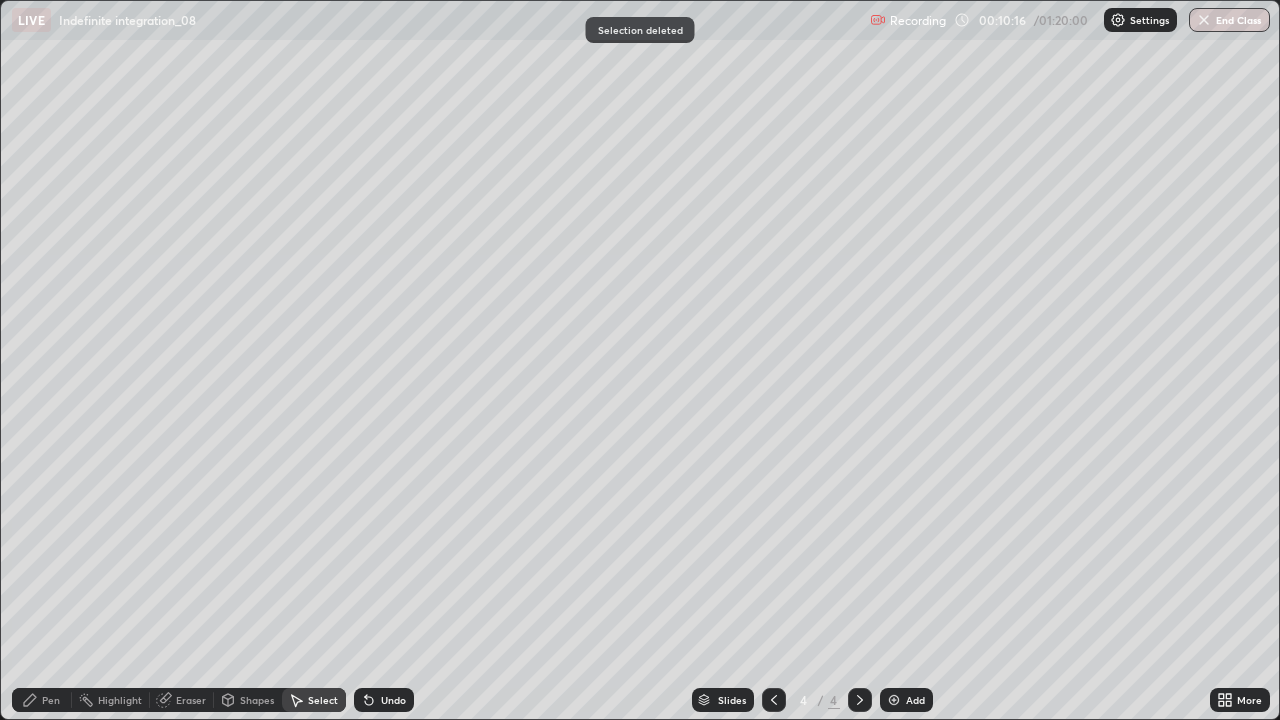 click on "Pen" at bounding box center (51, 700) 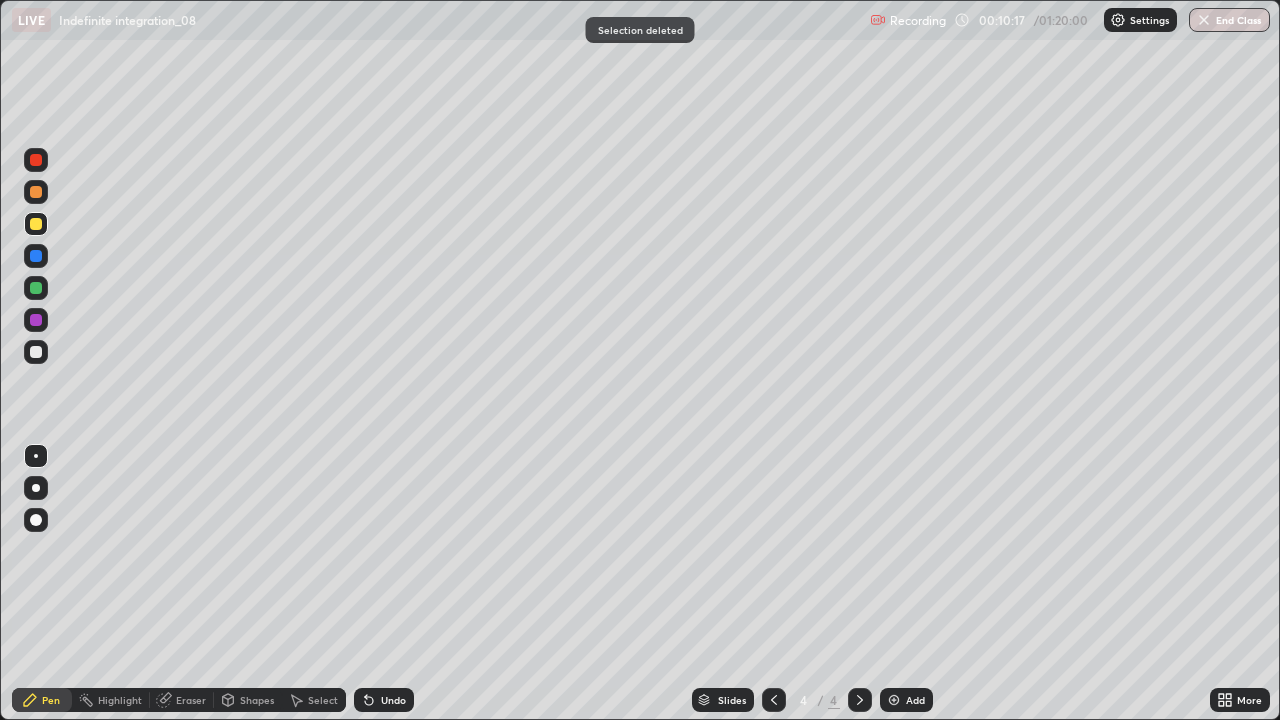 click at bounding box center [36, 288] 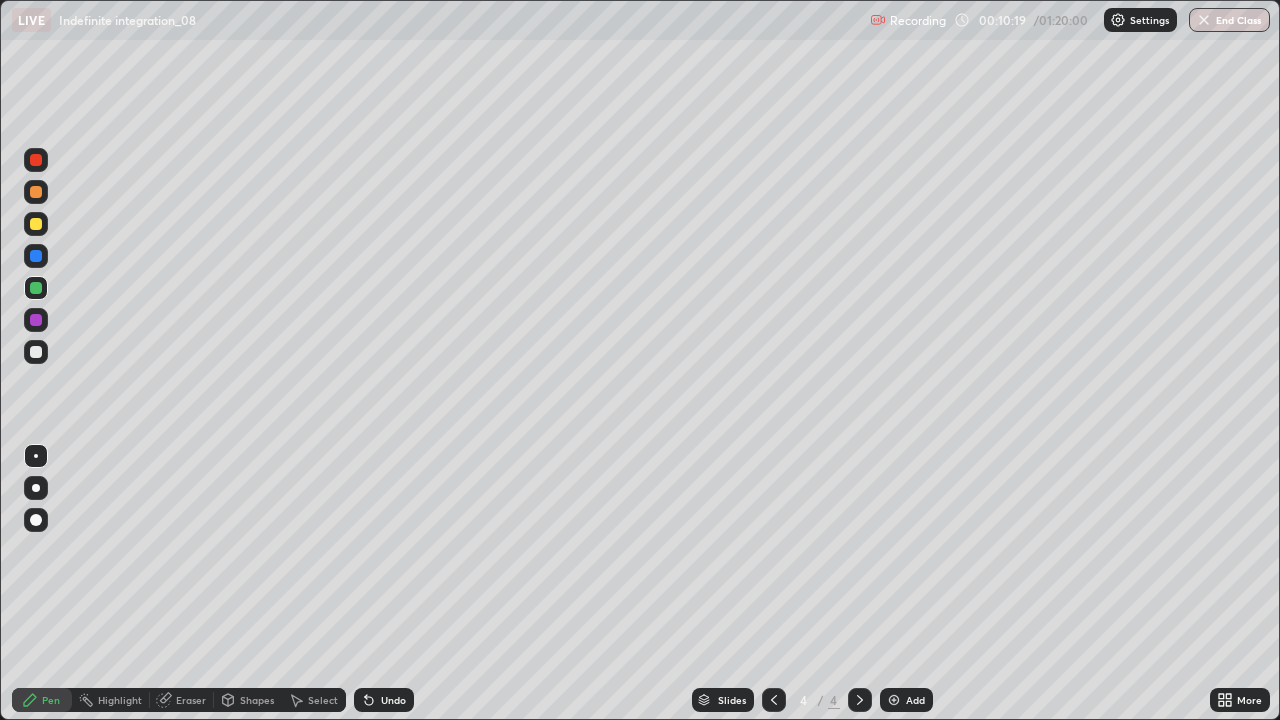 click at bounding box center (36, 320) 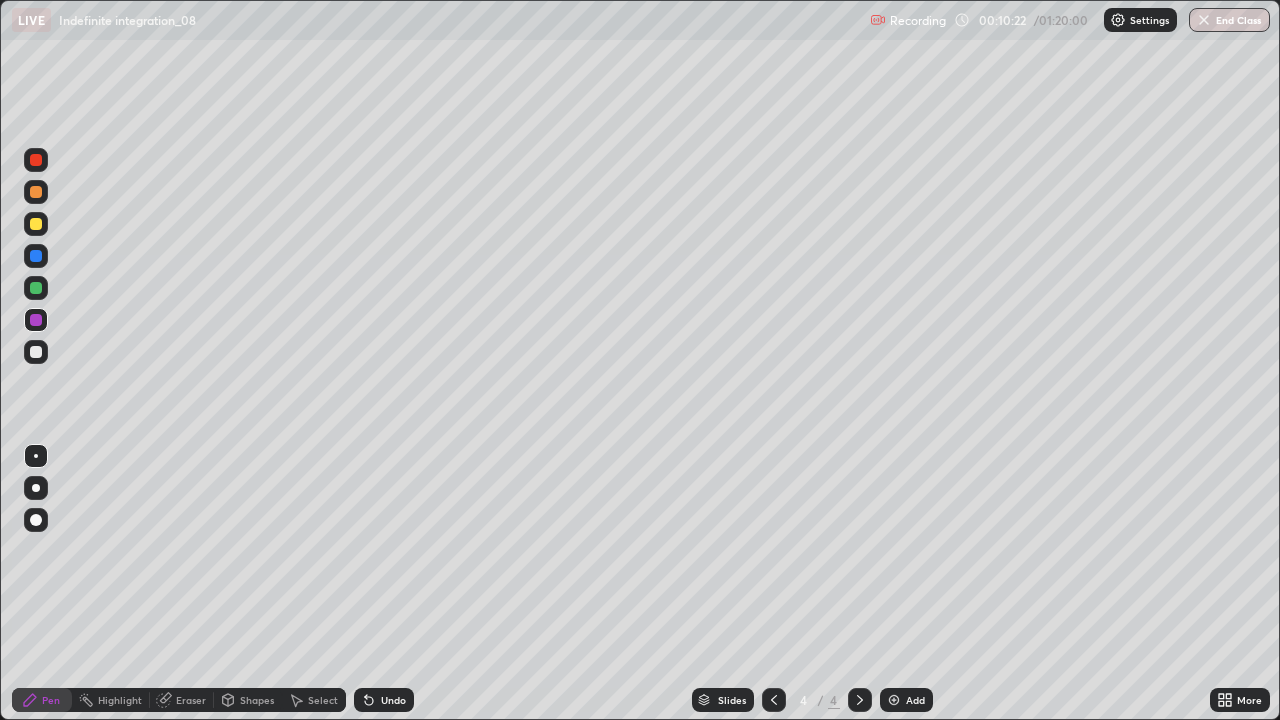 click at bounding box center [36, 352] 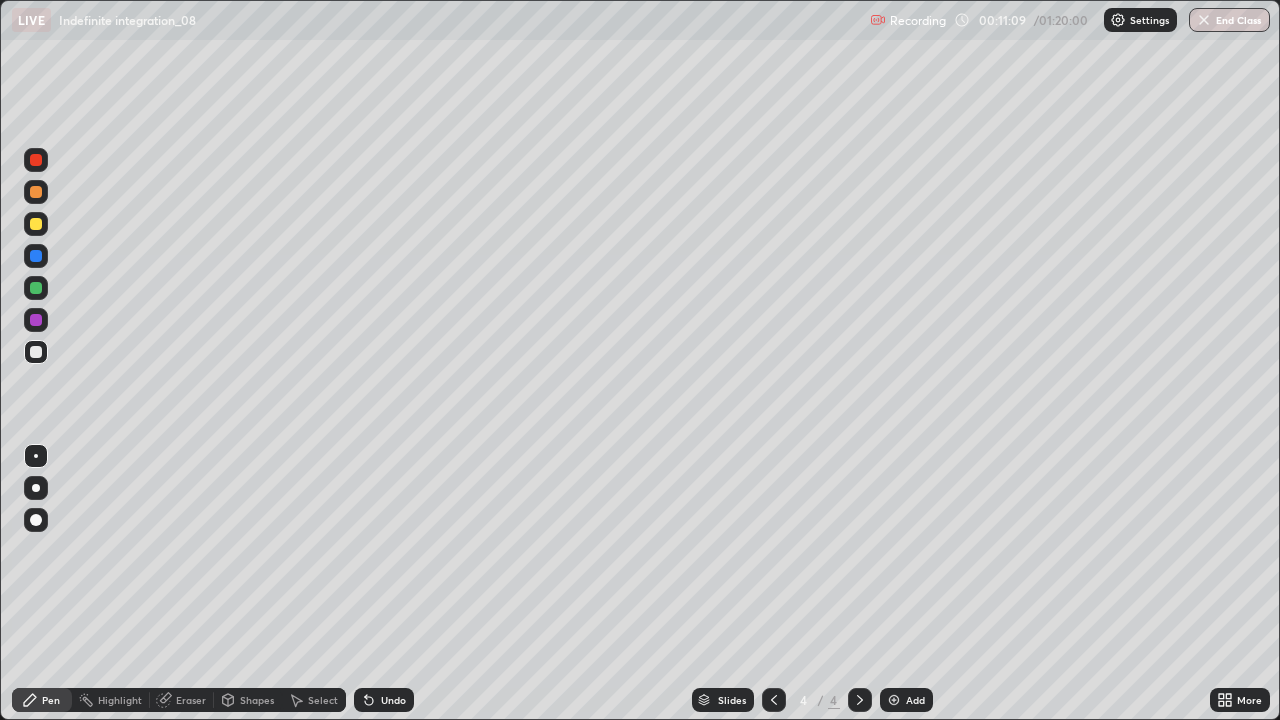 click 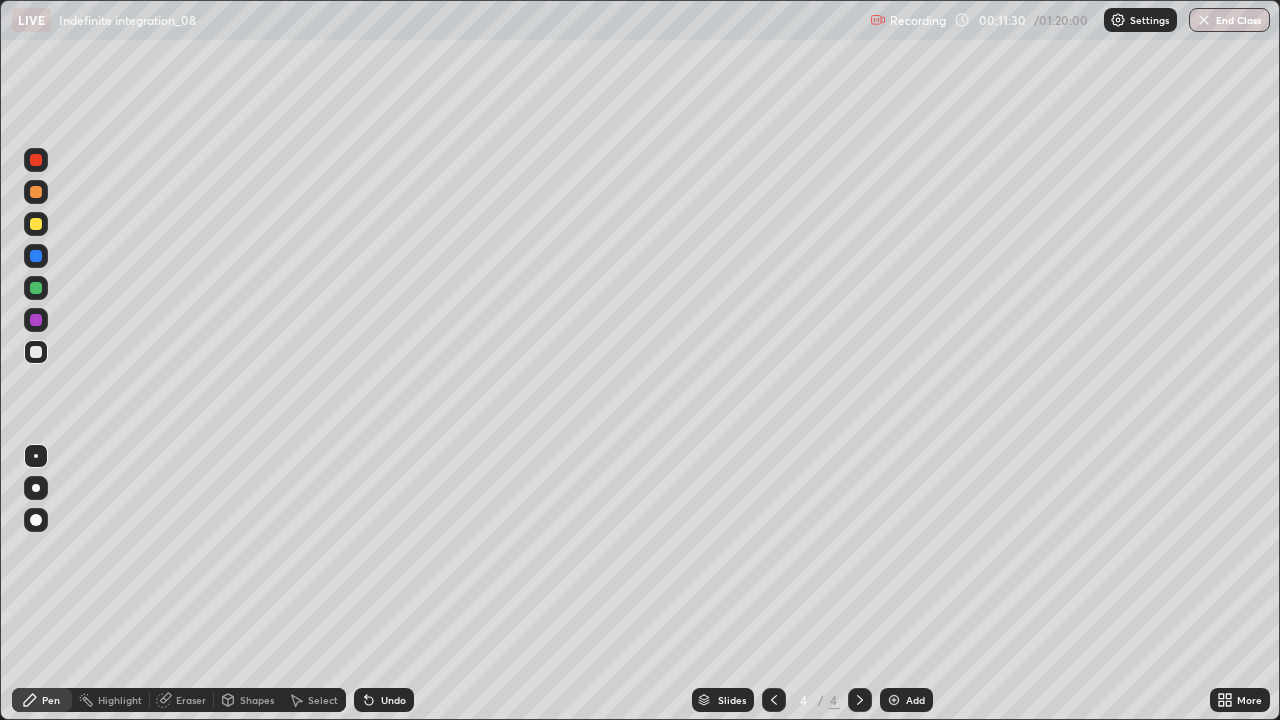 click at bounding box center (894, 700) 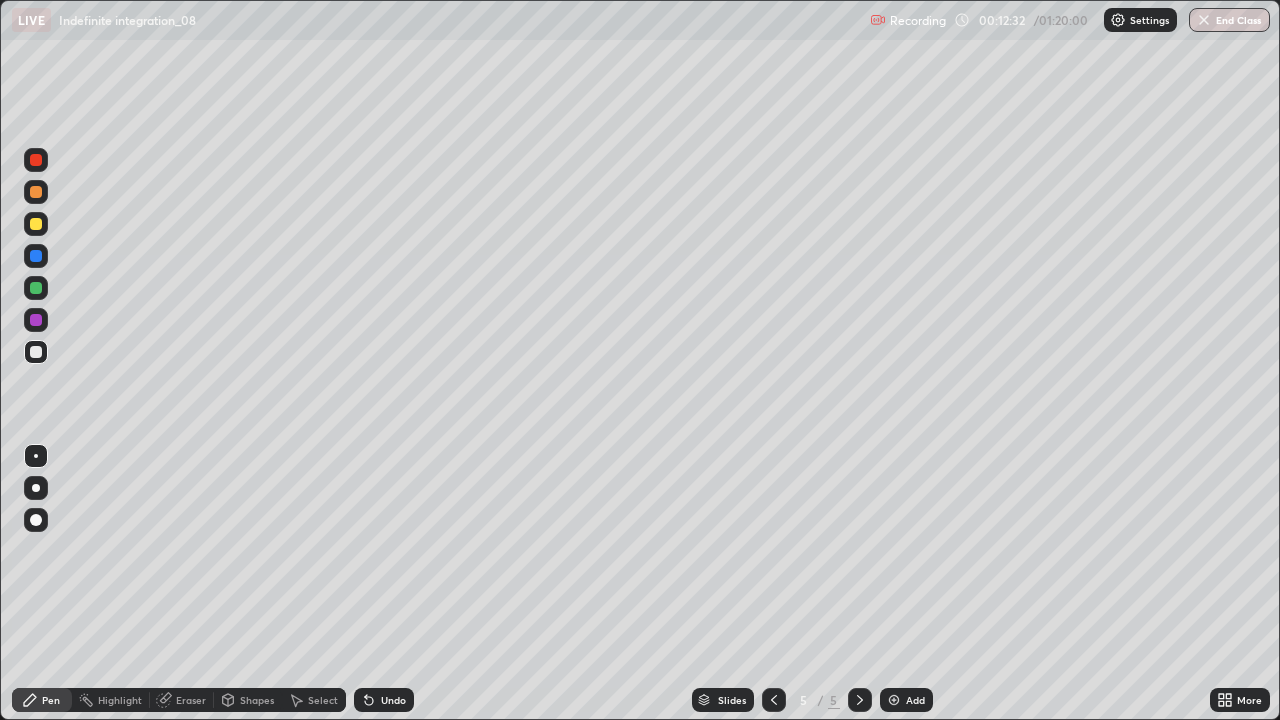 click on "Undo" at bounding box center [384, 700] 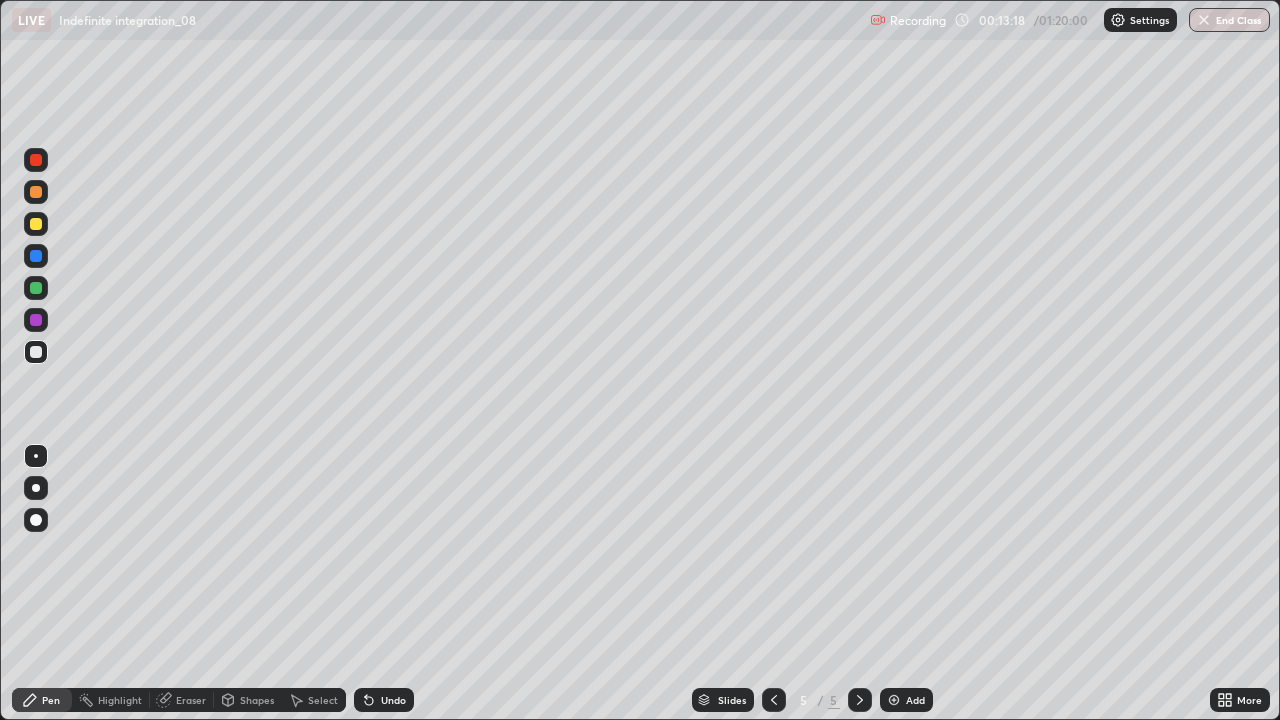 click at bounding box center (36, 224) 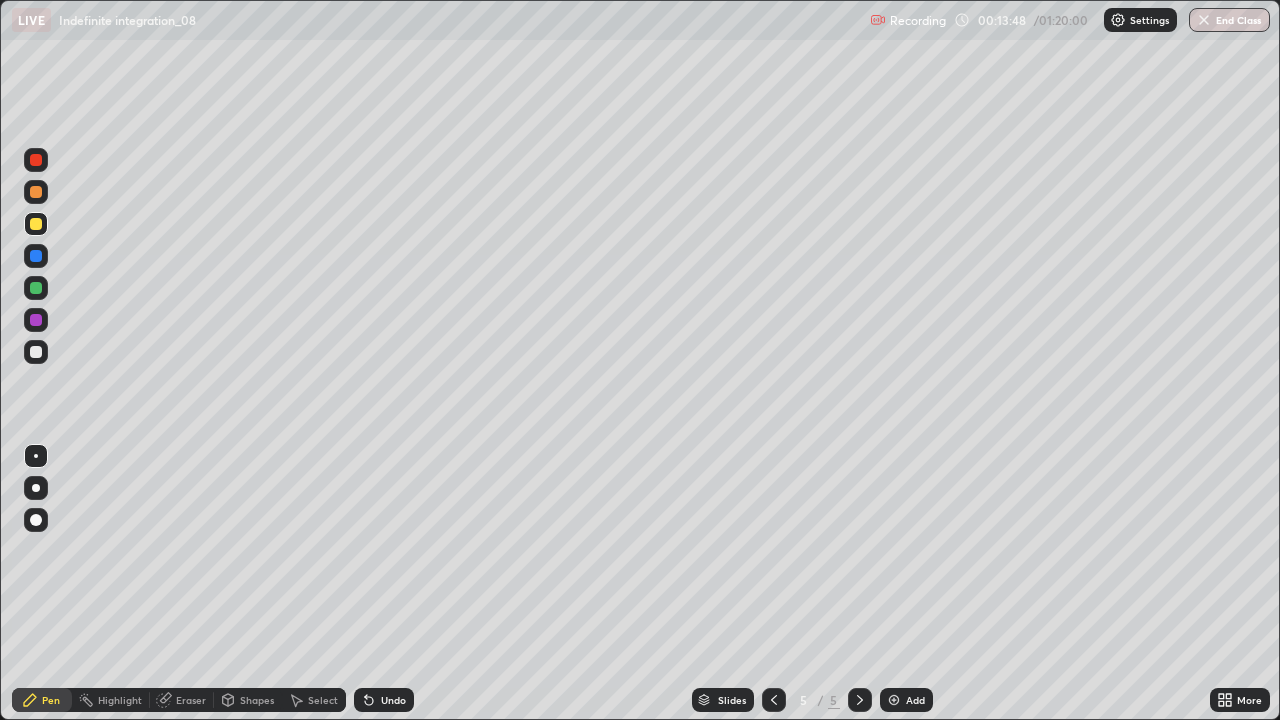 click on "Eraser" at bounding box center [191, 700] 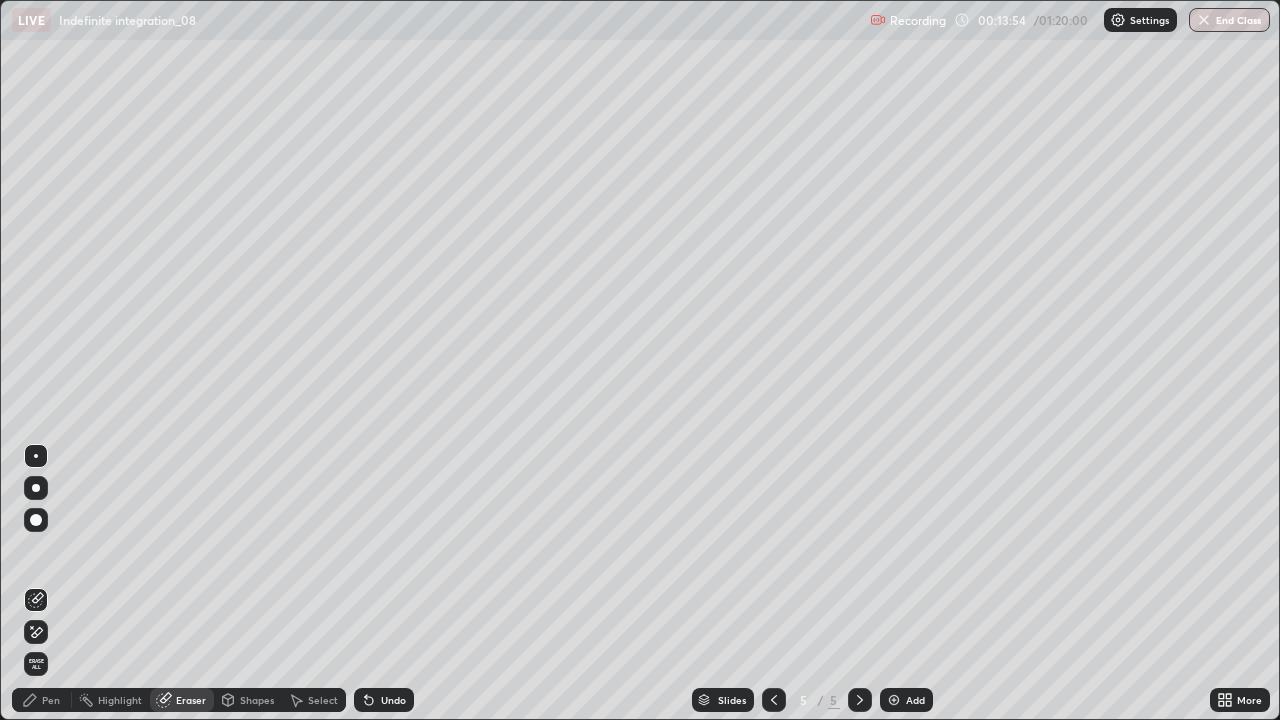 click on "Erase all" at bounding box center [36, 664] 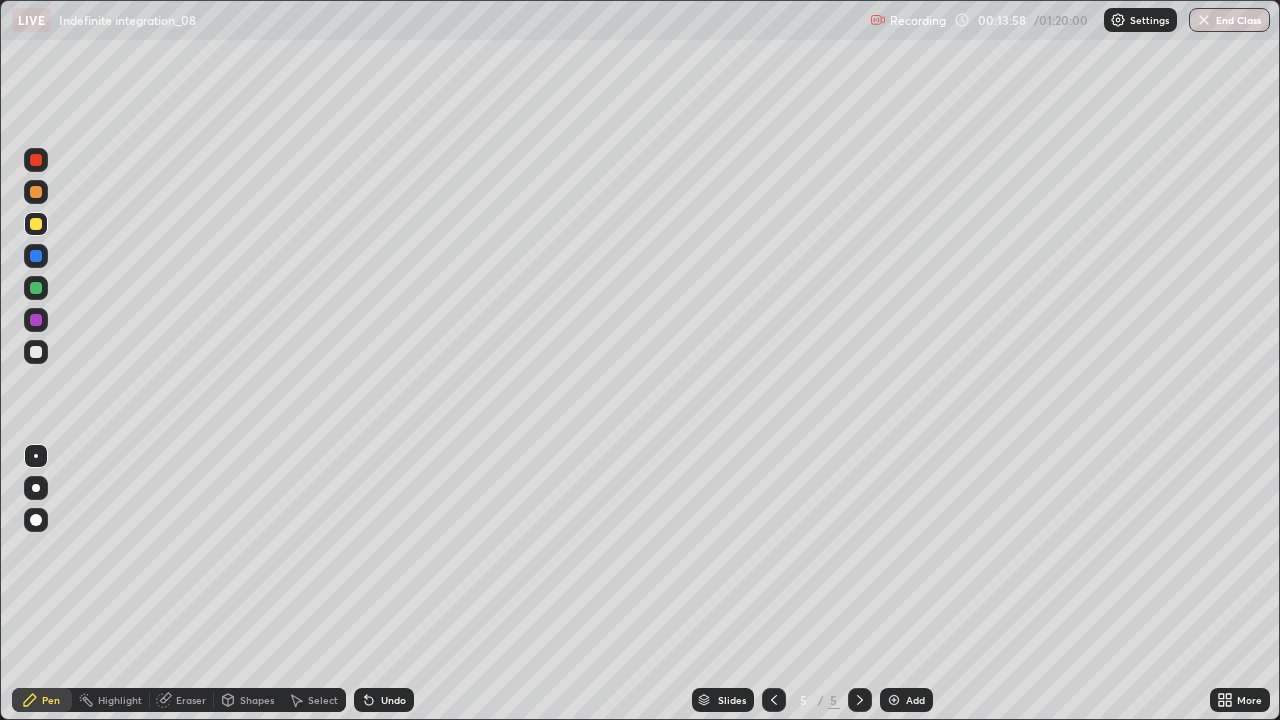 click 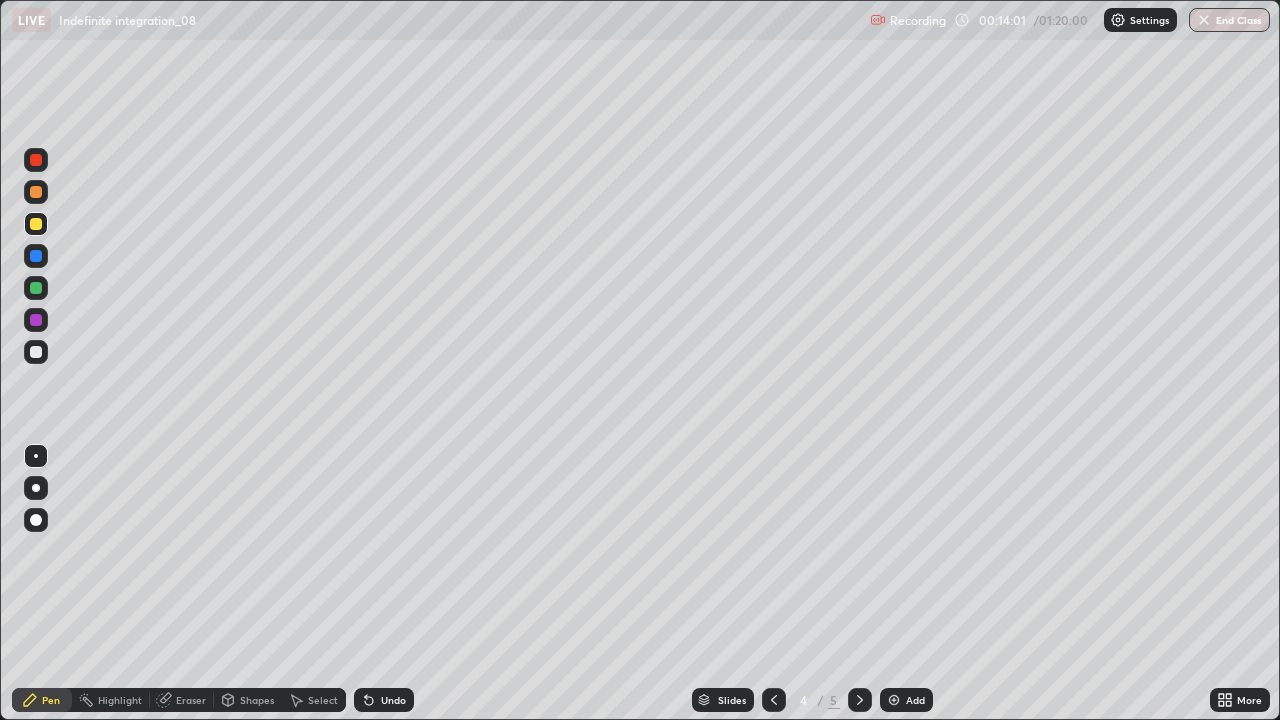 click 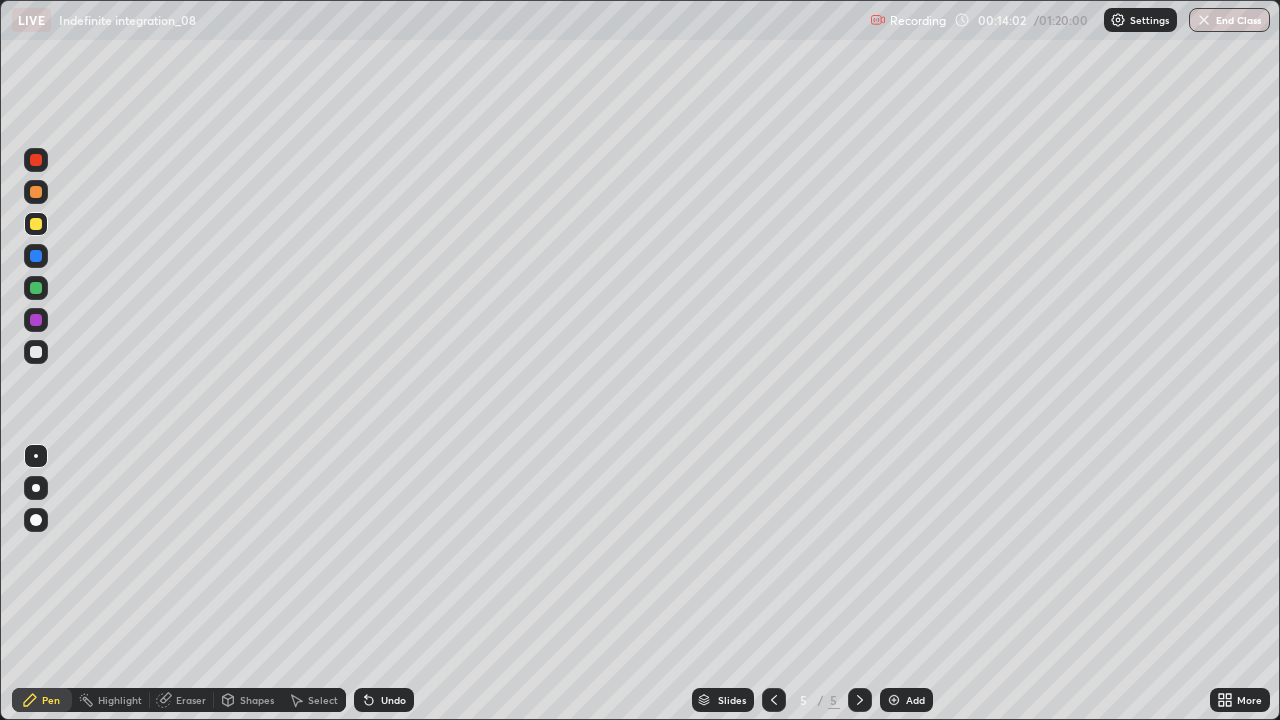 click 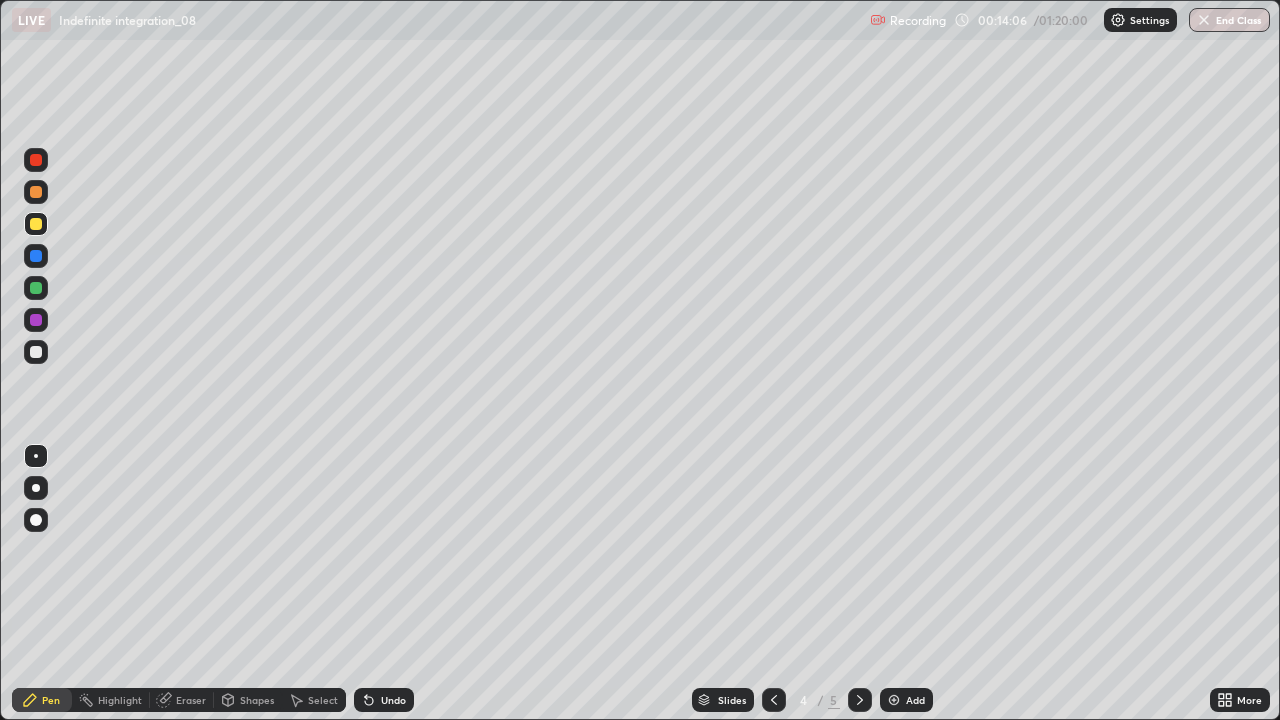 click on "Undo" at bounding box center [393, 700] 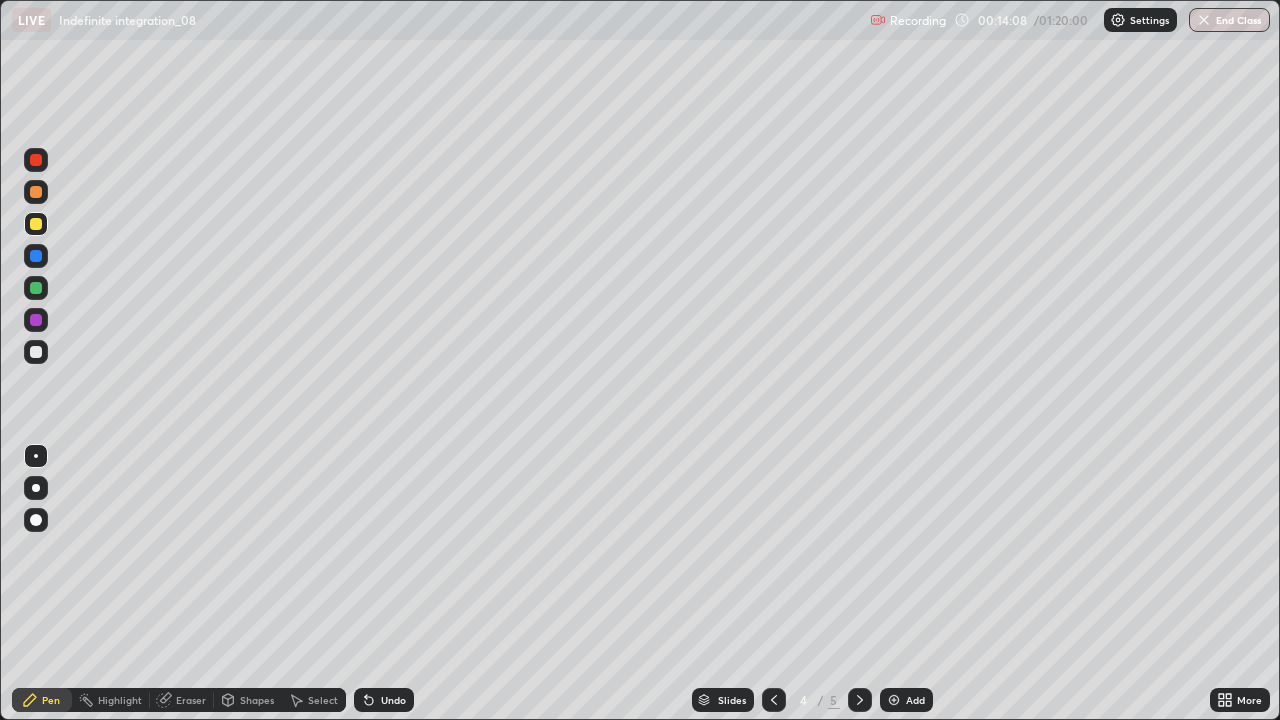 click 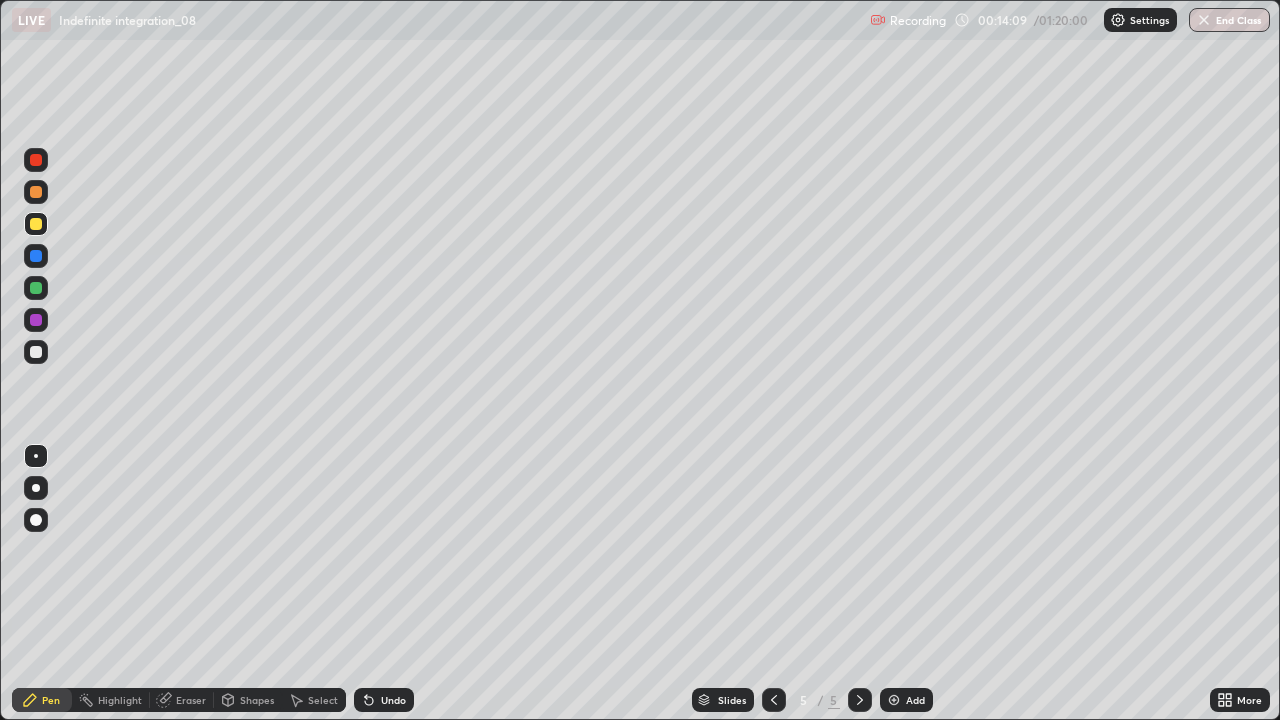 click at bounding box center [774, 700] 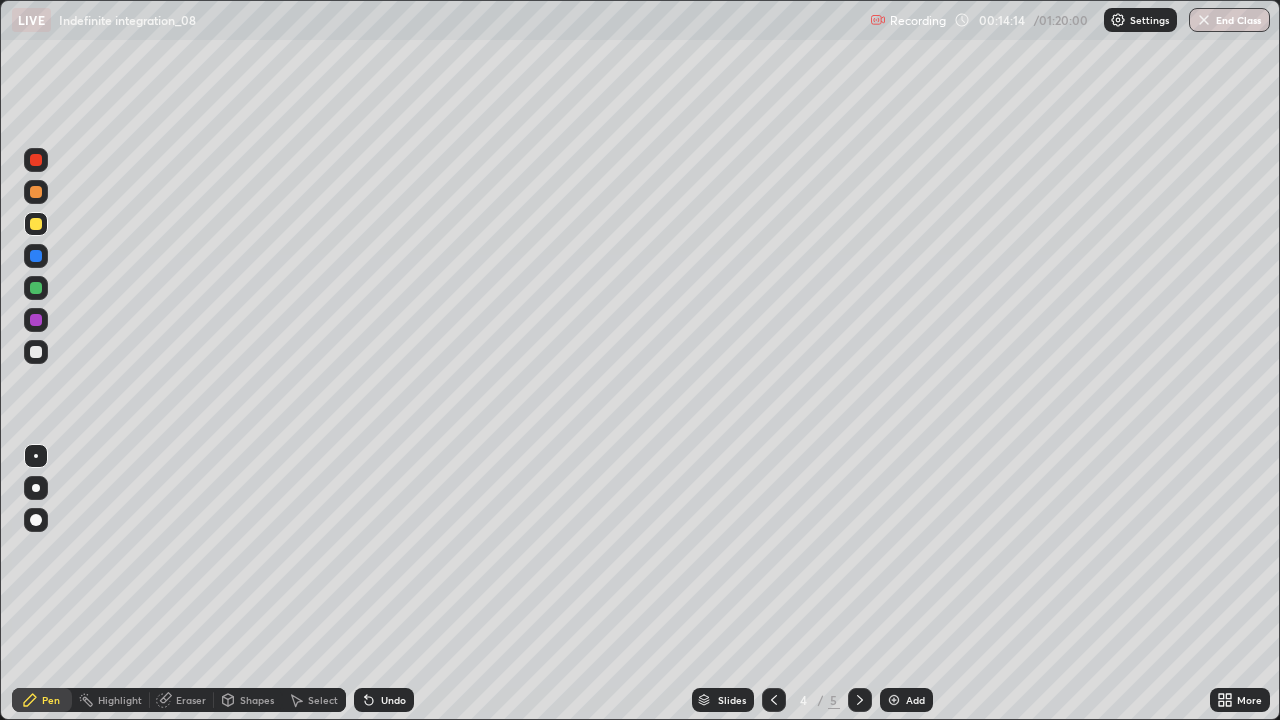 click 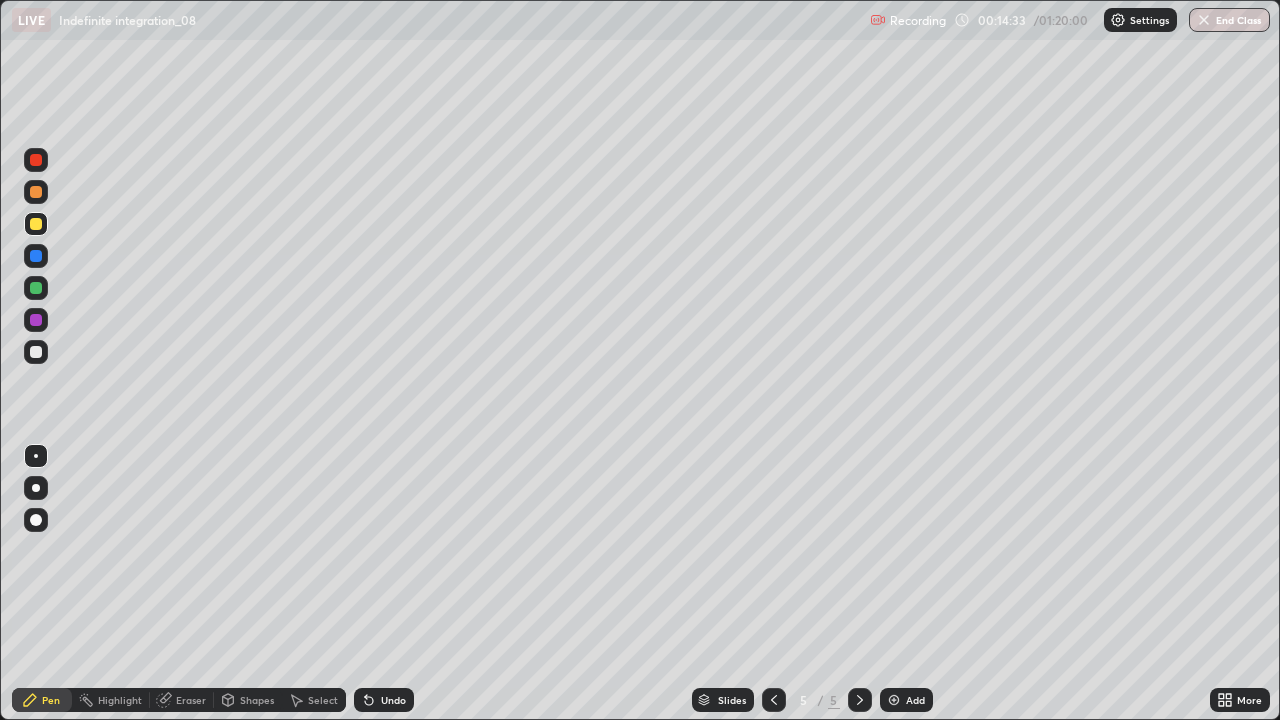 click on "Eraser" at bounding box center [191, 700] 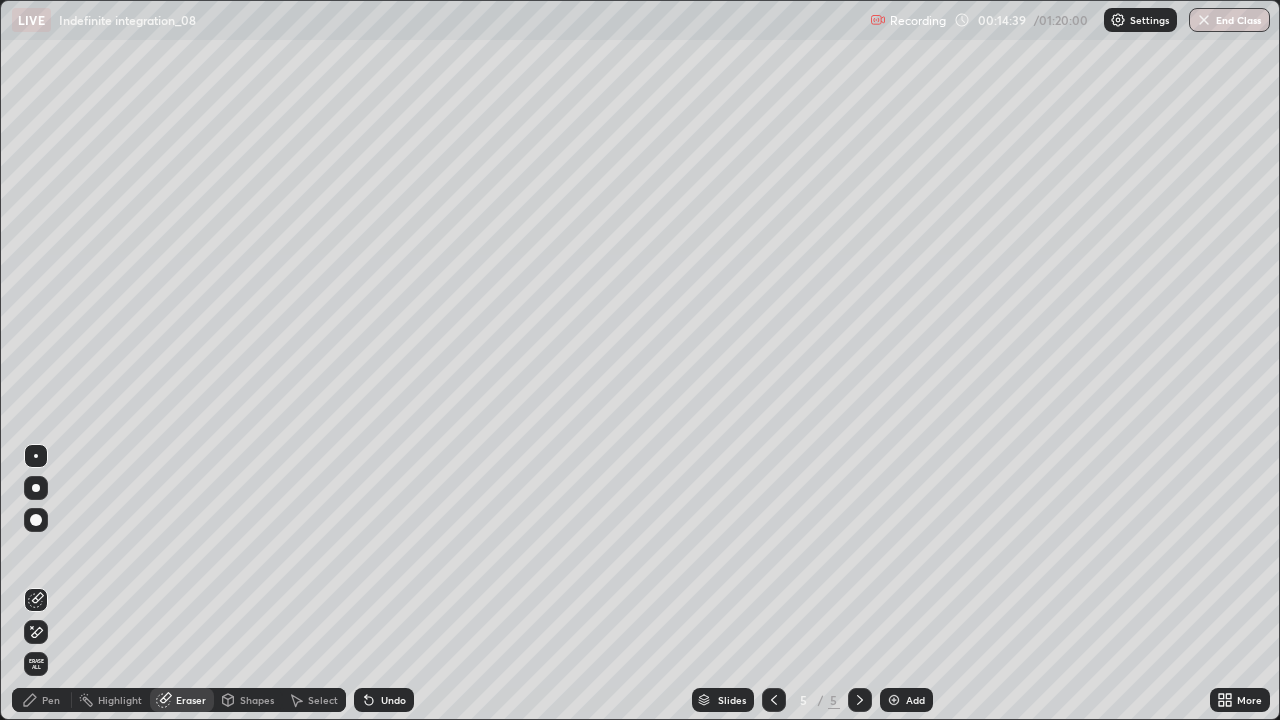 click on "Pen" at bounding box center (51, 700) 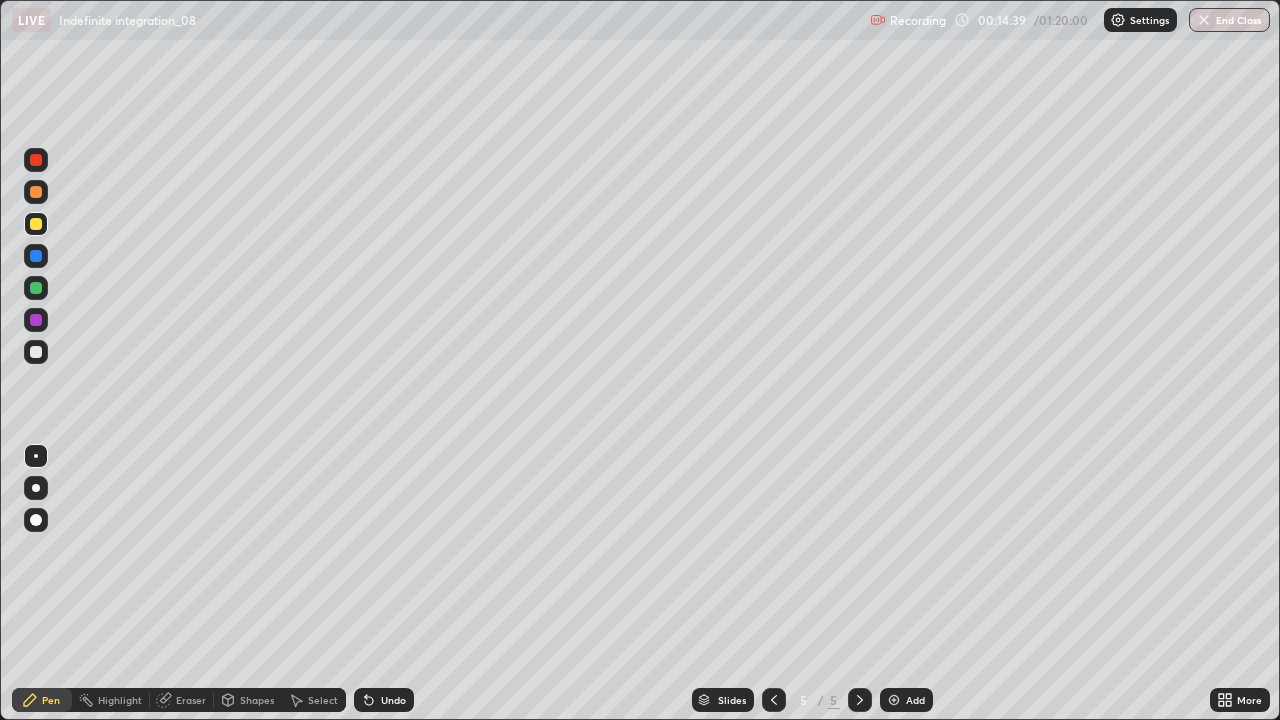 click at bounding box center [36, 224] 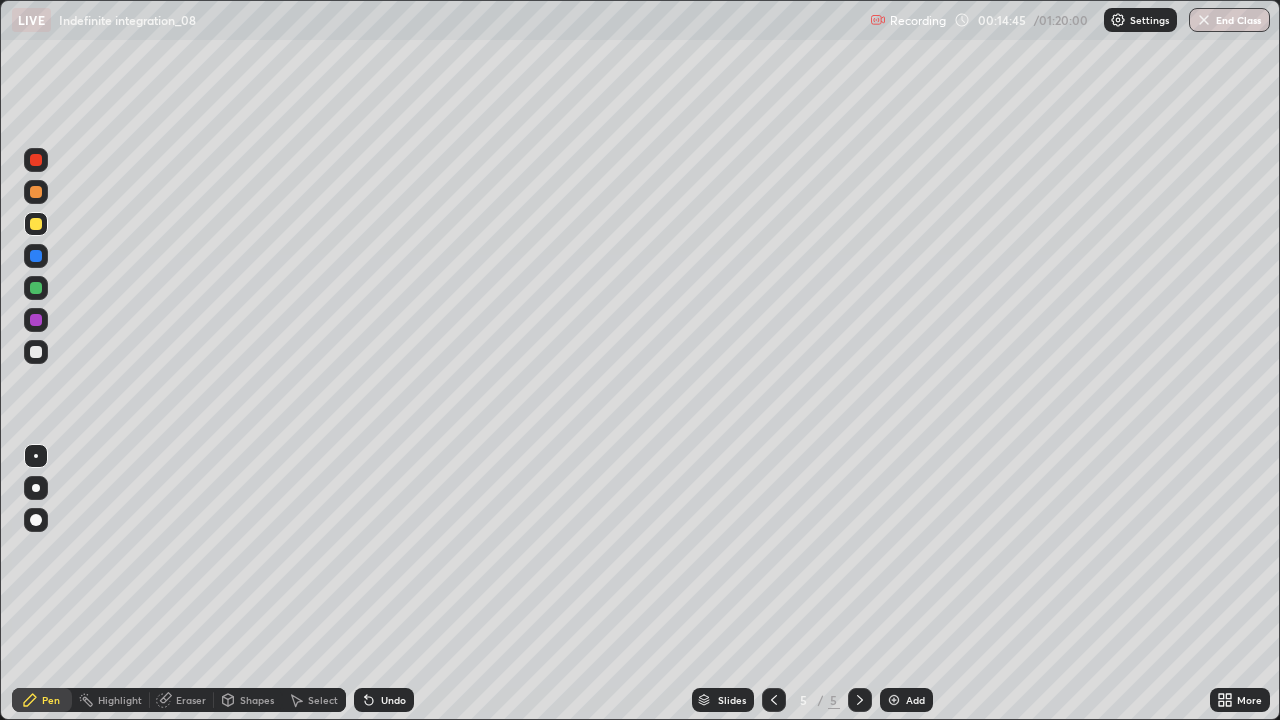 click 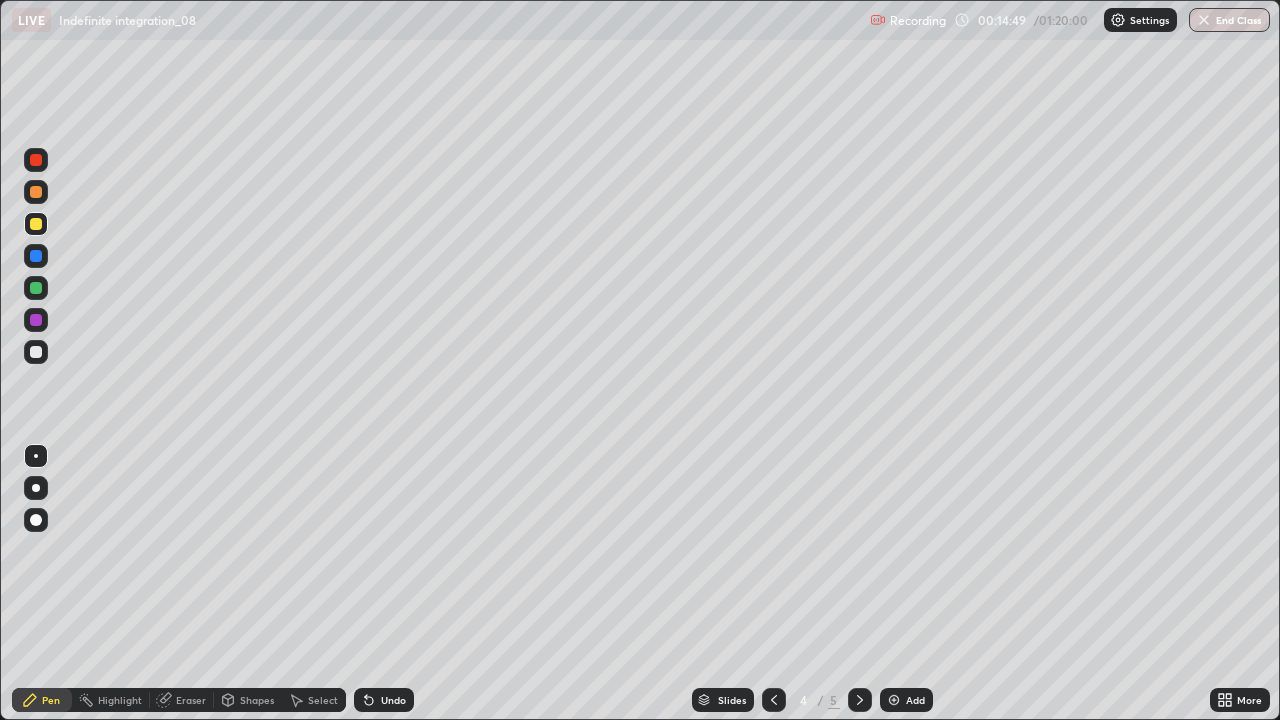click 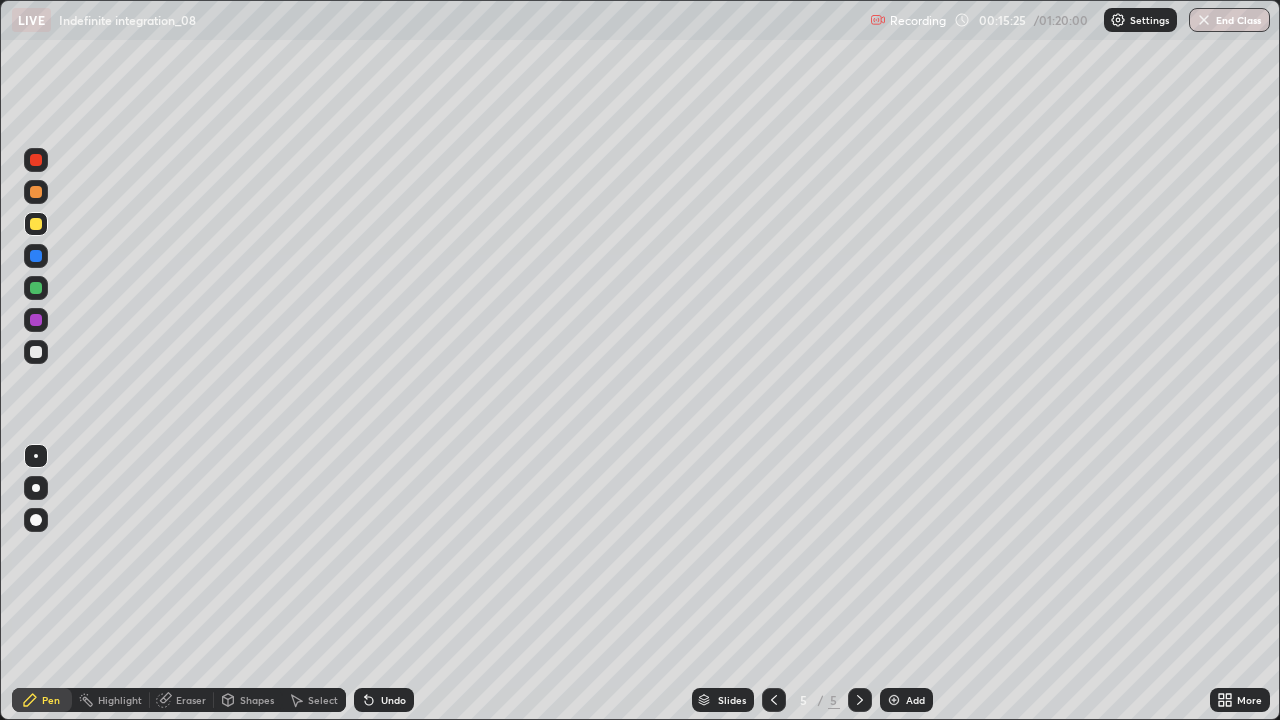 click 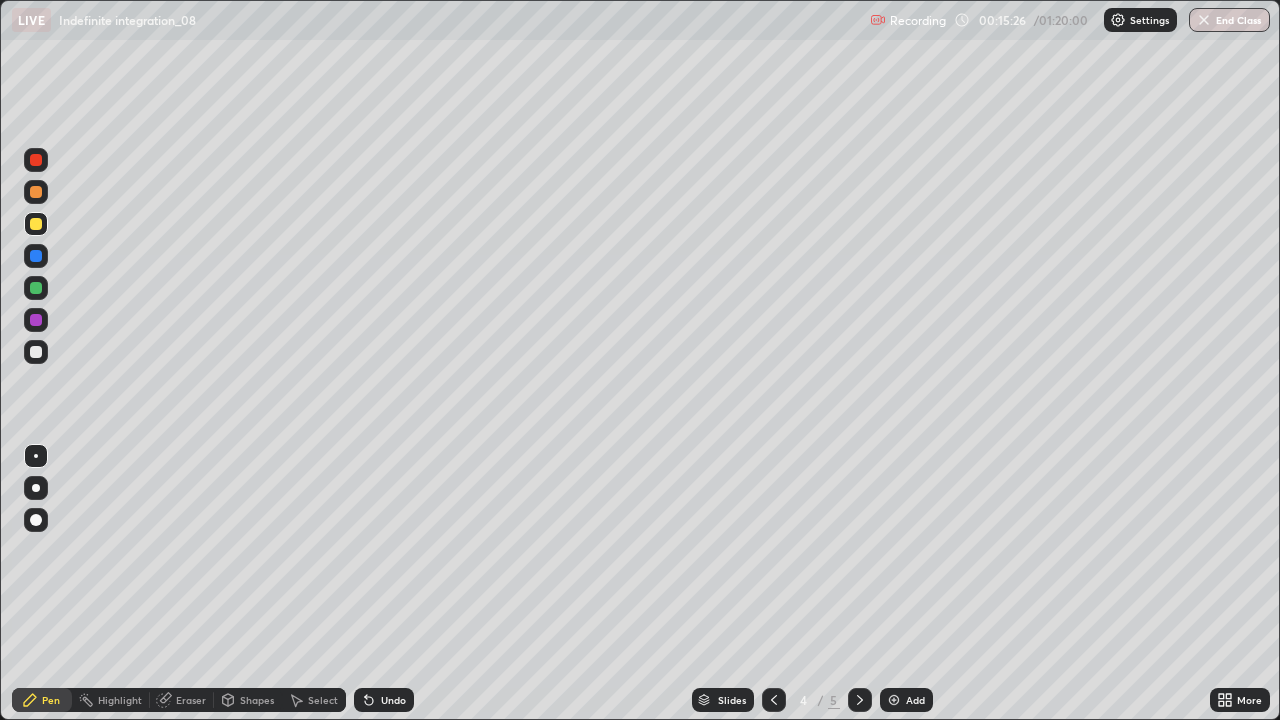 click 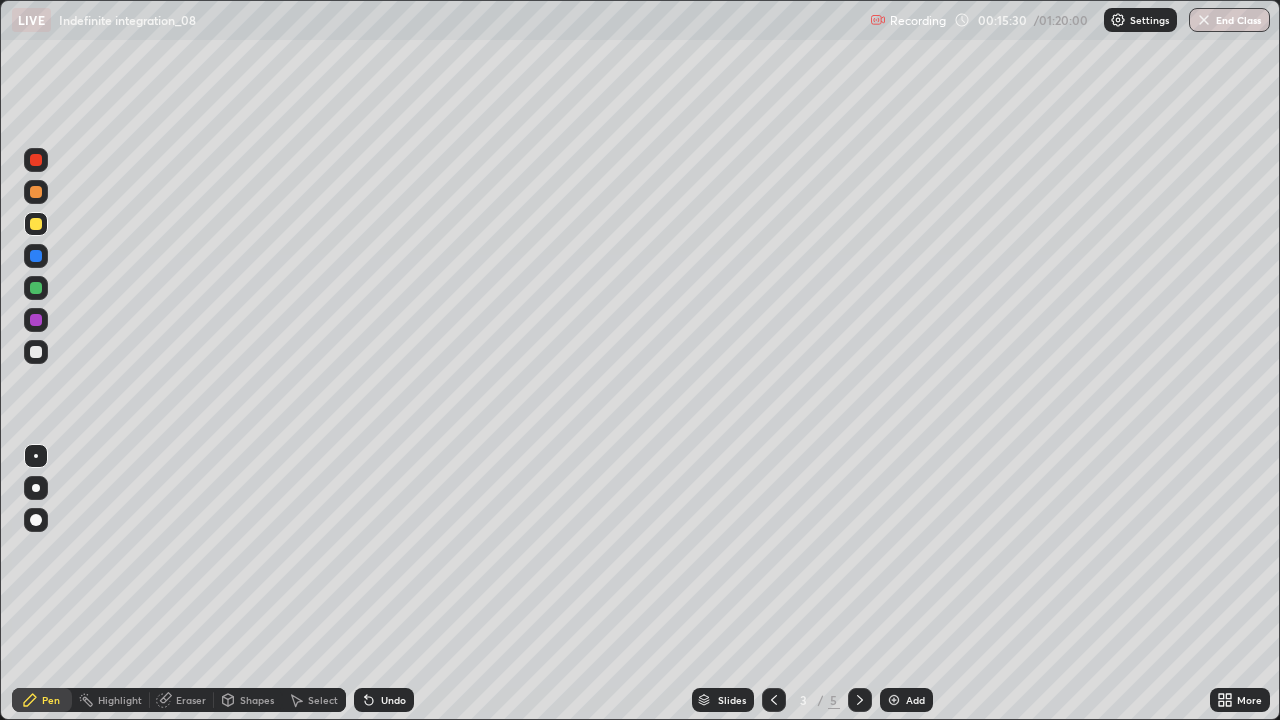 click 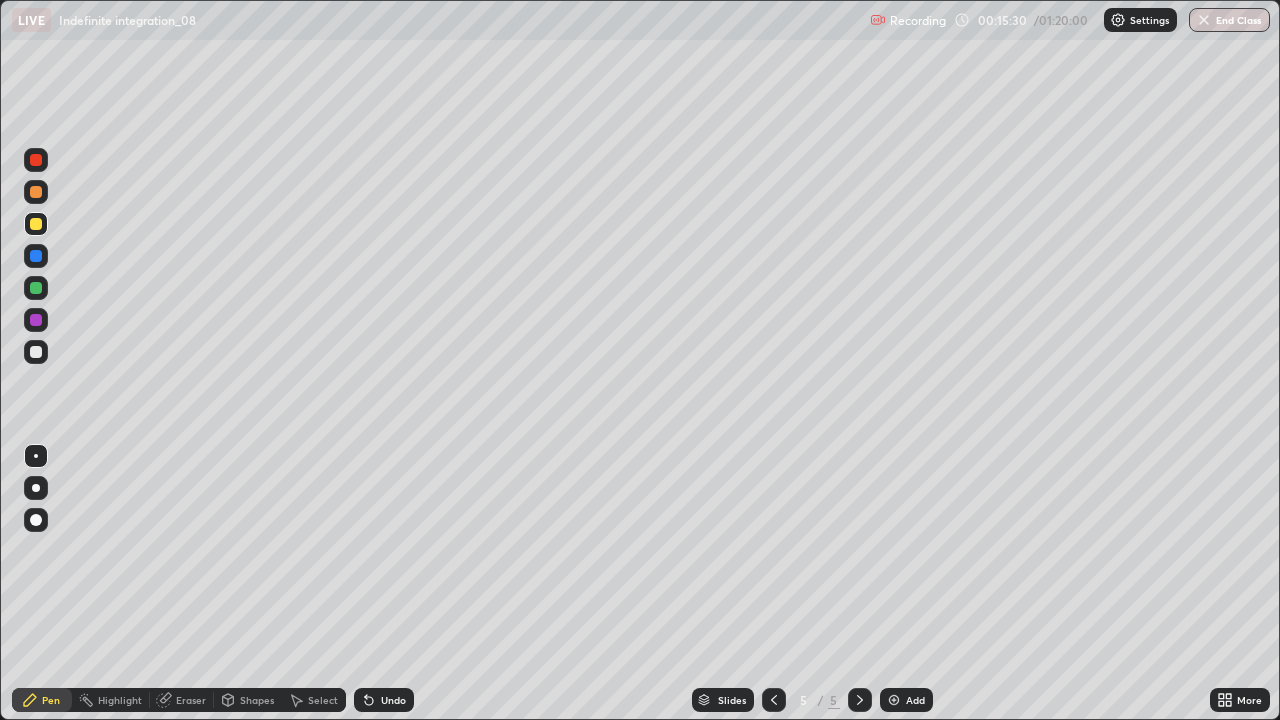 click 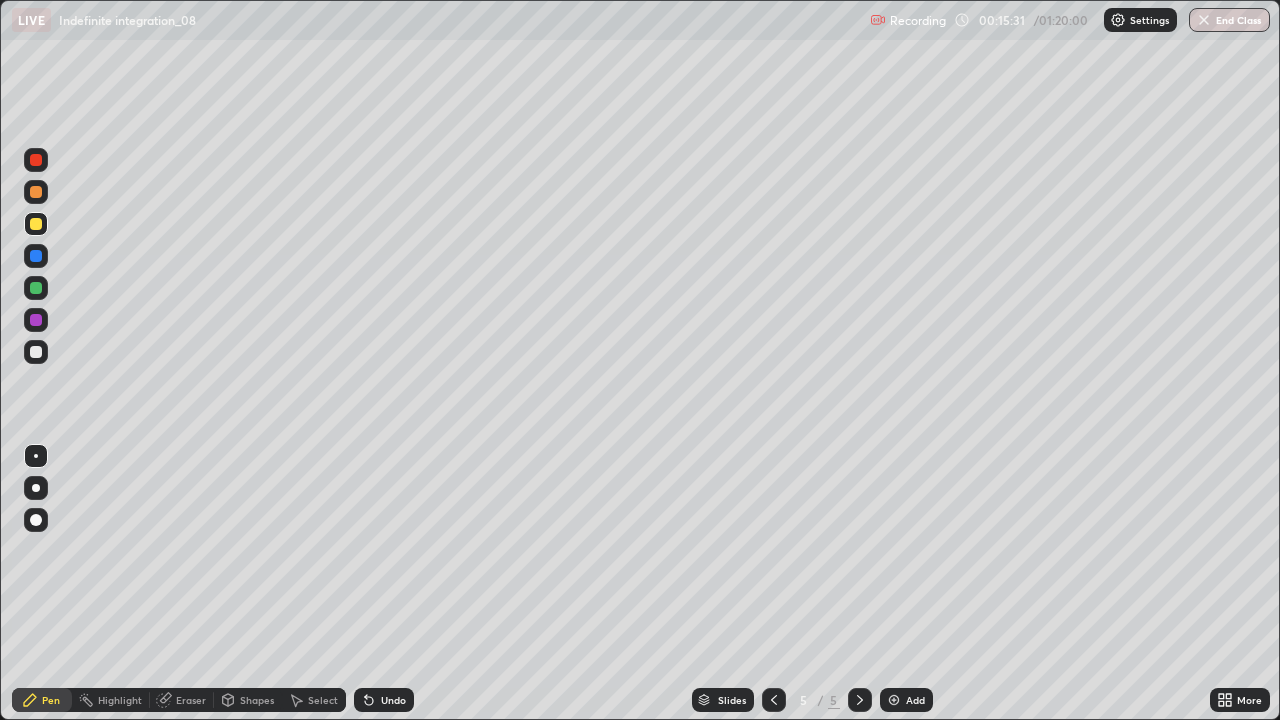 click at bounding box center (894, 700) 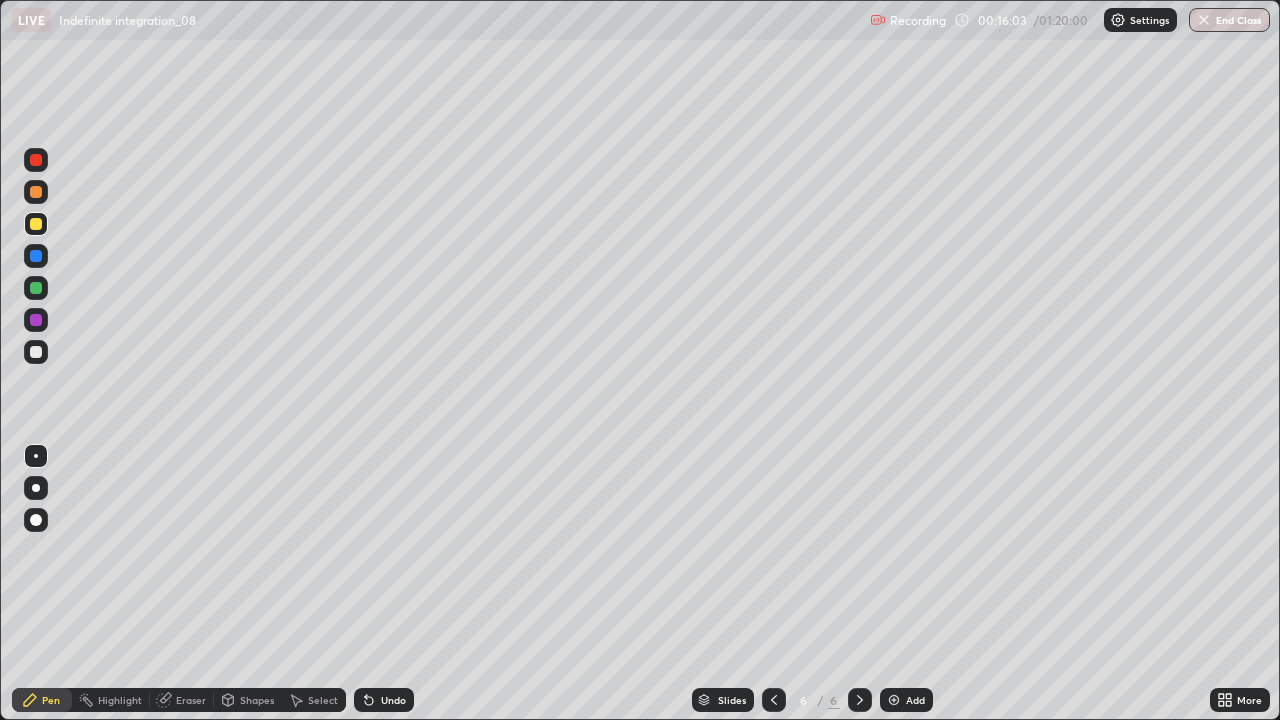click at bounding box center [36, 288] 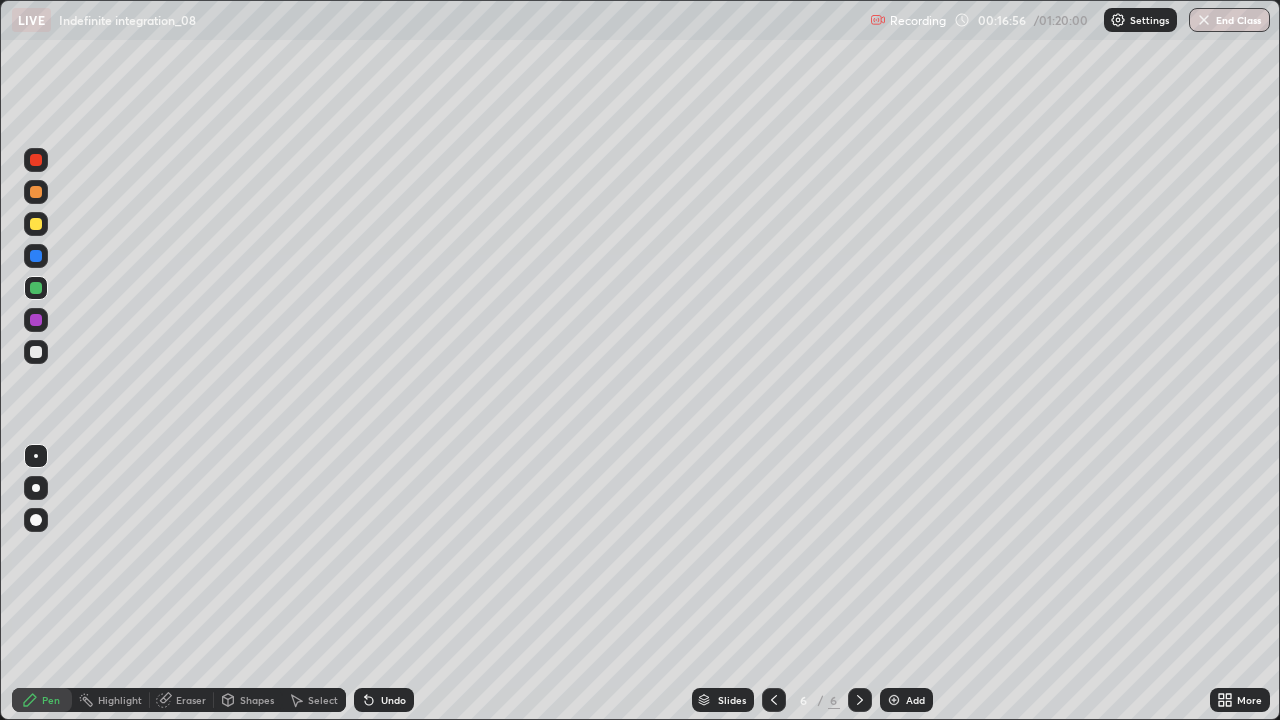 click at bounding box center [36, 224] 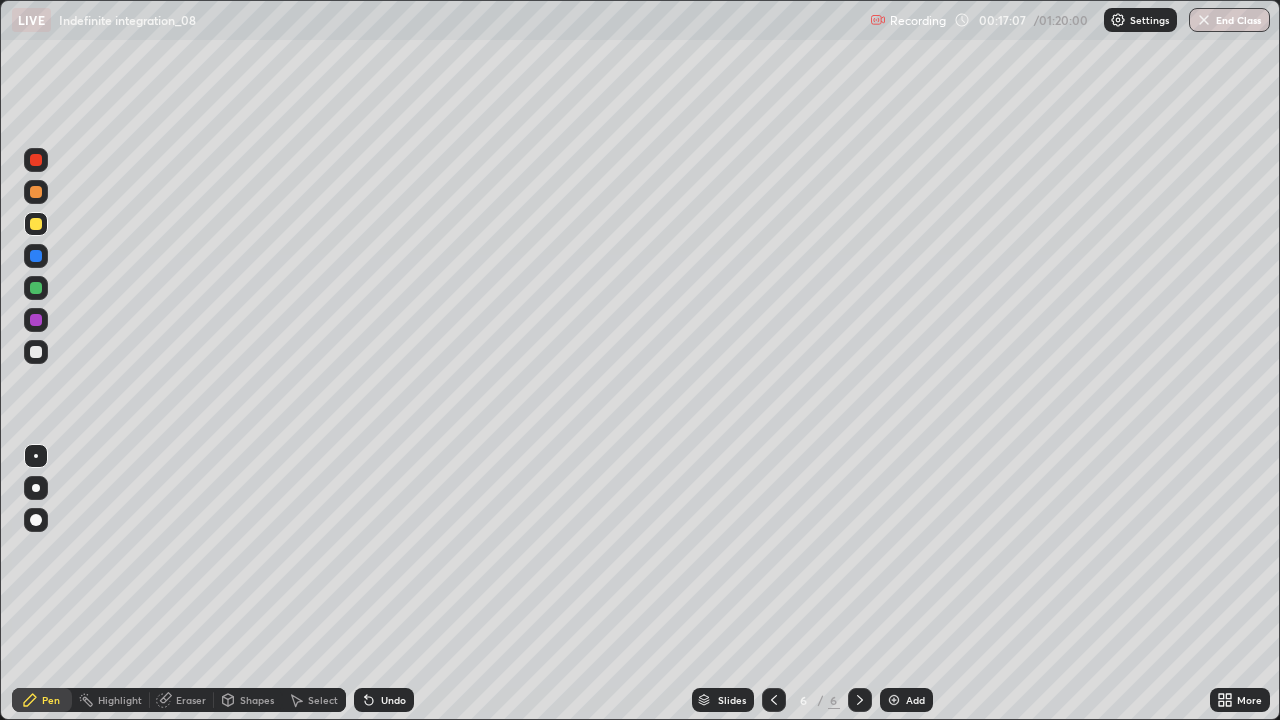 click at bounding box center [36, 352] 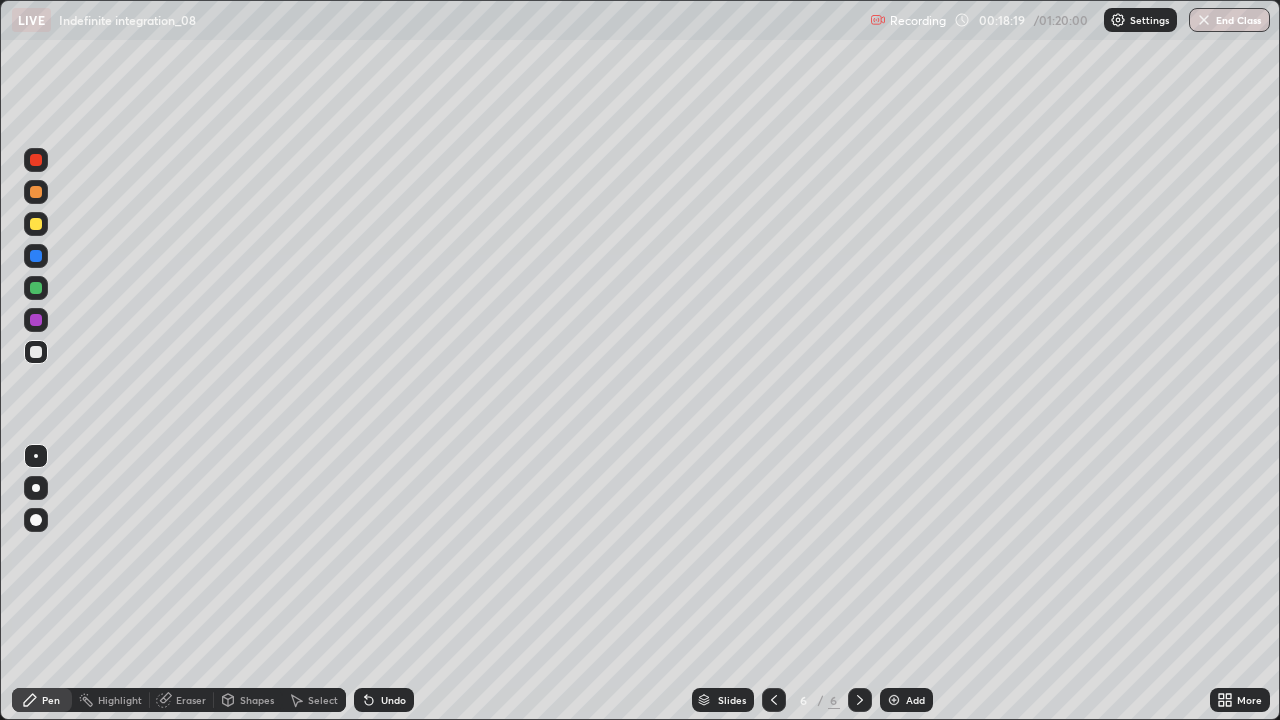 click at bounding box center [36, 256] 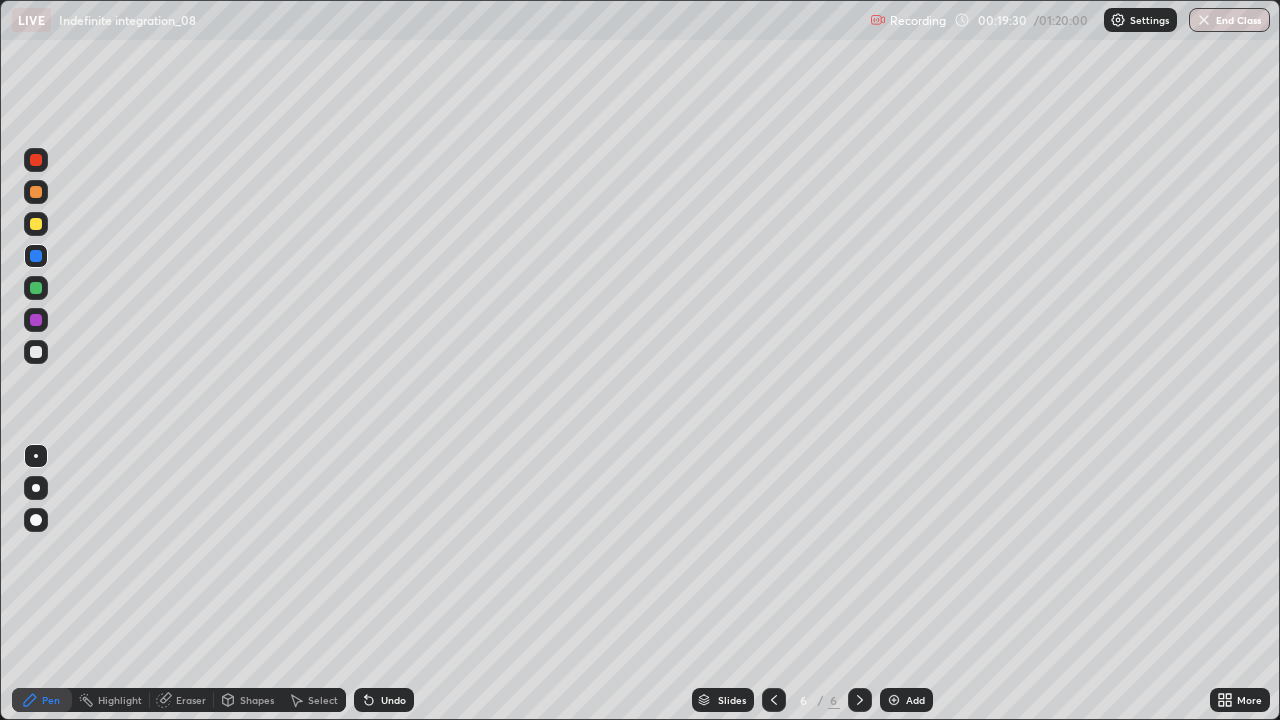 click on "Add" at bounding box center [915, 700] 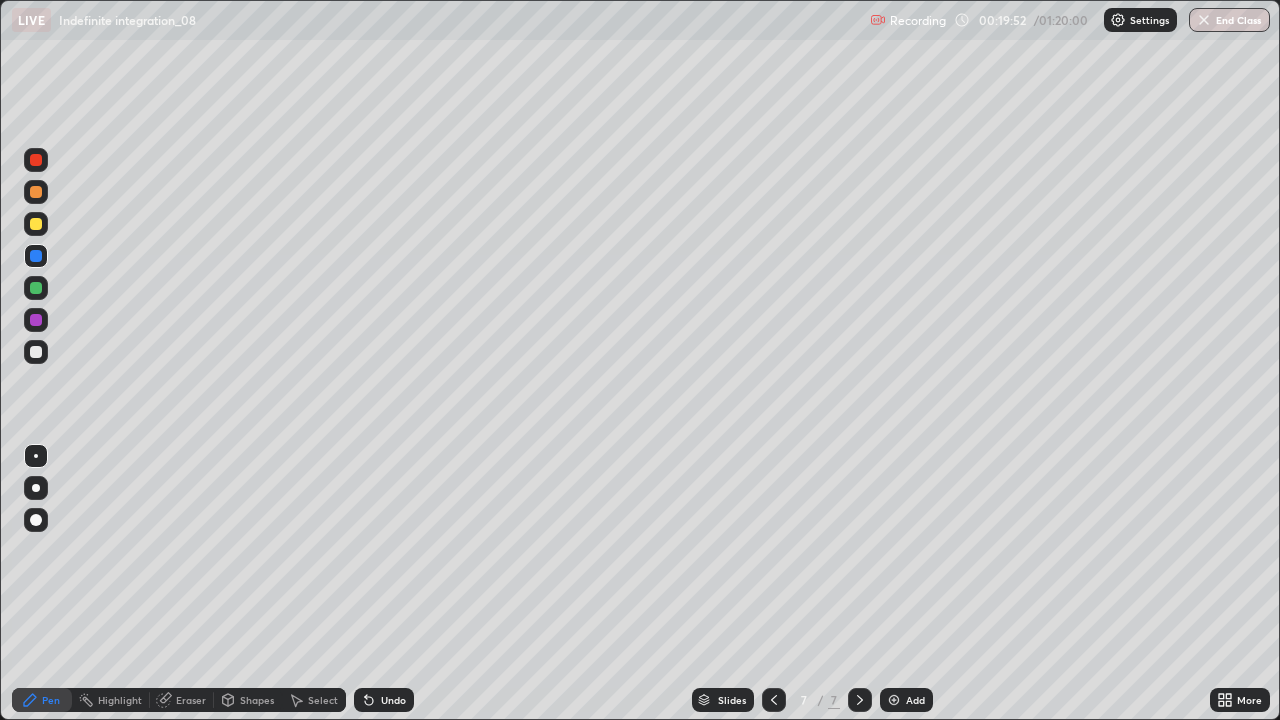 click at bounding box center (36, 192) 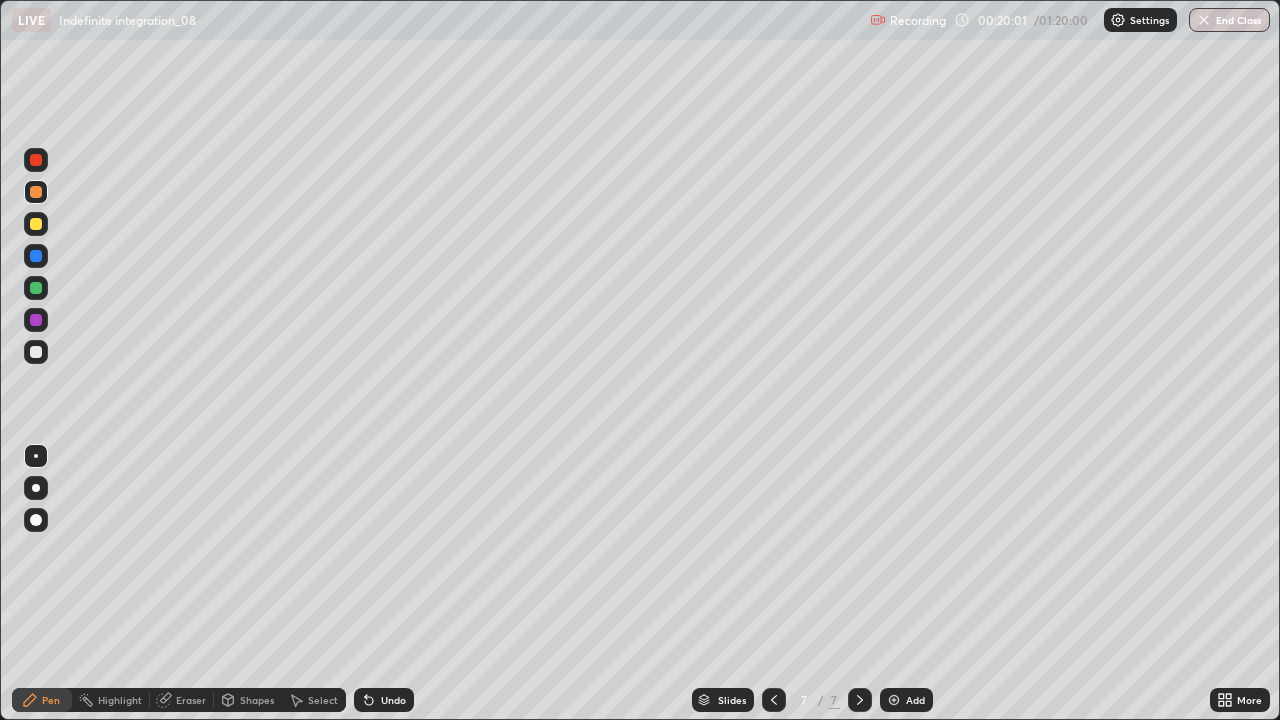 click at bounding box center [36, 160] 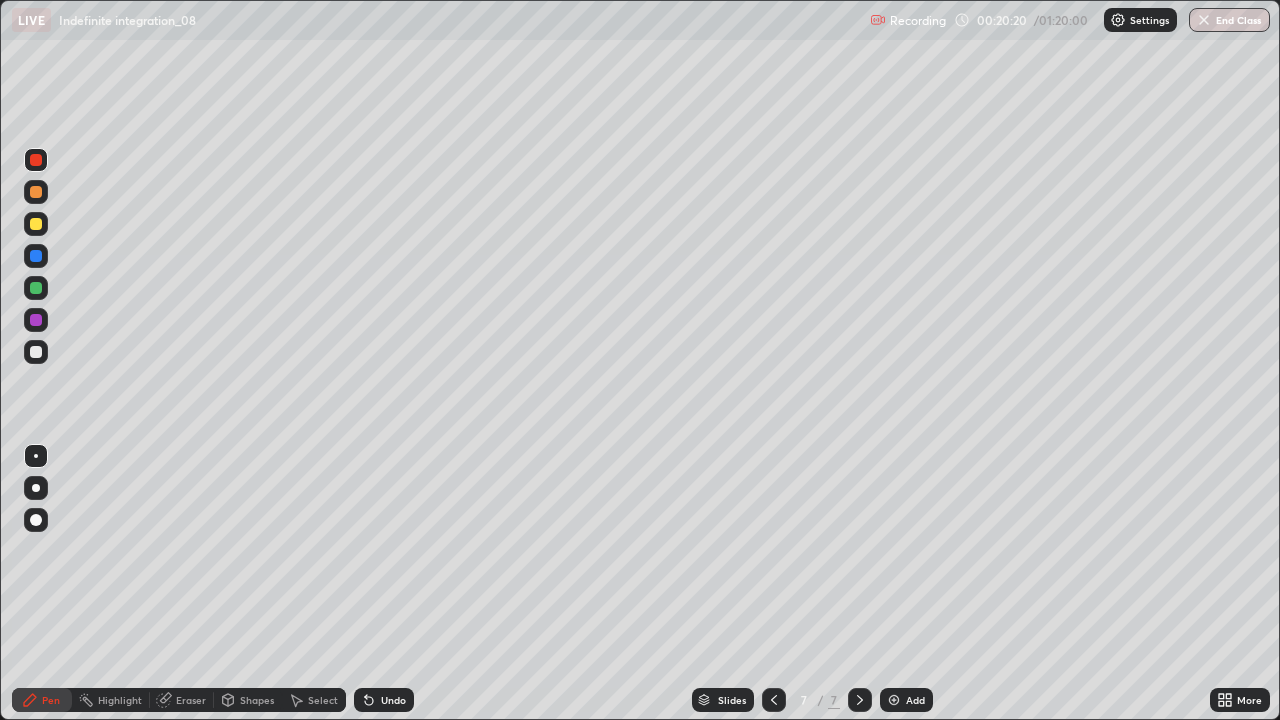 click on "Undo" at bounding box center (393, 700) 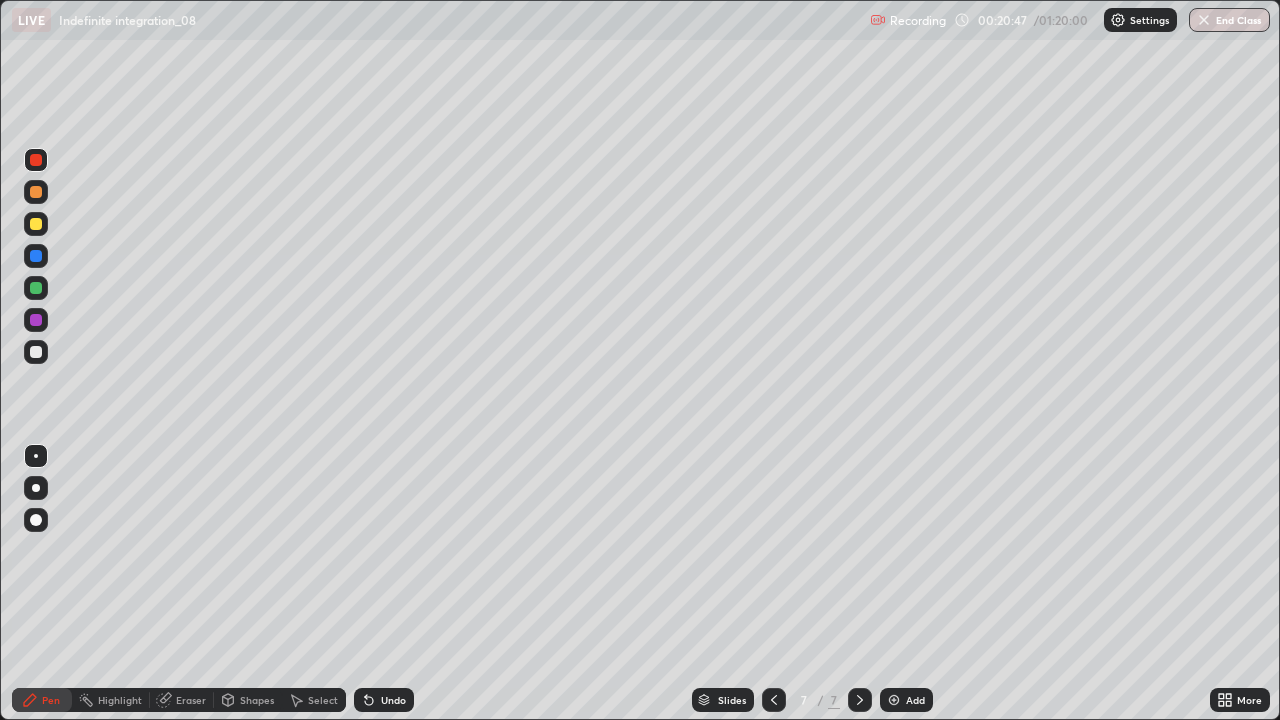click on "Undo" at bounding box center (393, 700) 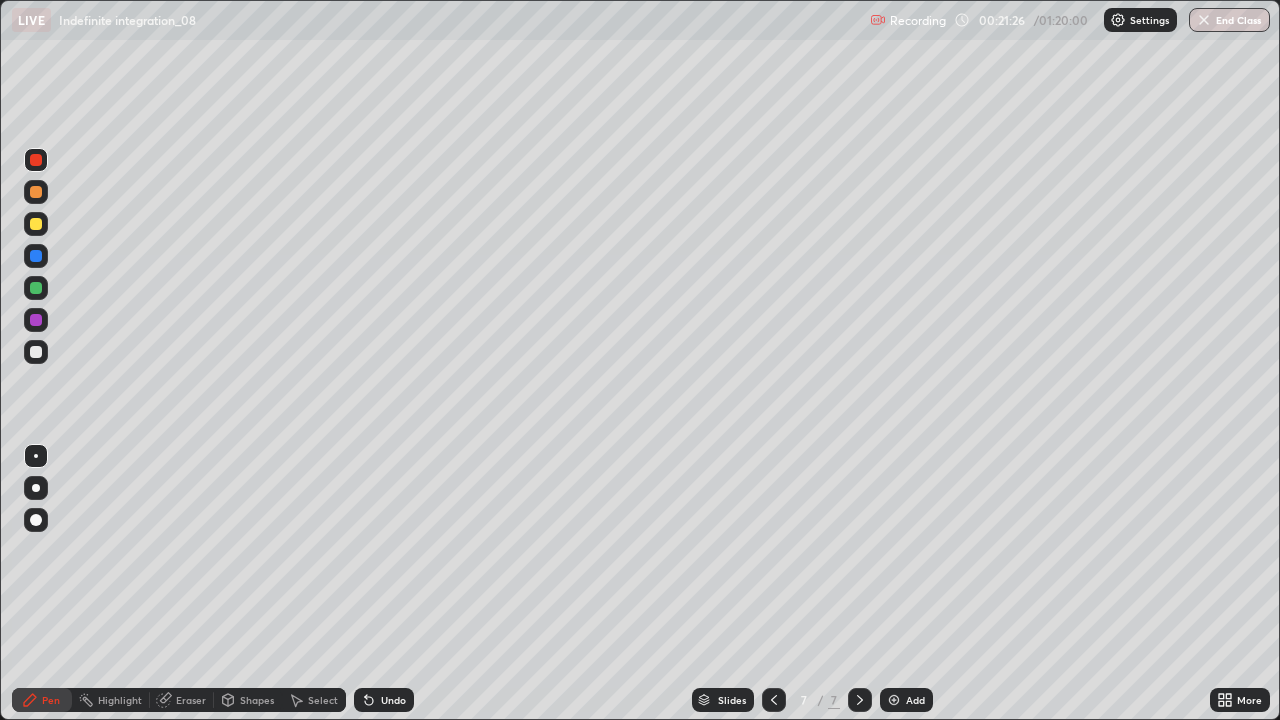 click at bounding box center (36, 192) 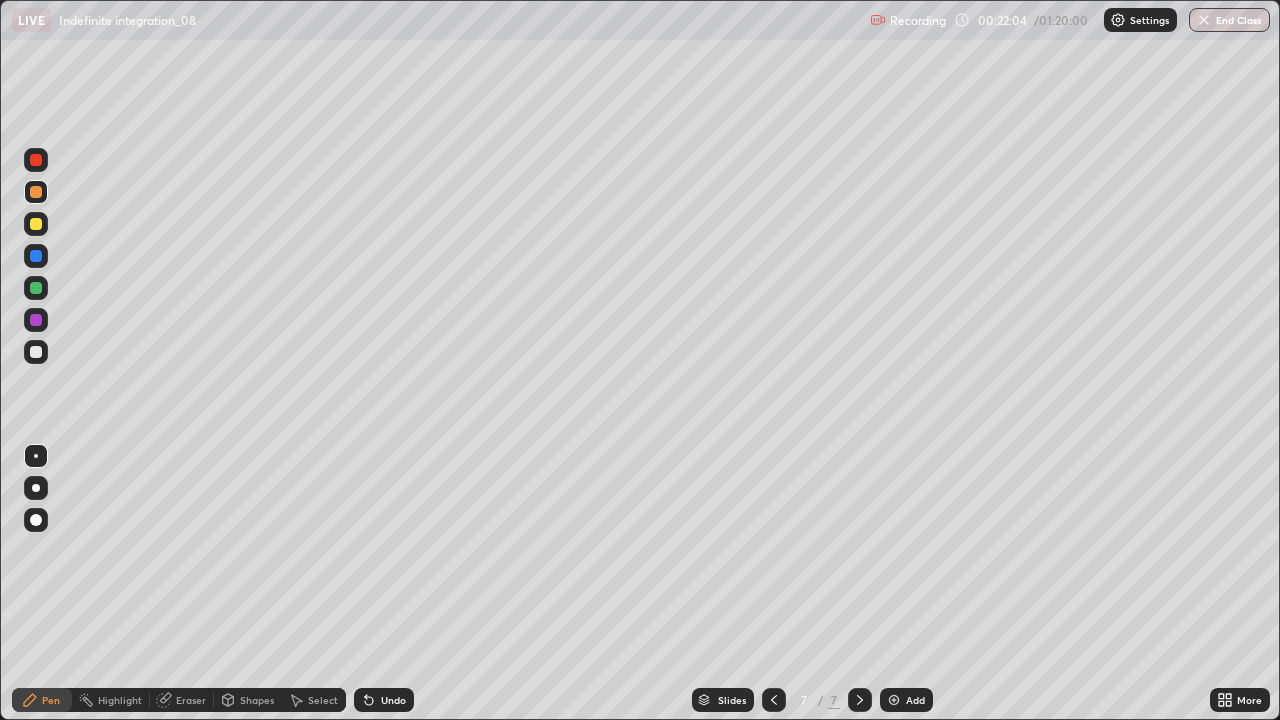 click at bounding box center [36, 224] 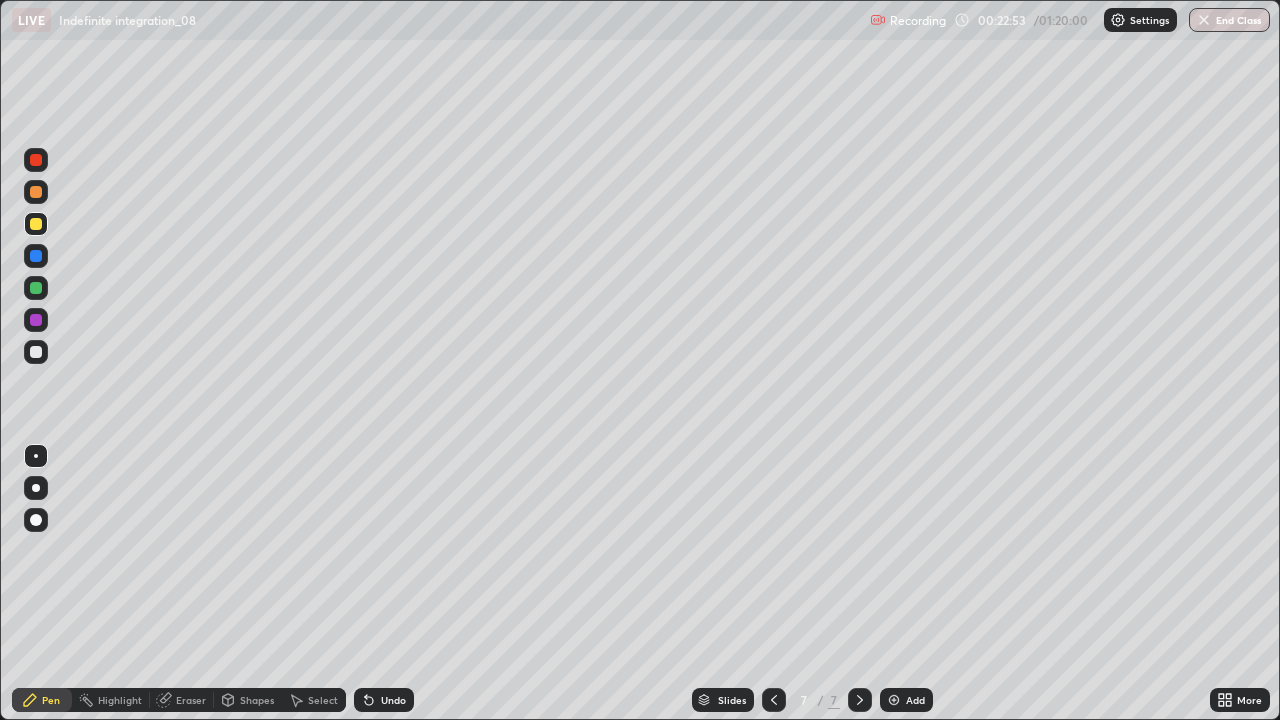 click on "Select" at bounding box center (323, 700) 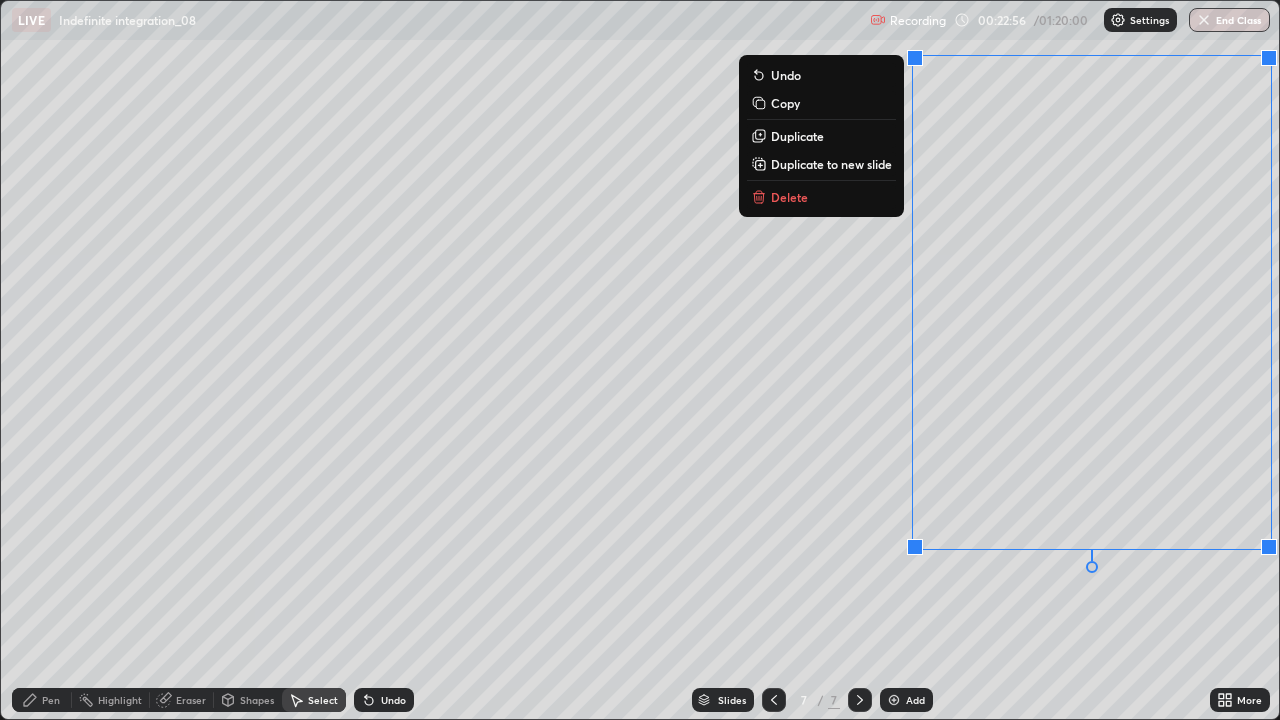 click on "Delete" at bounding box center [821, 197] 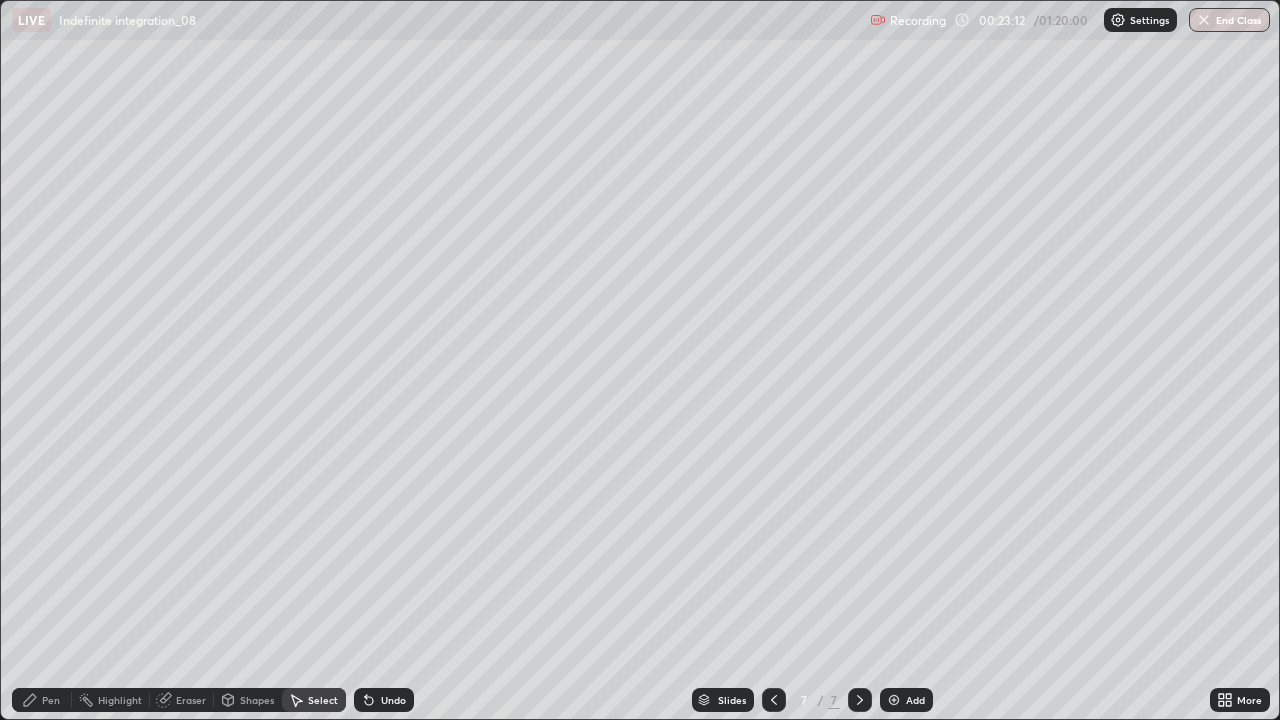 click on "Pen" at bounding box center (42, 700) 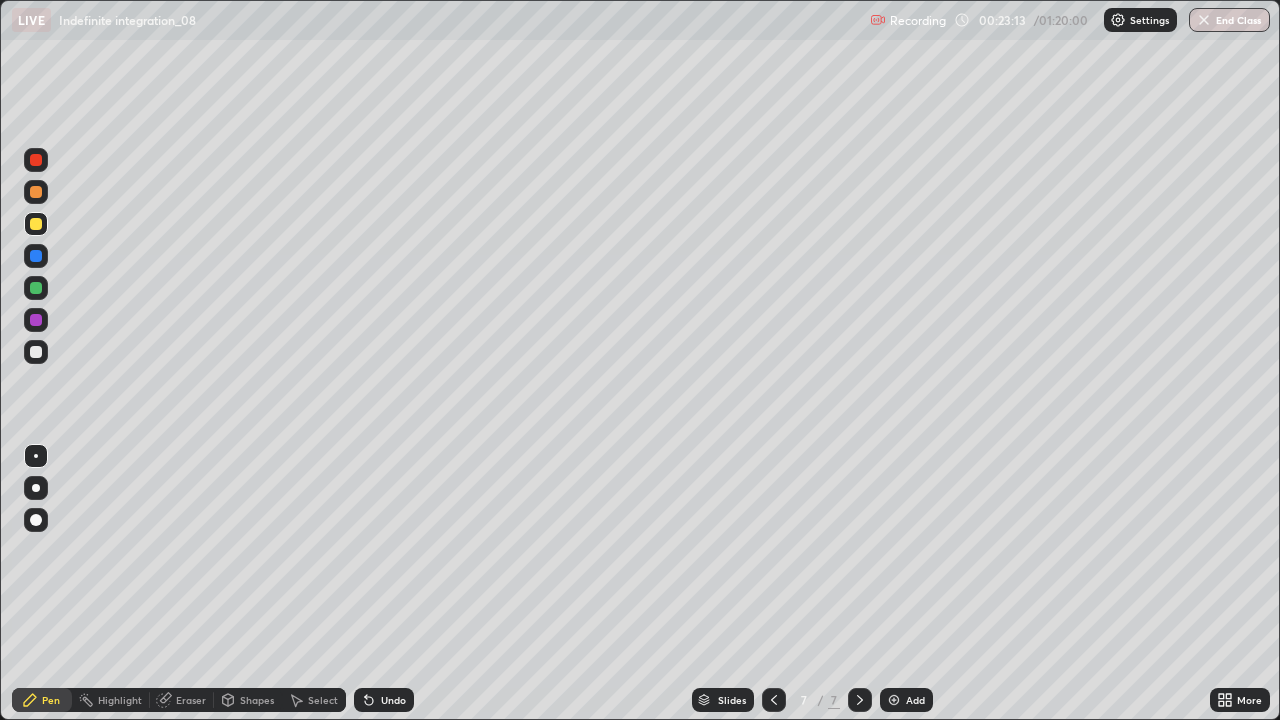 click at bounding box center (36, 288) 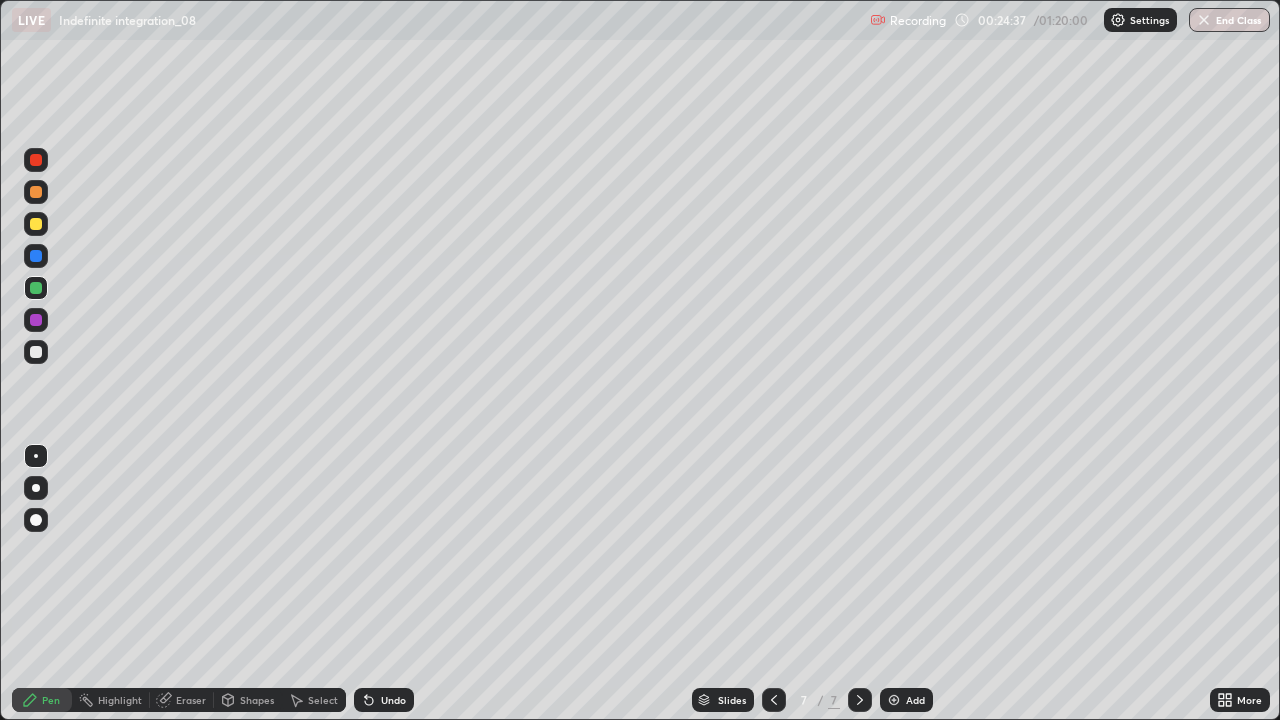 click on "Select" at bounding box center (323, 700) 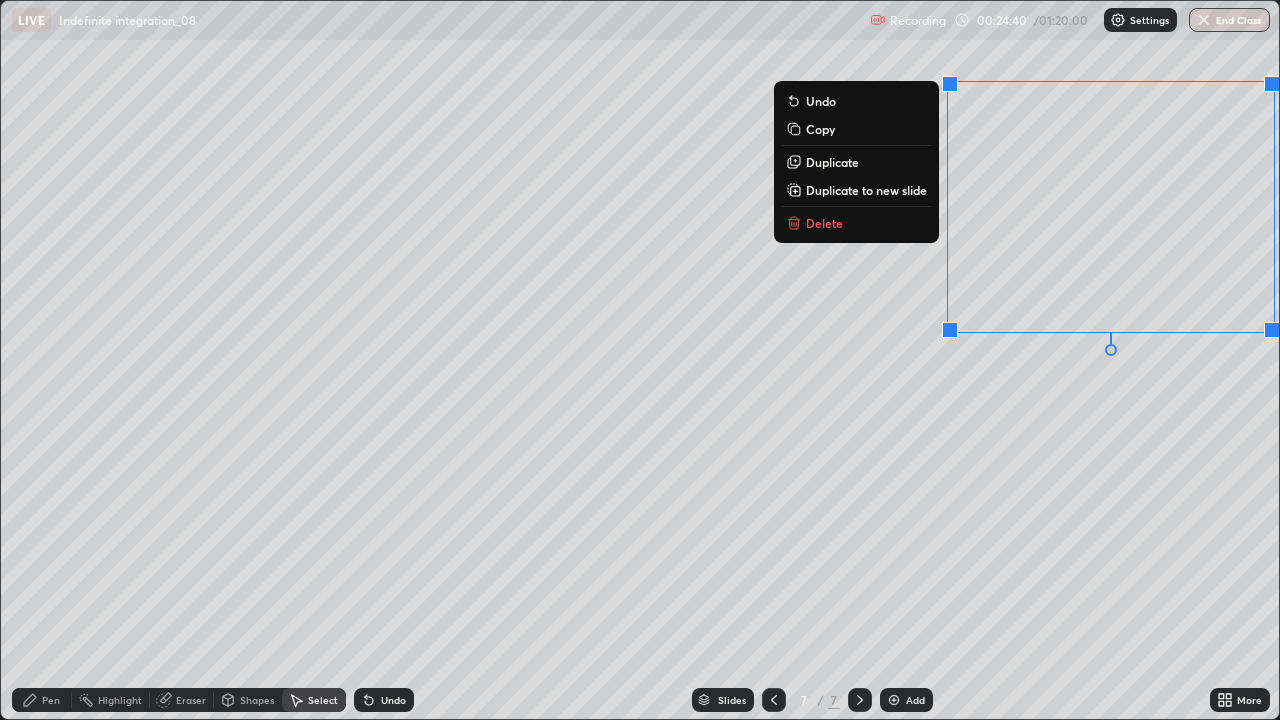 click on "Delete" at bounding box center (856, 223) 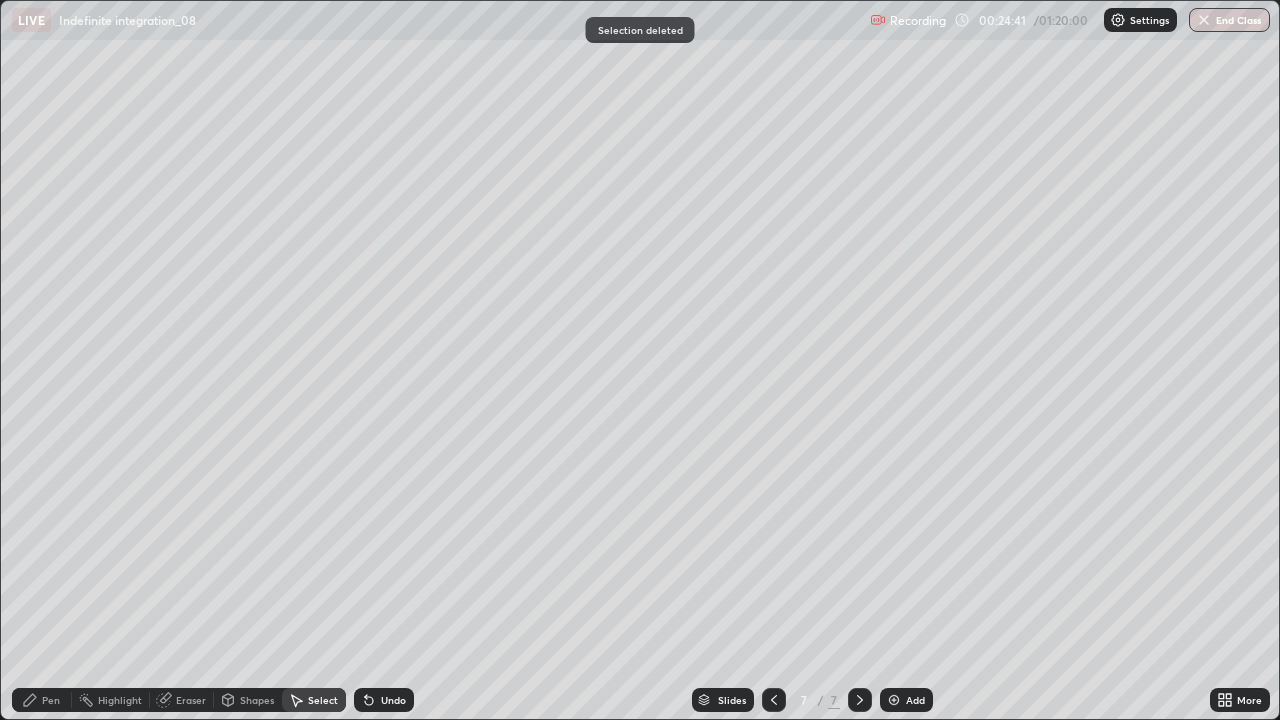 click on "Pen" at bounding box center (51, 700) 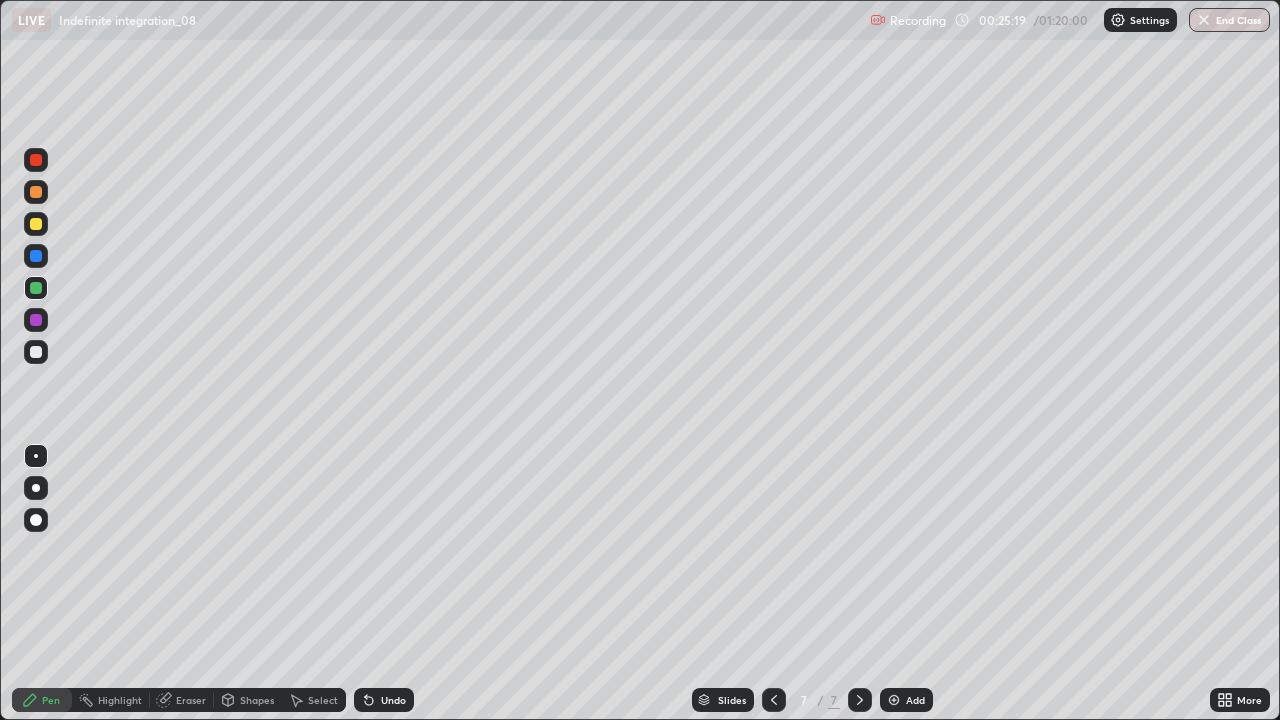 click on "Eraser" at bounding box center [191, 700] 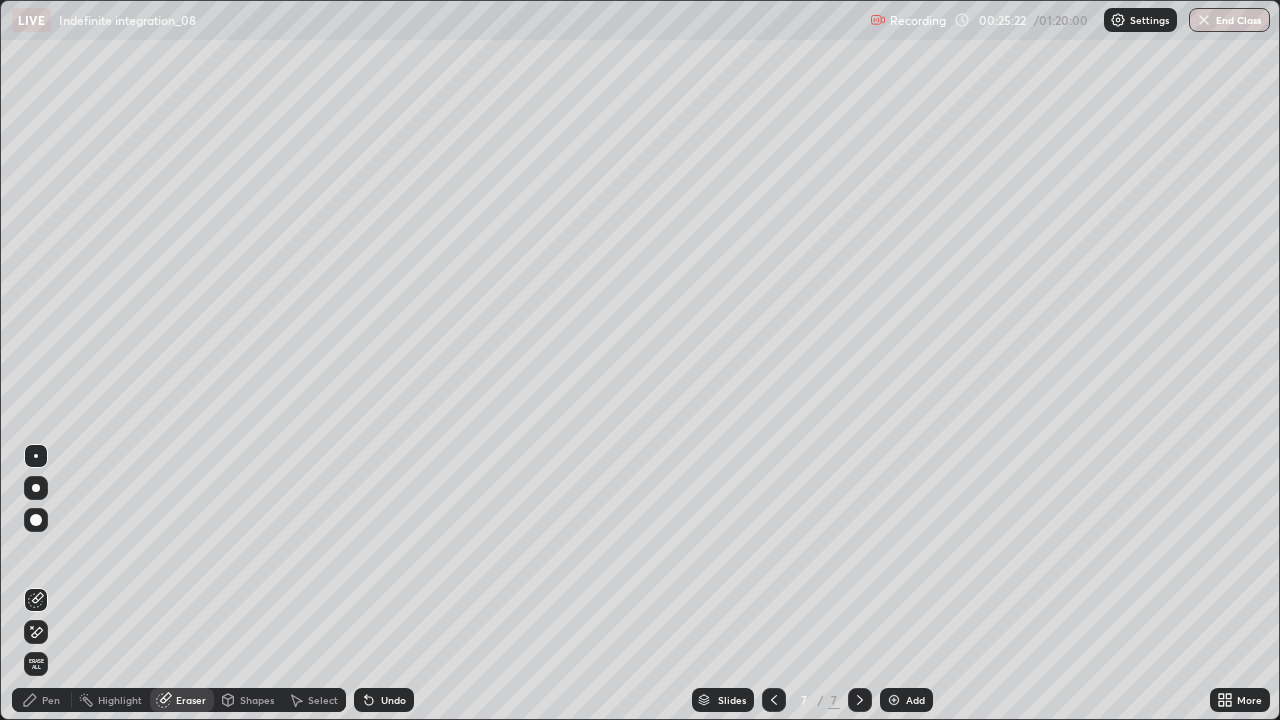 click on "Pen" at bounding box center [51, 700] 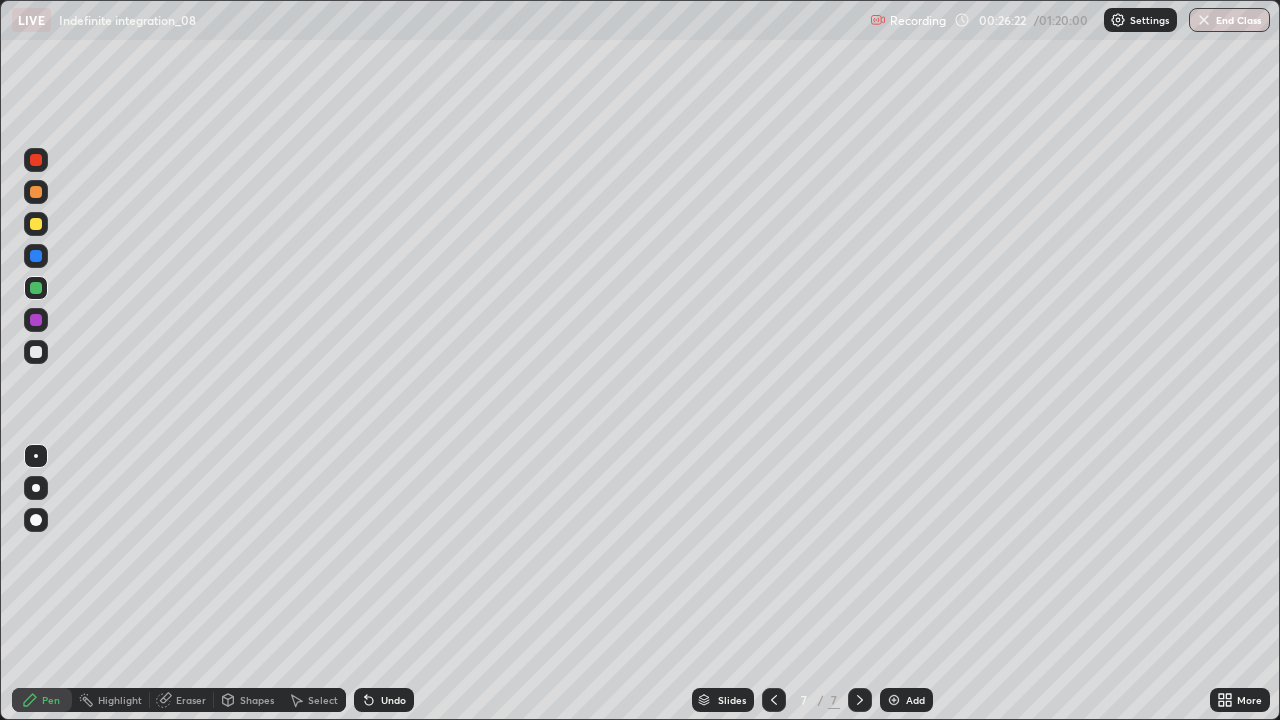 click on "Select" at bounding box center (323, 700) 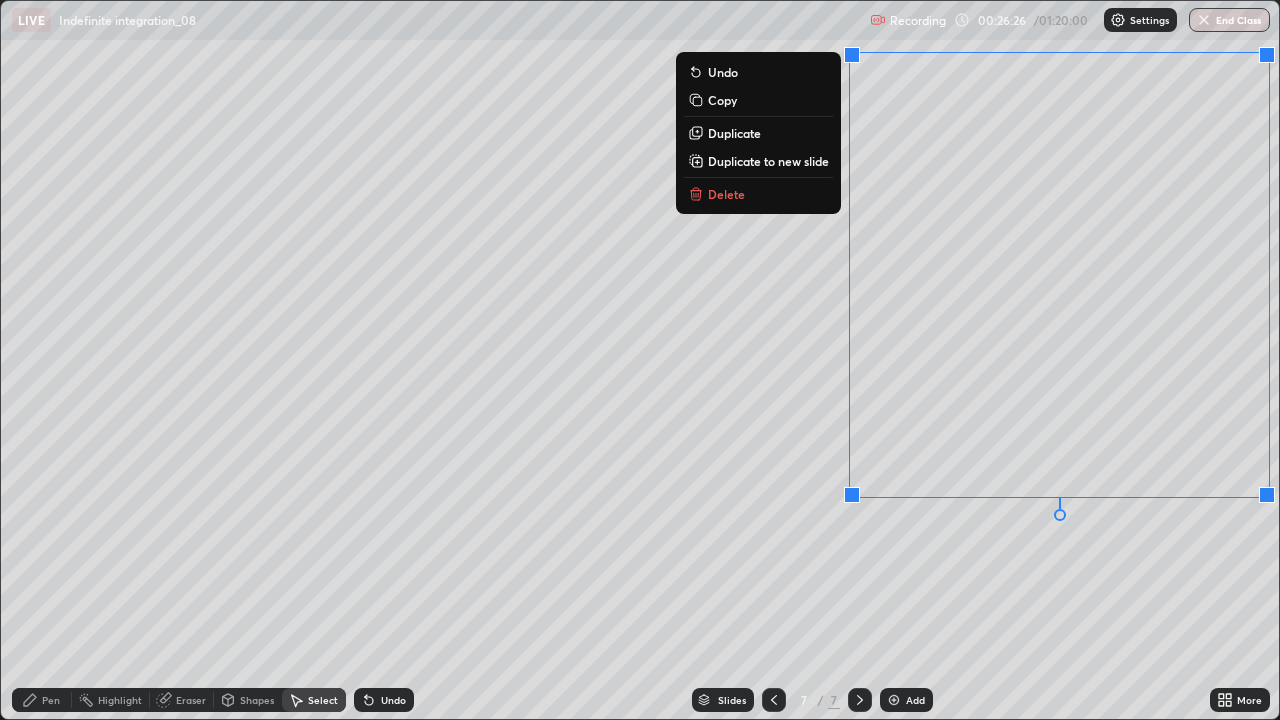 click on "Delete" at bounding box center [758, 194] 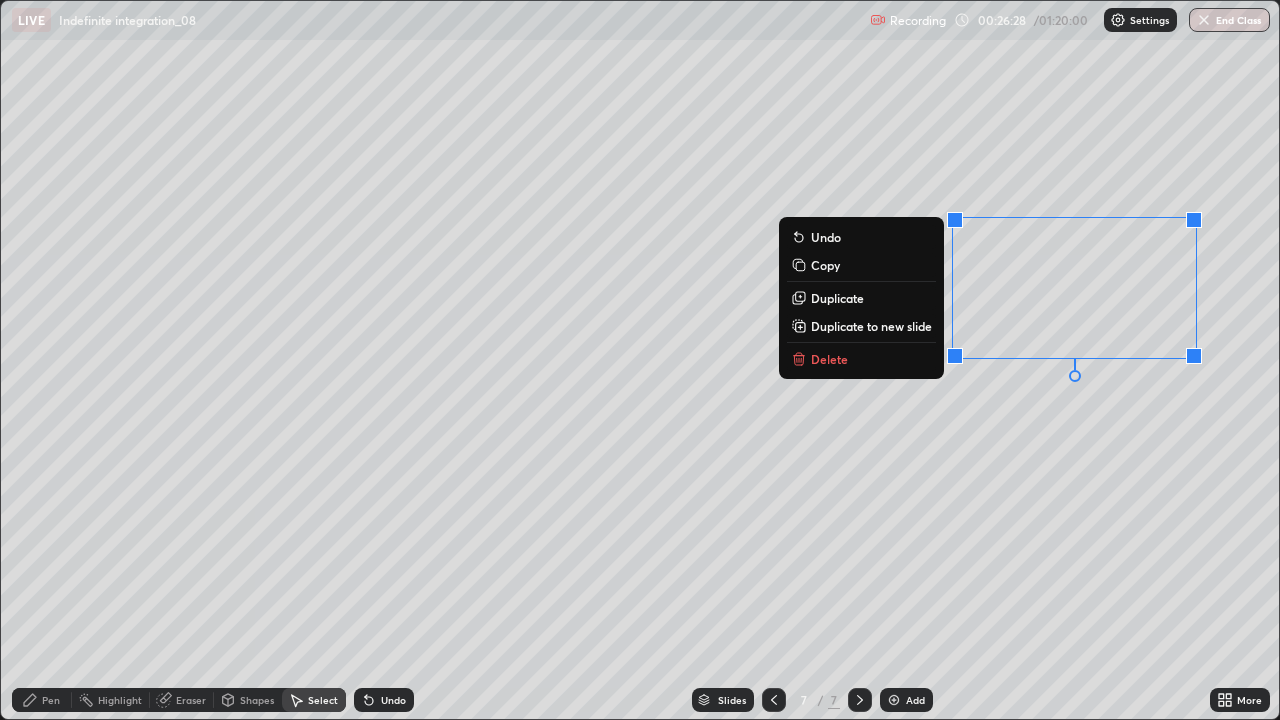click on "Delete" at bounding box center (861, 359) 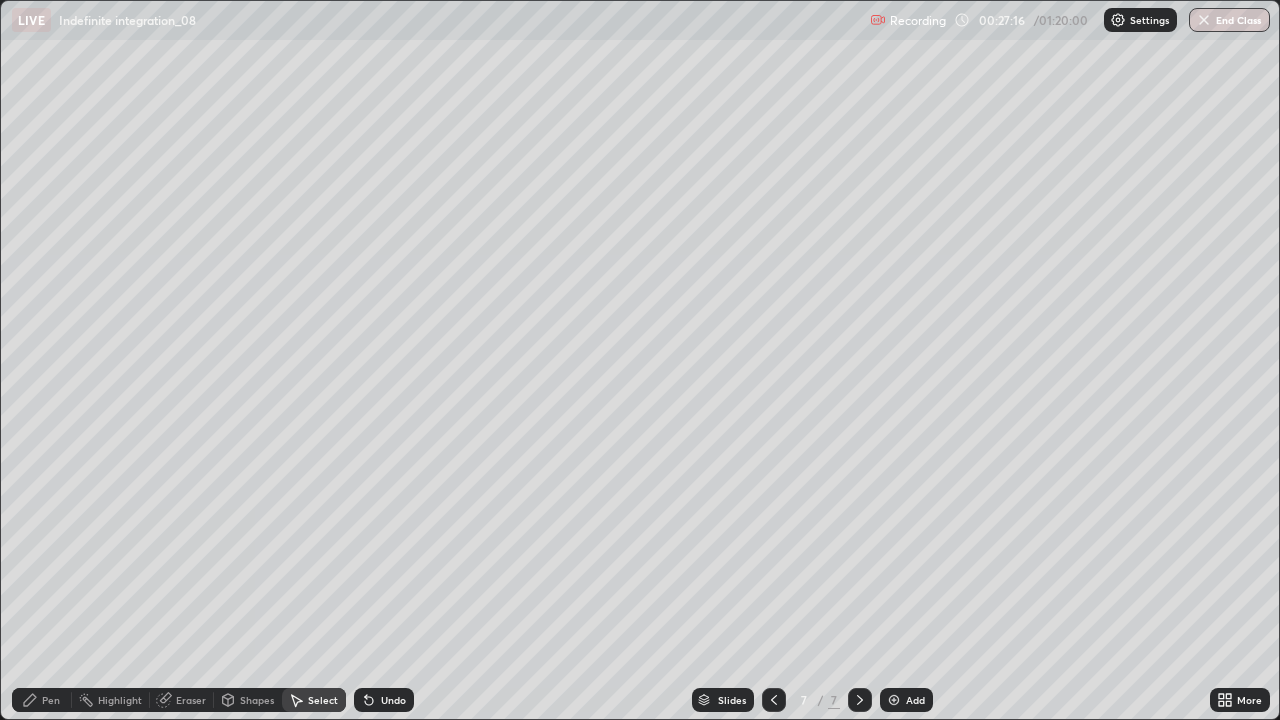 click on "Pen" at bounding box center [51, 700] 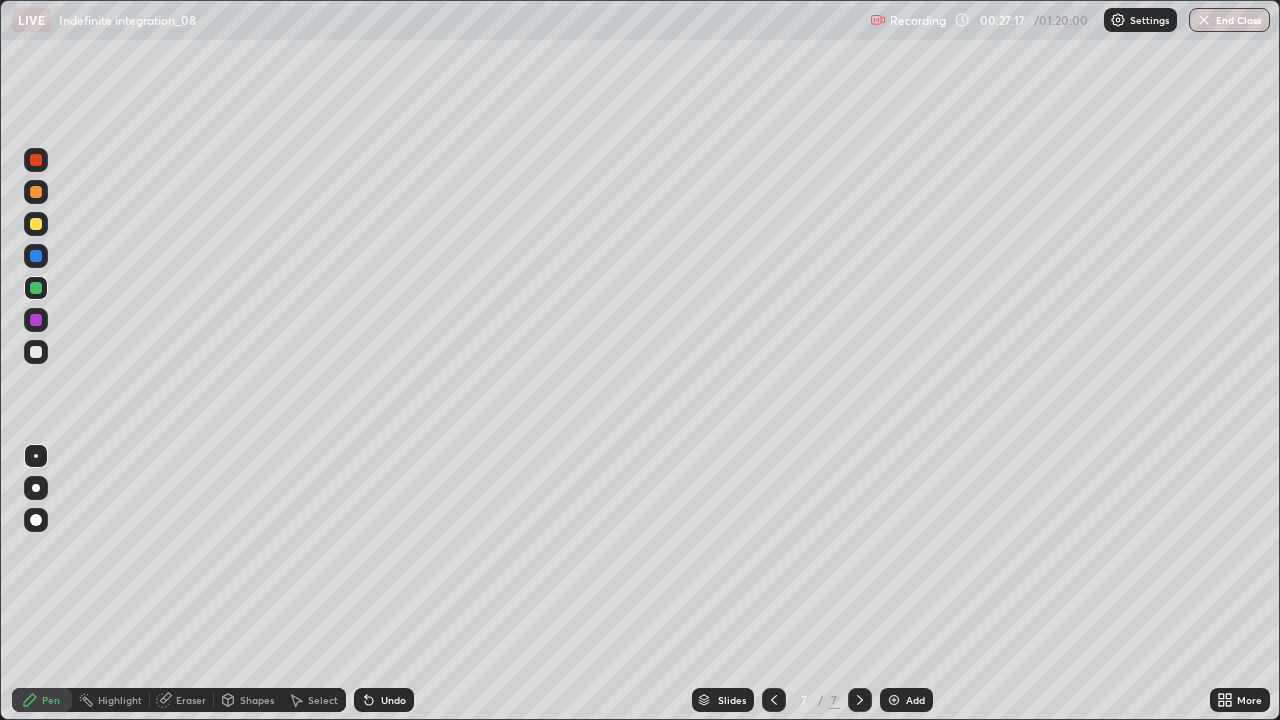 click at bounding box center (36, 192) 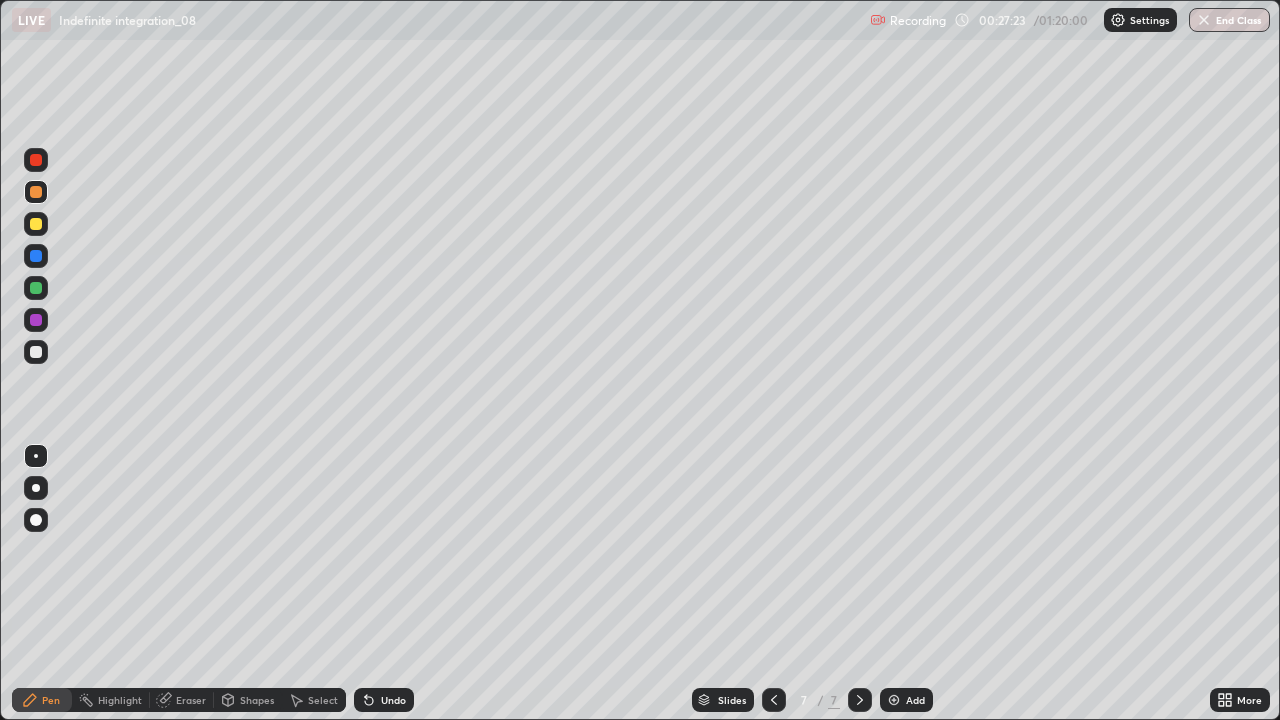 click on "Undo" at bounding box center [393, 700] 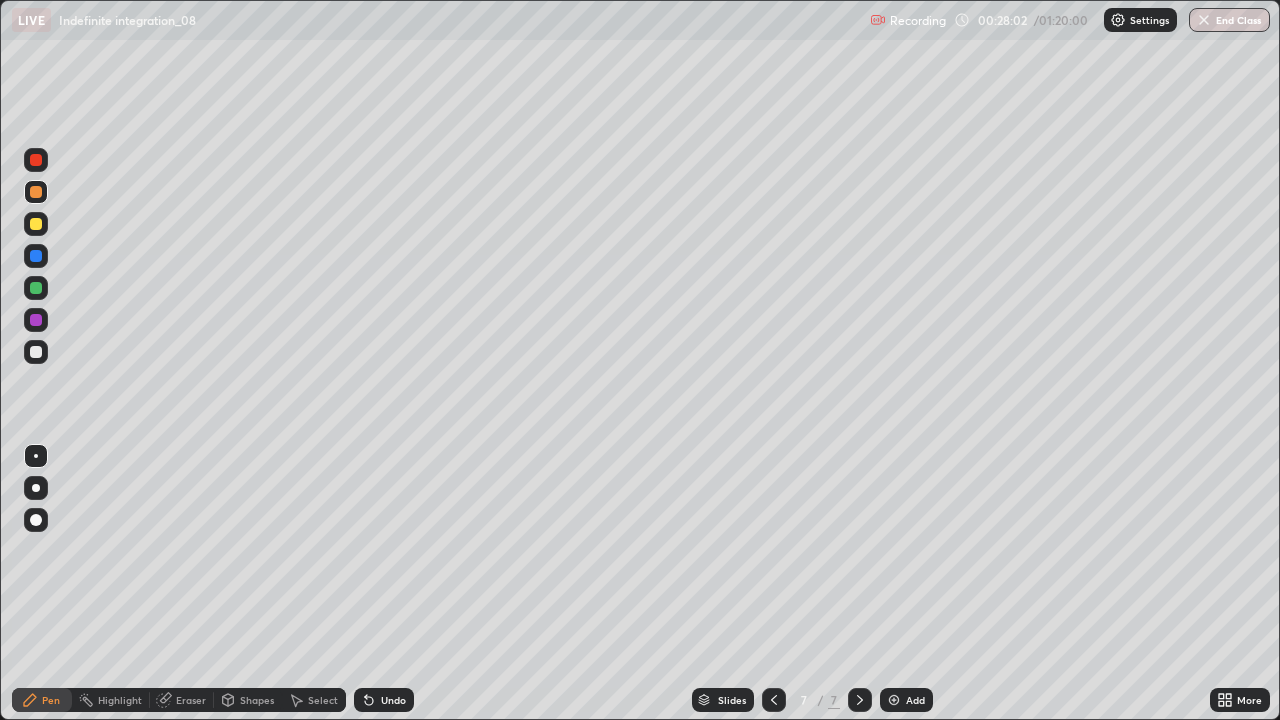 click on "Undo" at bounding box center [384, 700] 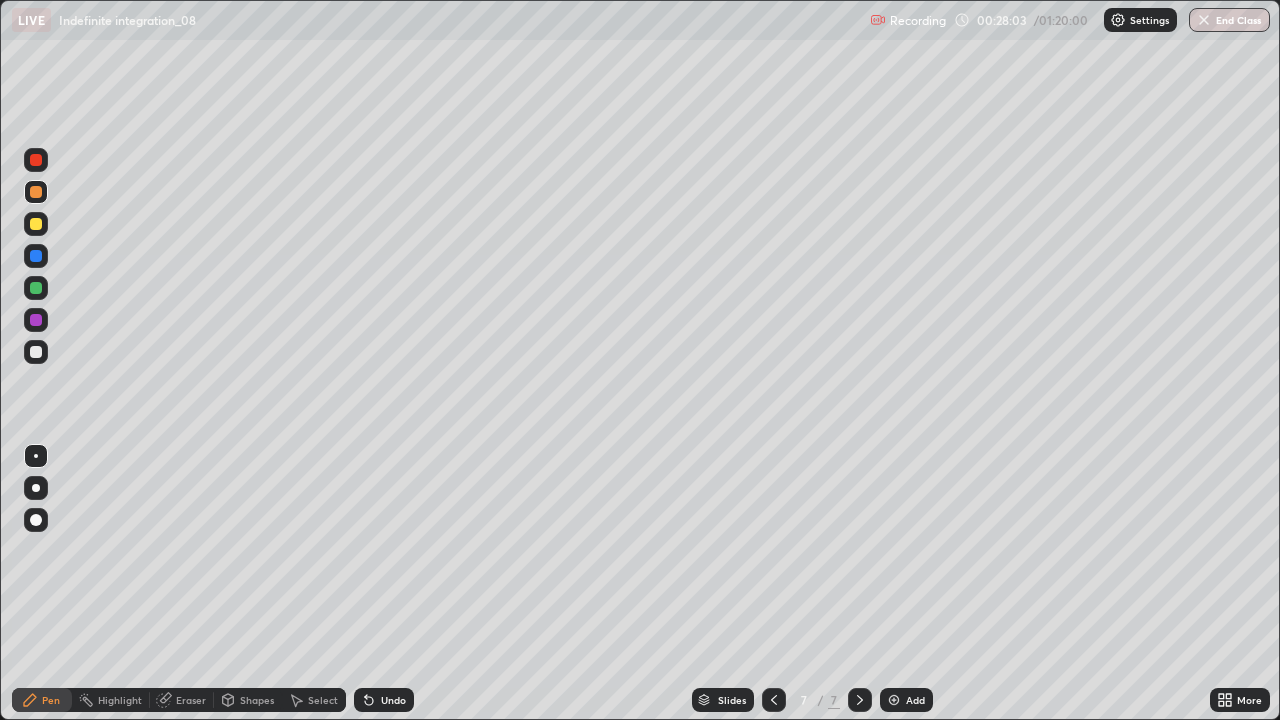 click on "Undo" at bounding box center (393, 700) 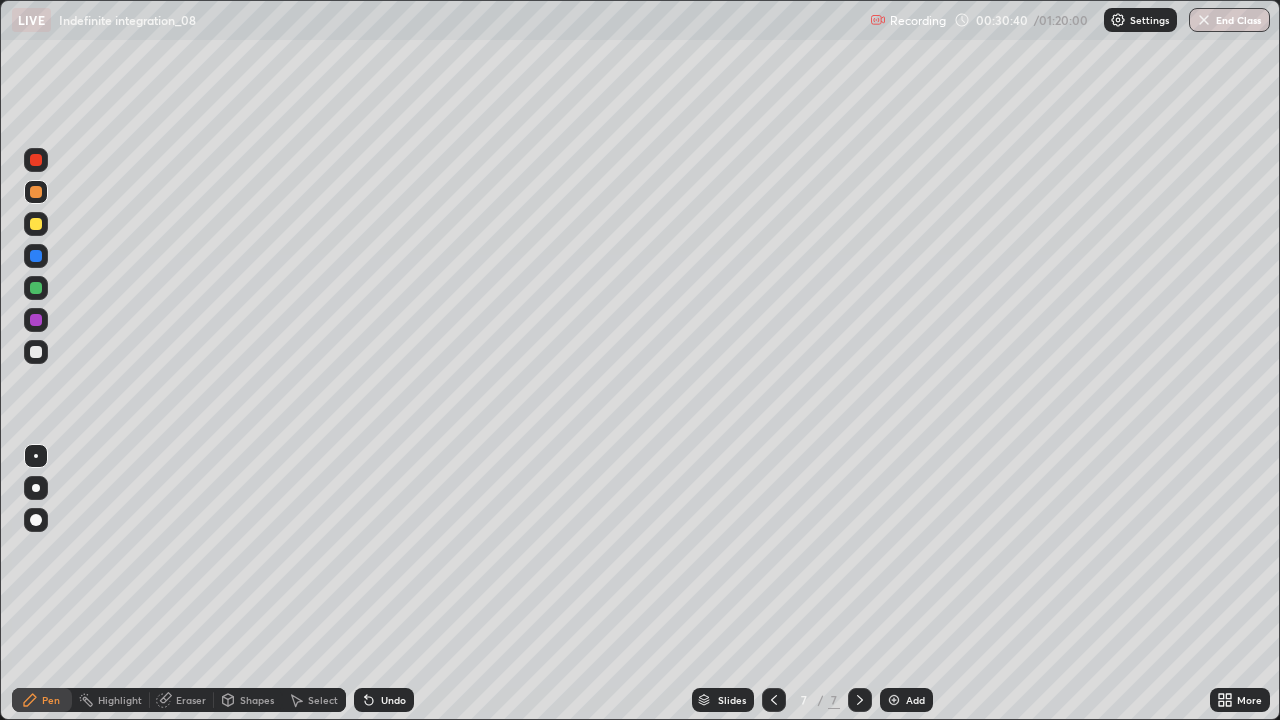 click at bounding box center [36, 288] 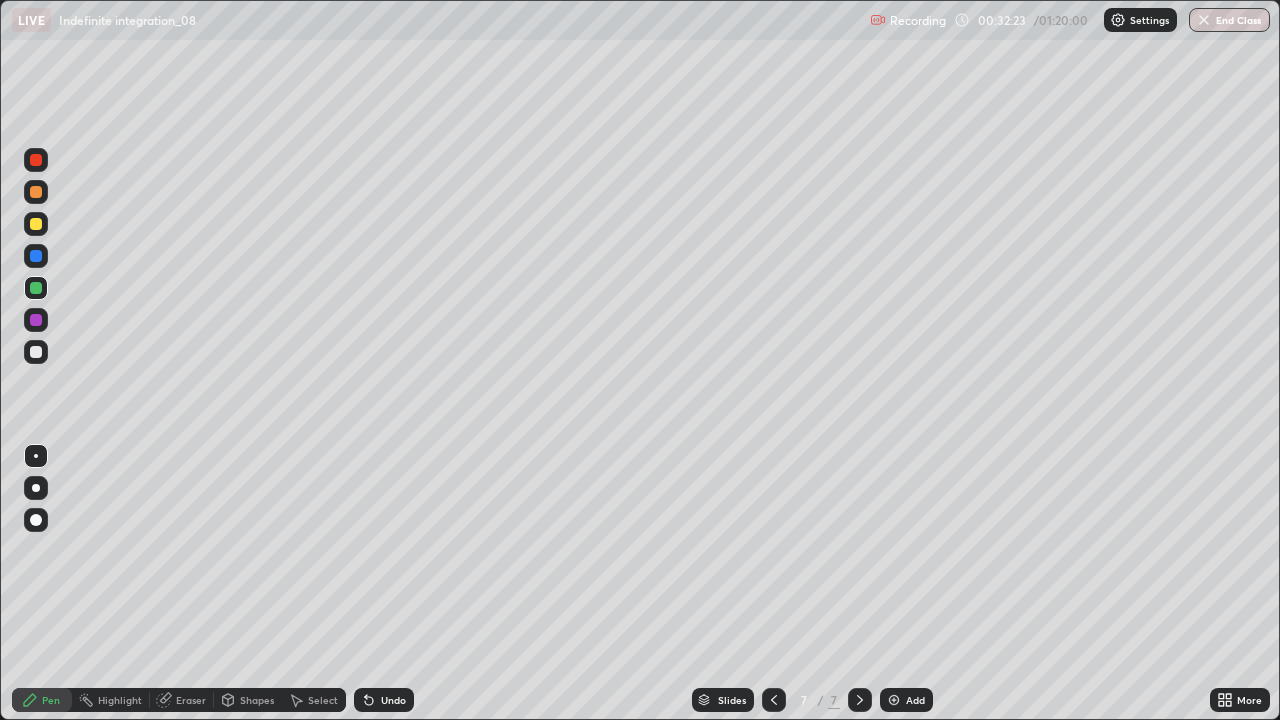 click at bounding box center [36, 224] 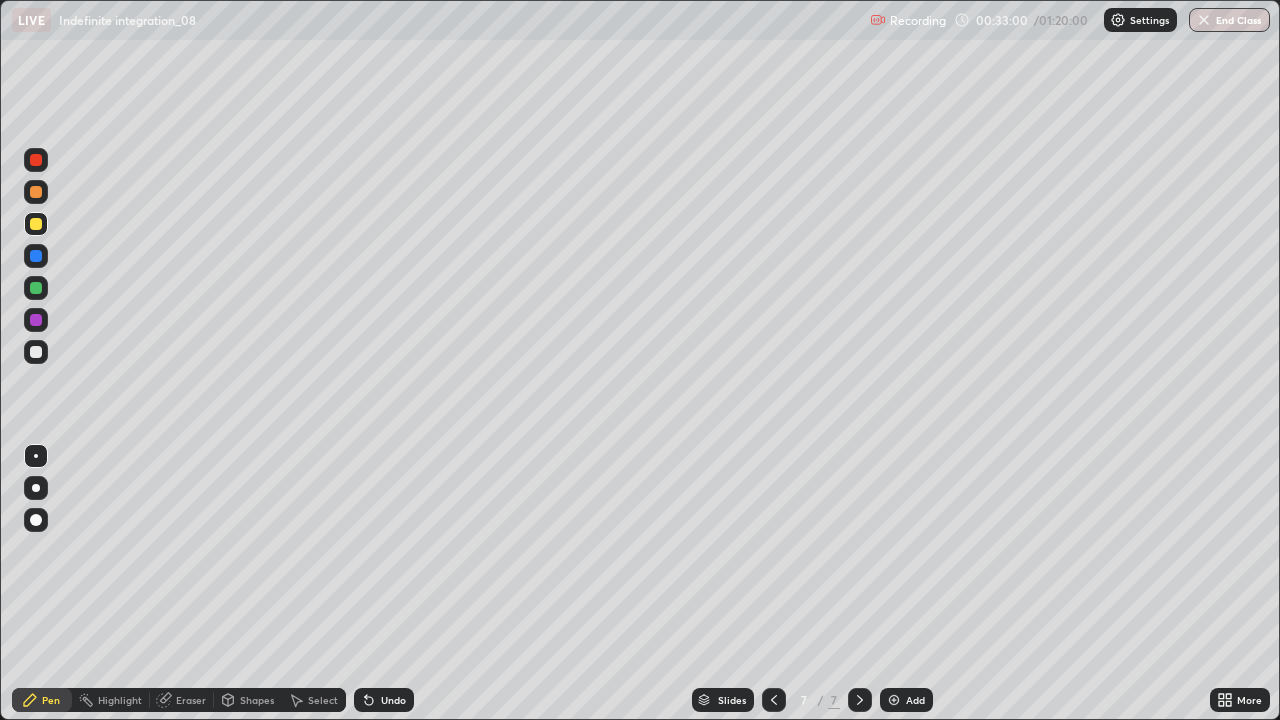 click at bounding box center [36, 256] 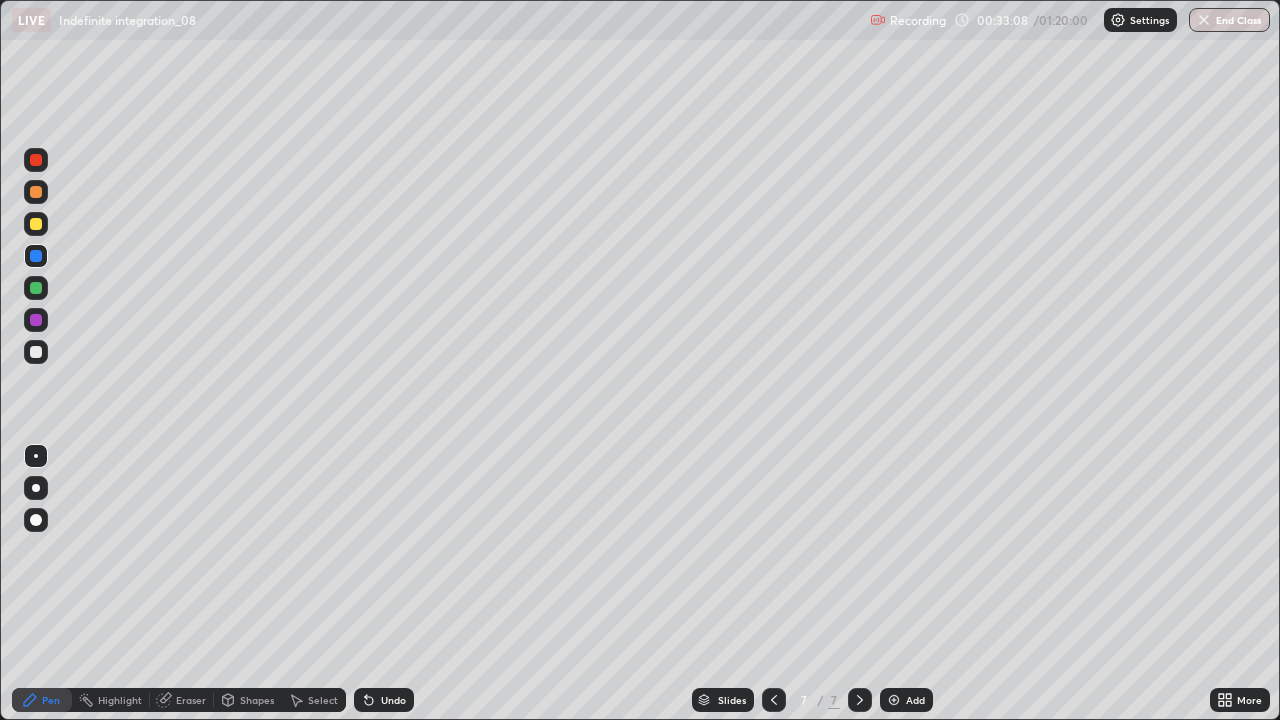 click at bounding box center [774, 700] 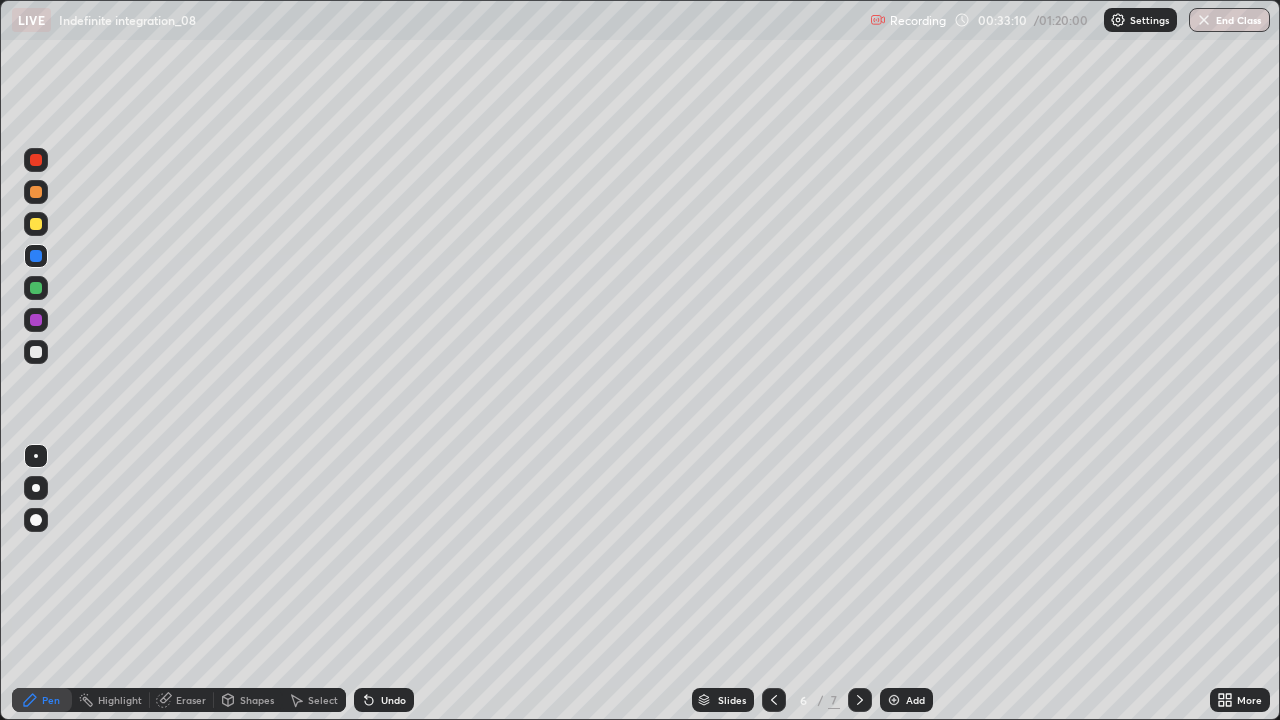 click at bounding box center (774, 700) 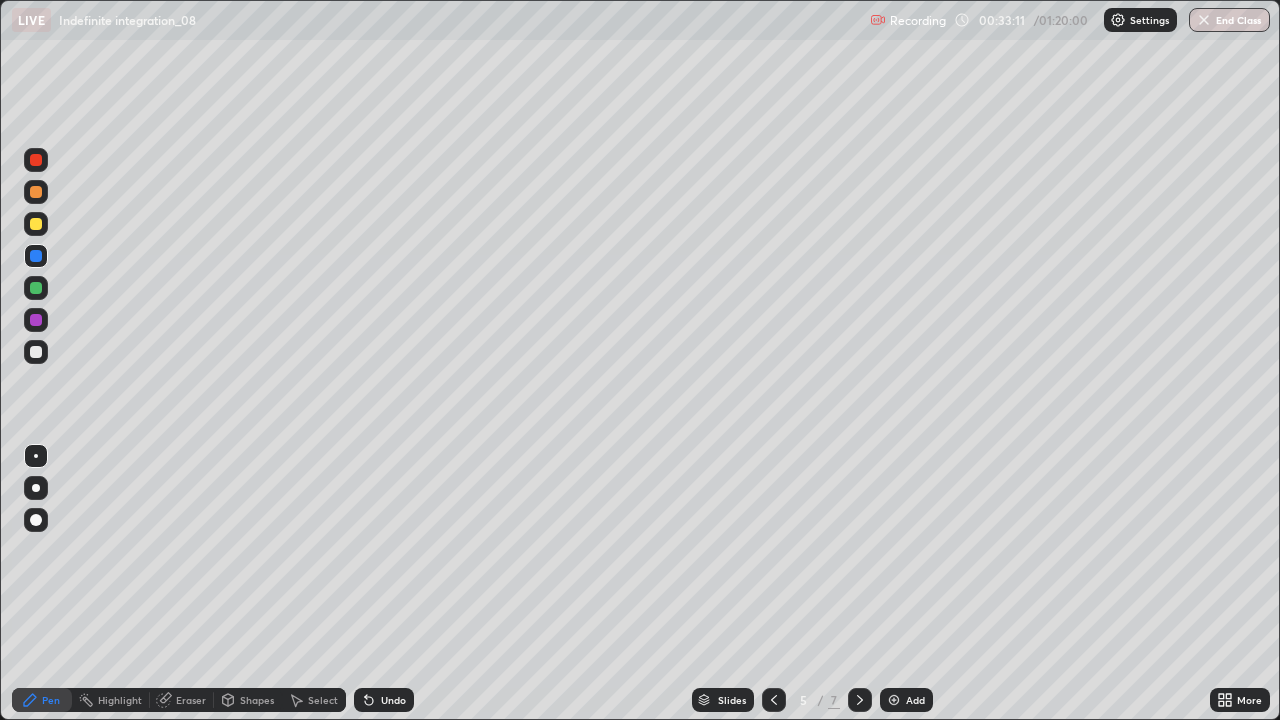 click 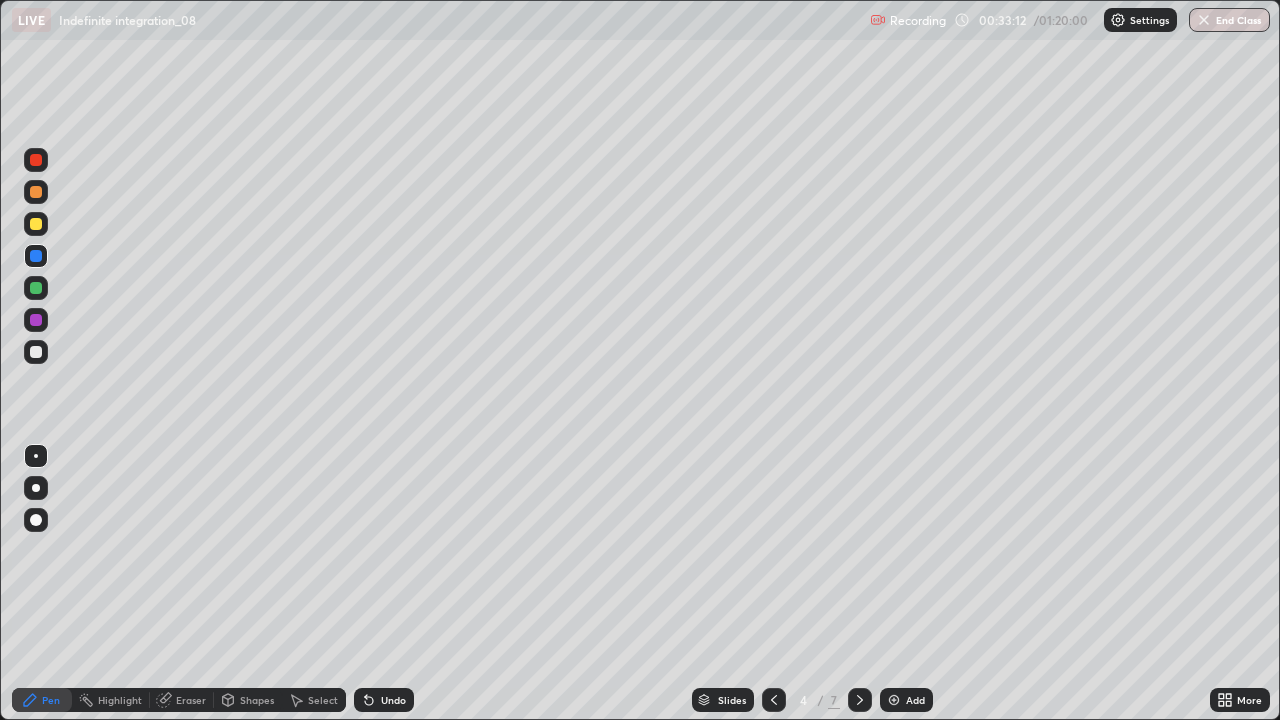 click 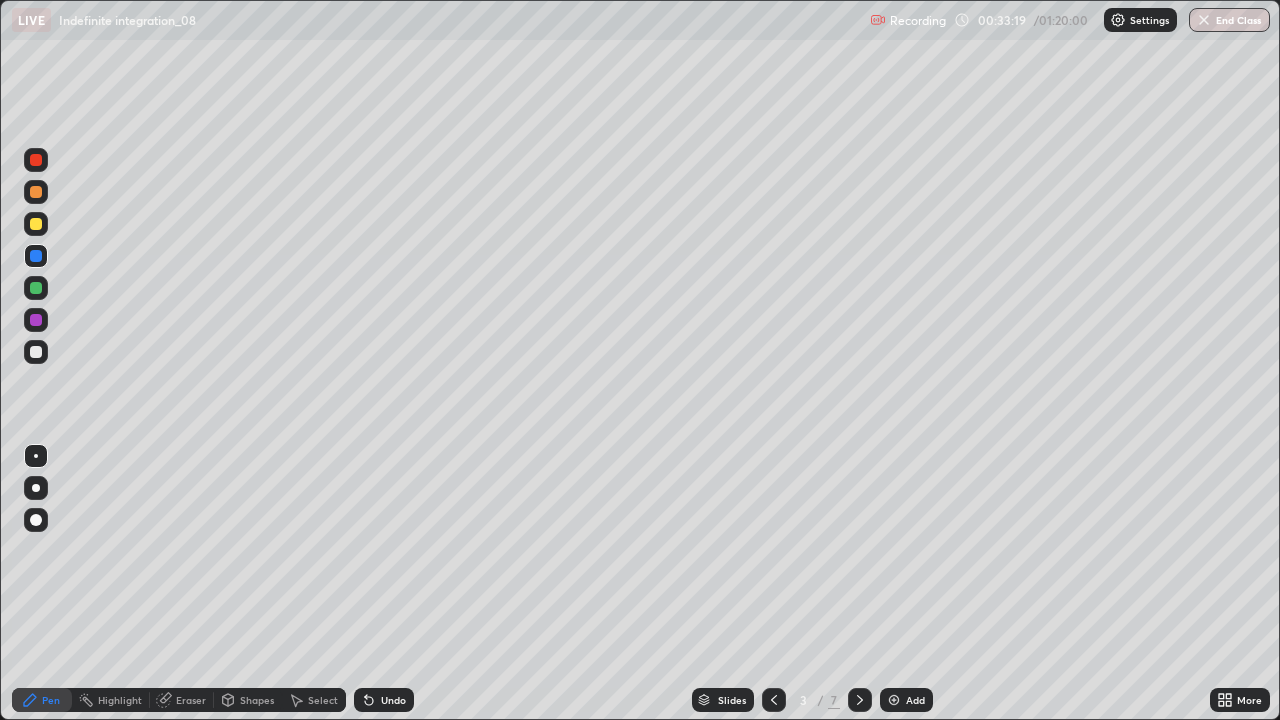 click 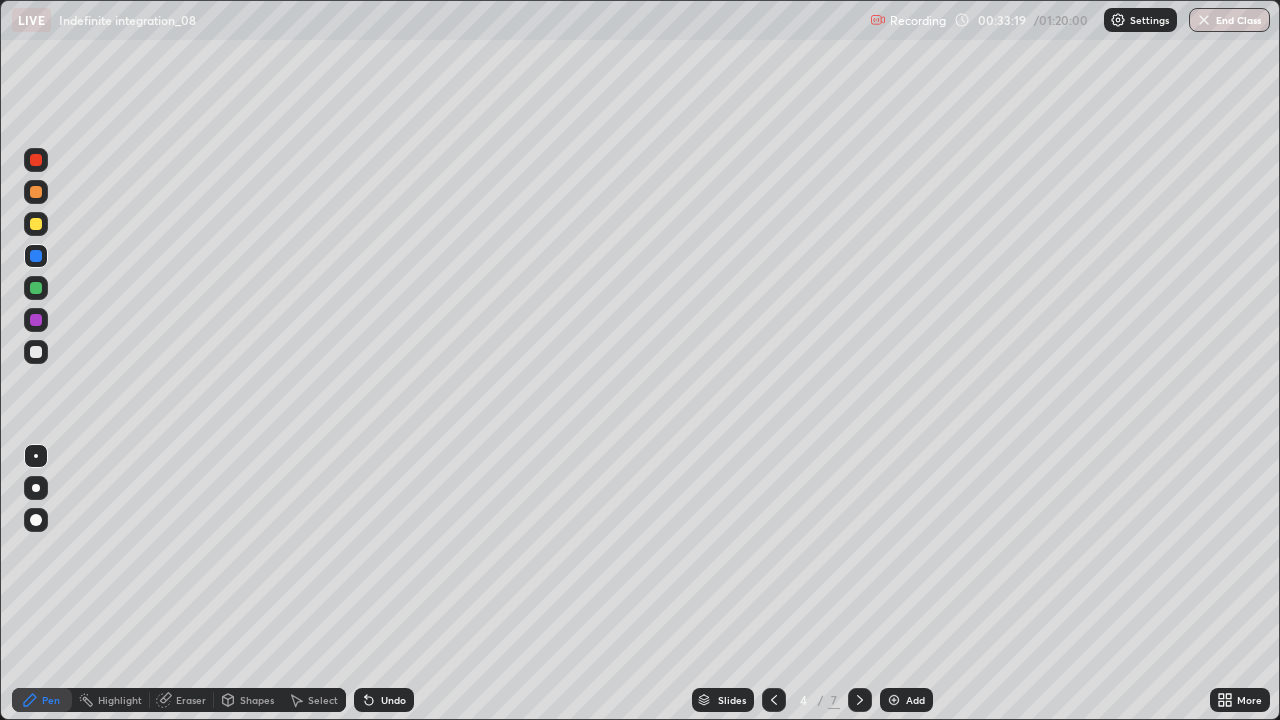 click 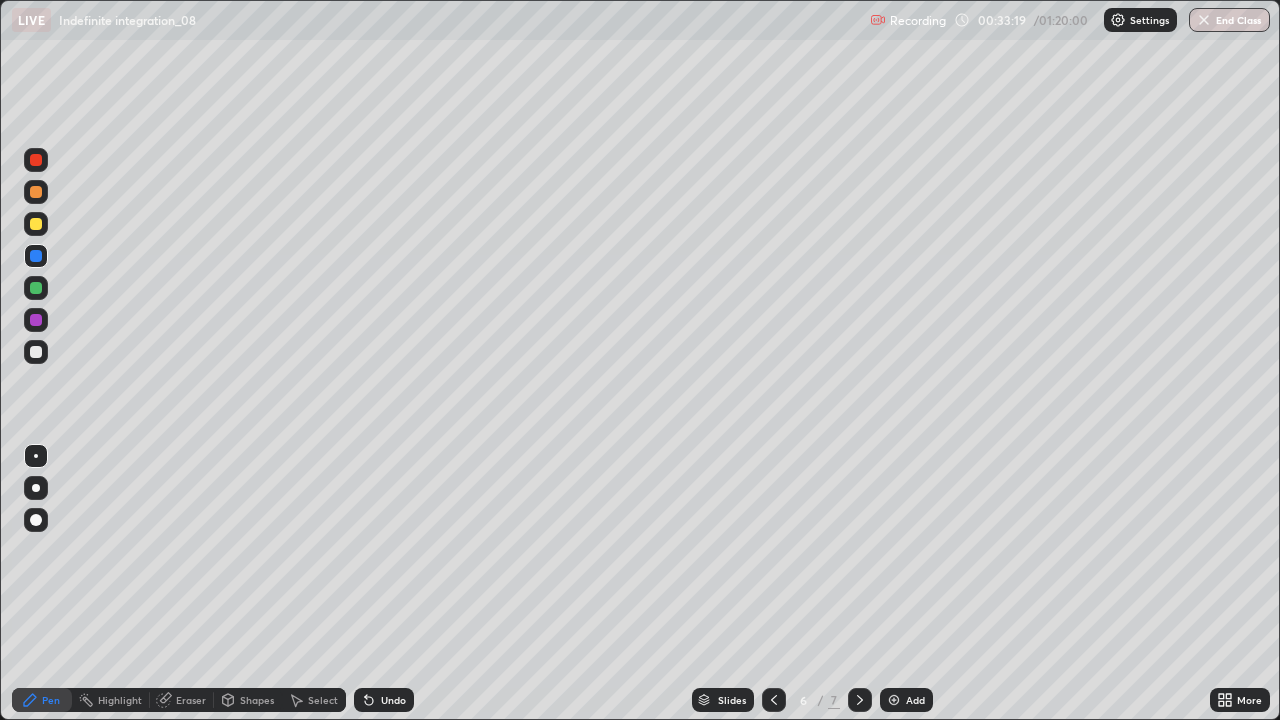 click at bounding box center [860, 700] 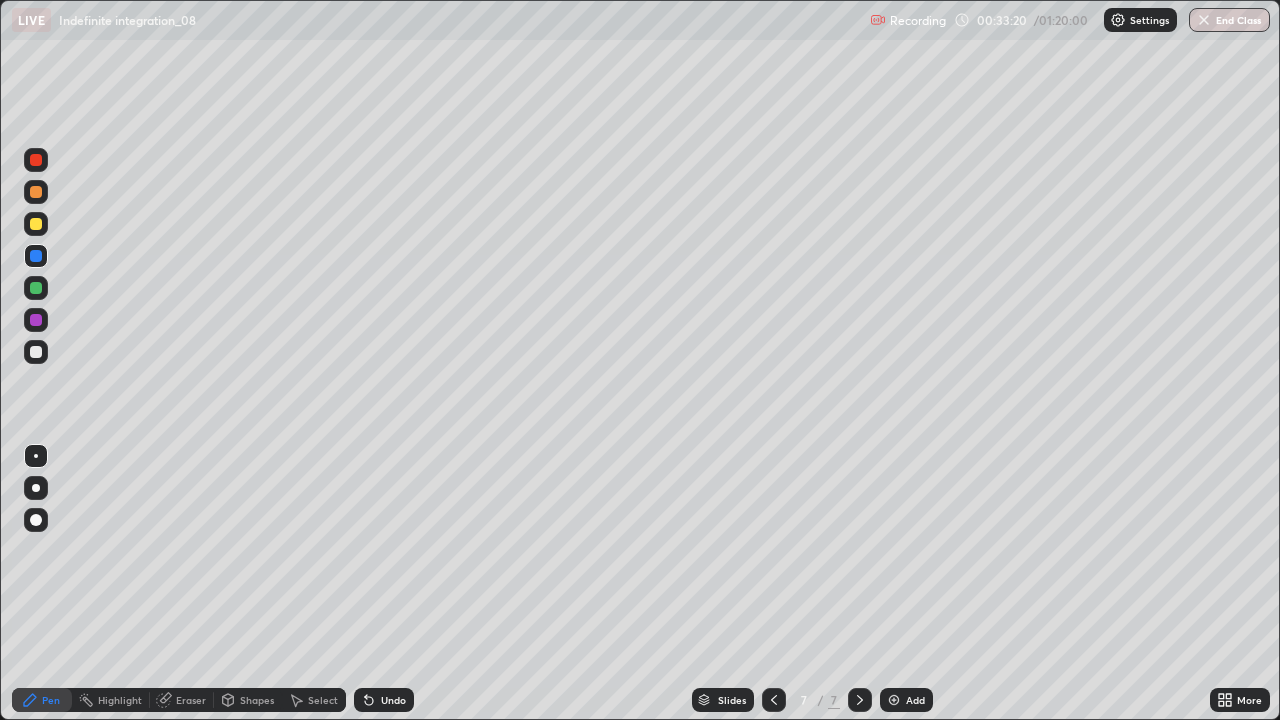 click at bounding box center [894, 700] 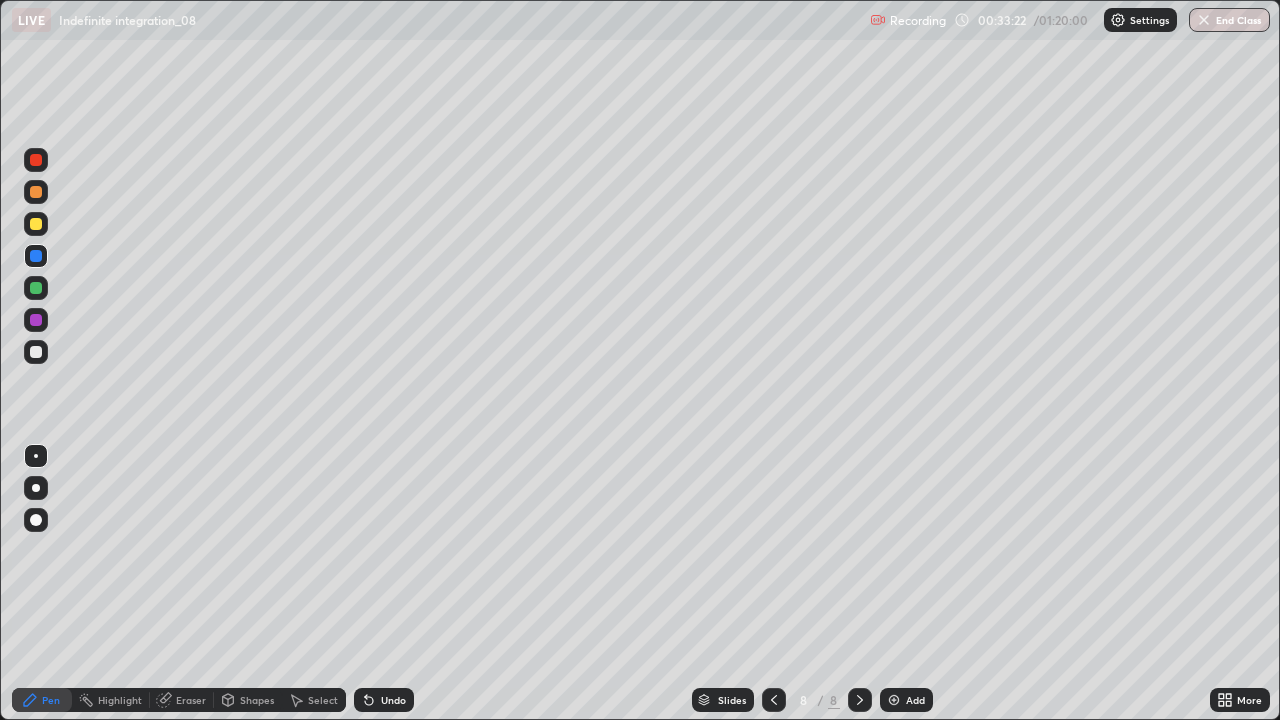 click at bounding box center [36, 288] 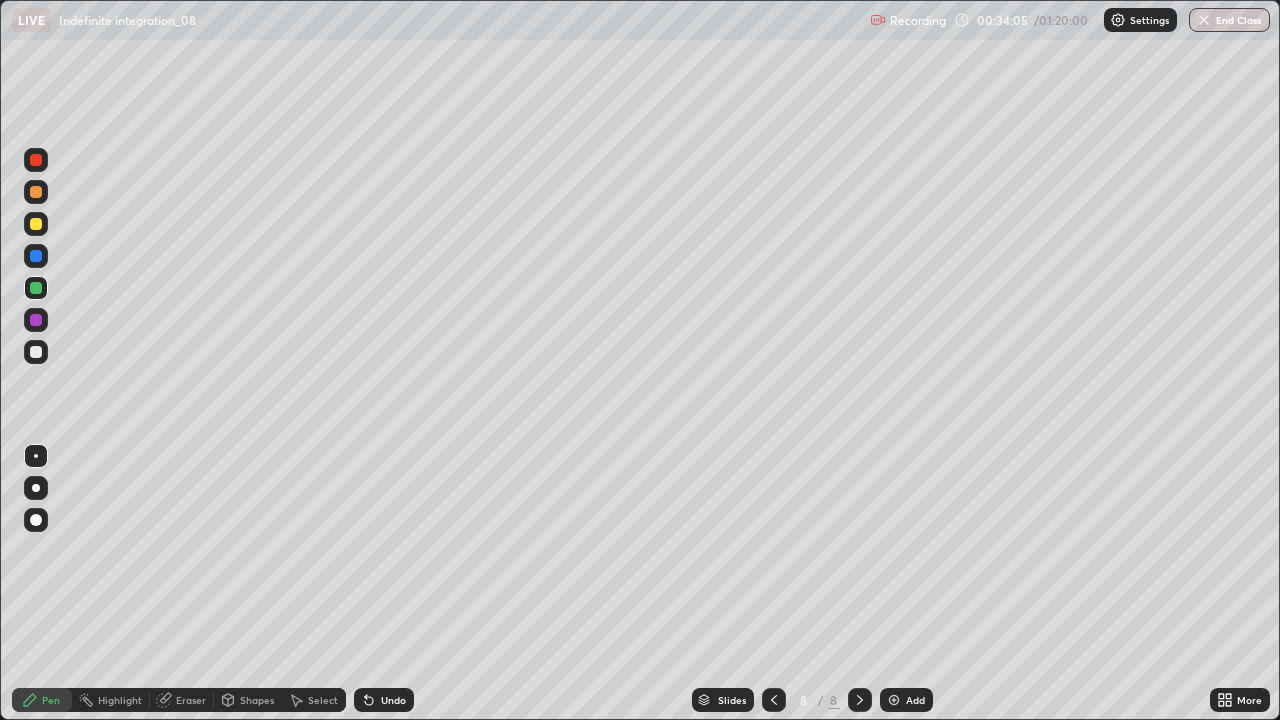click at bounding box center (36, 256) 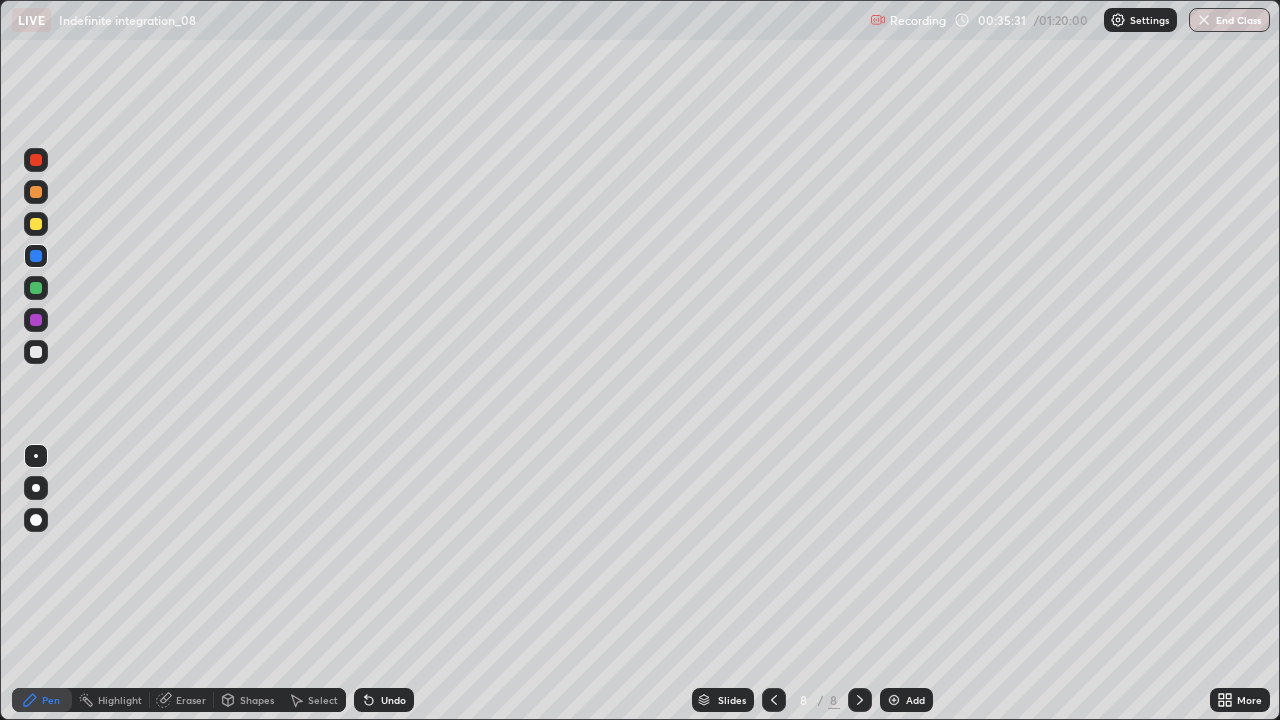 click at bounding box center [36, 224] 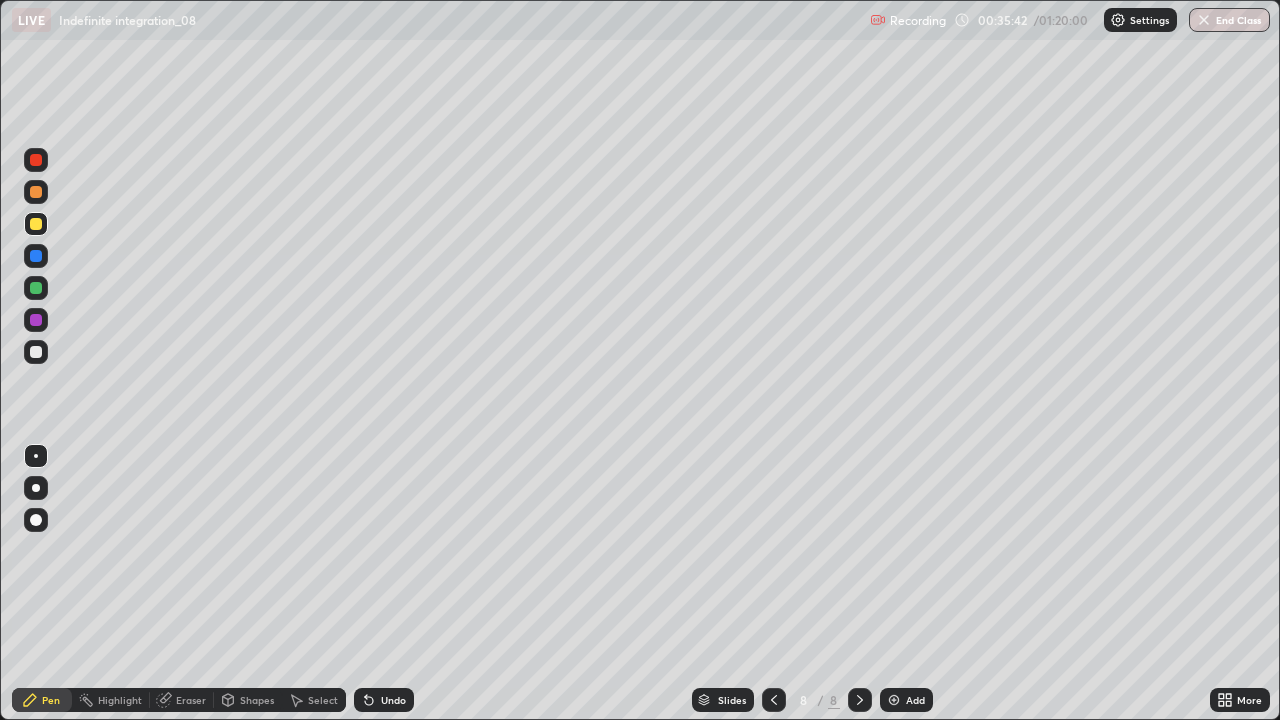 click on "Undo" at bounding box center (393, 700) 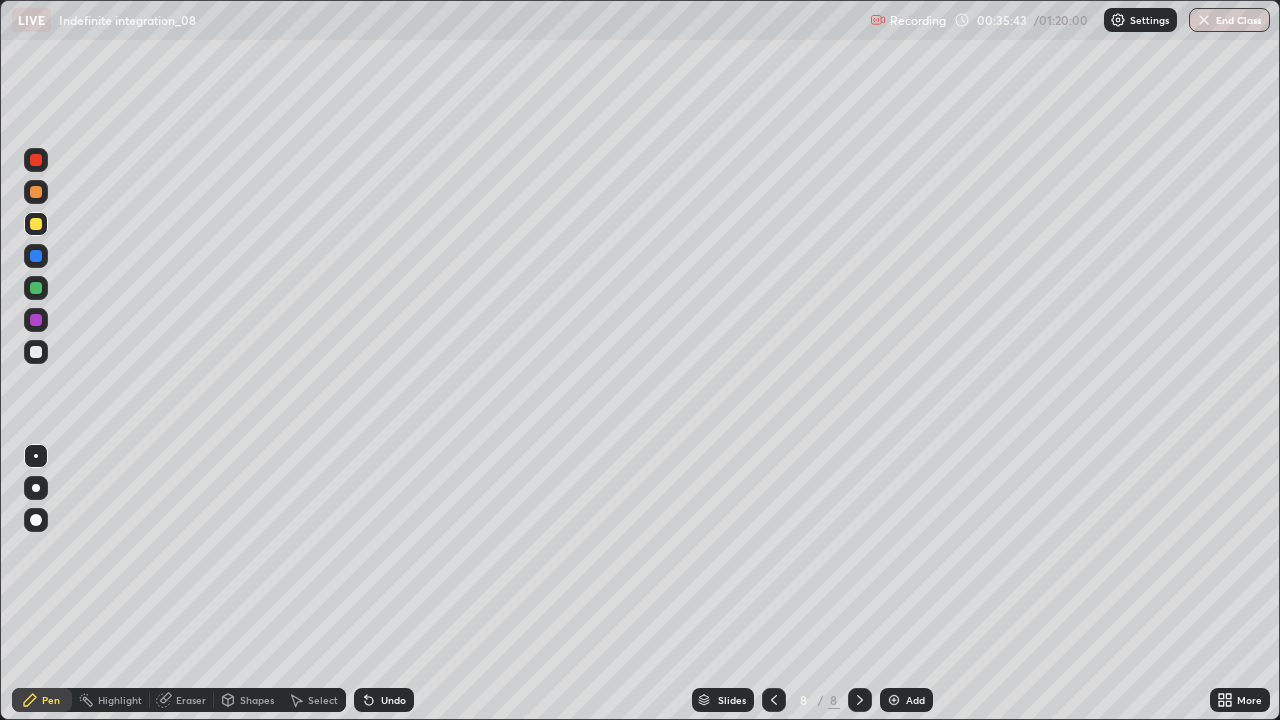 click on "Undo" at bounding box center (384, 700) 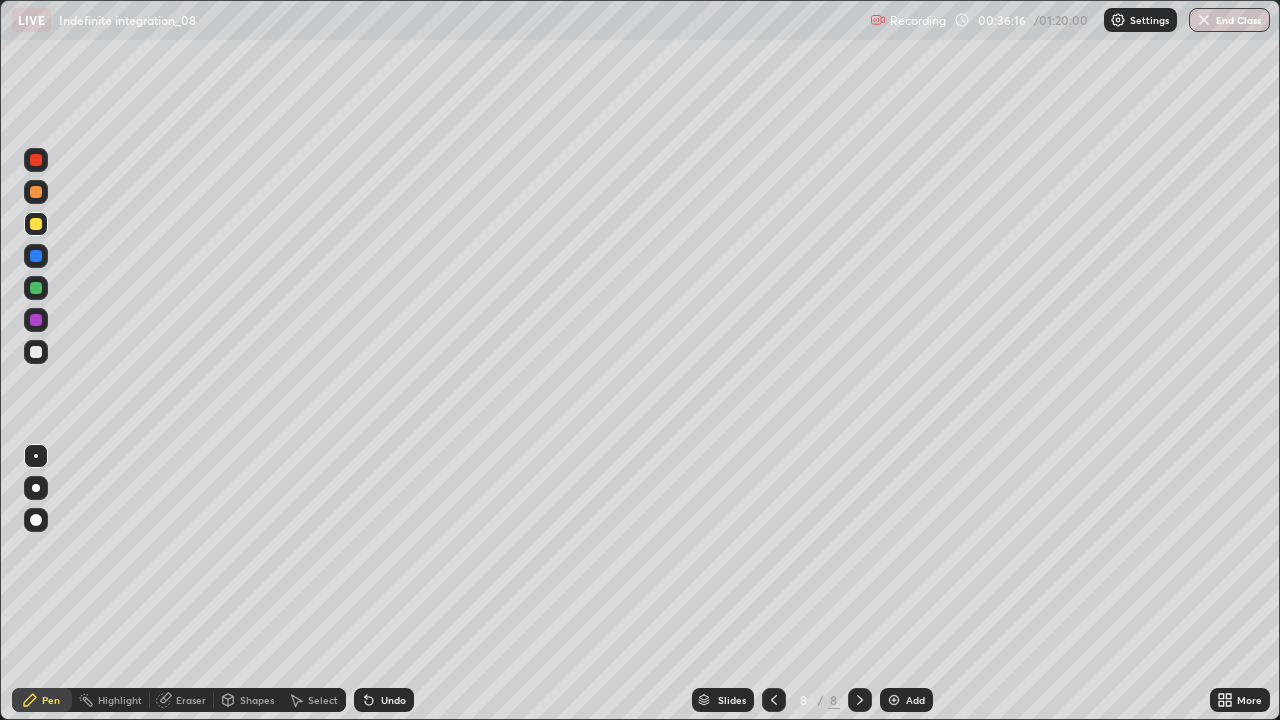 click on "Add" at bounding box center [906, 700] 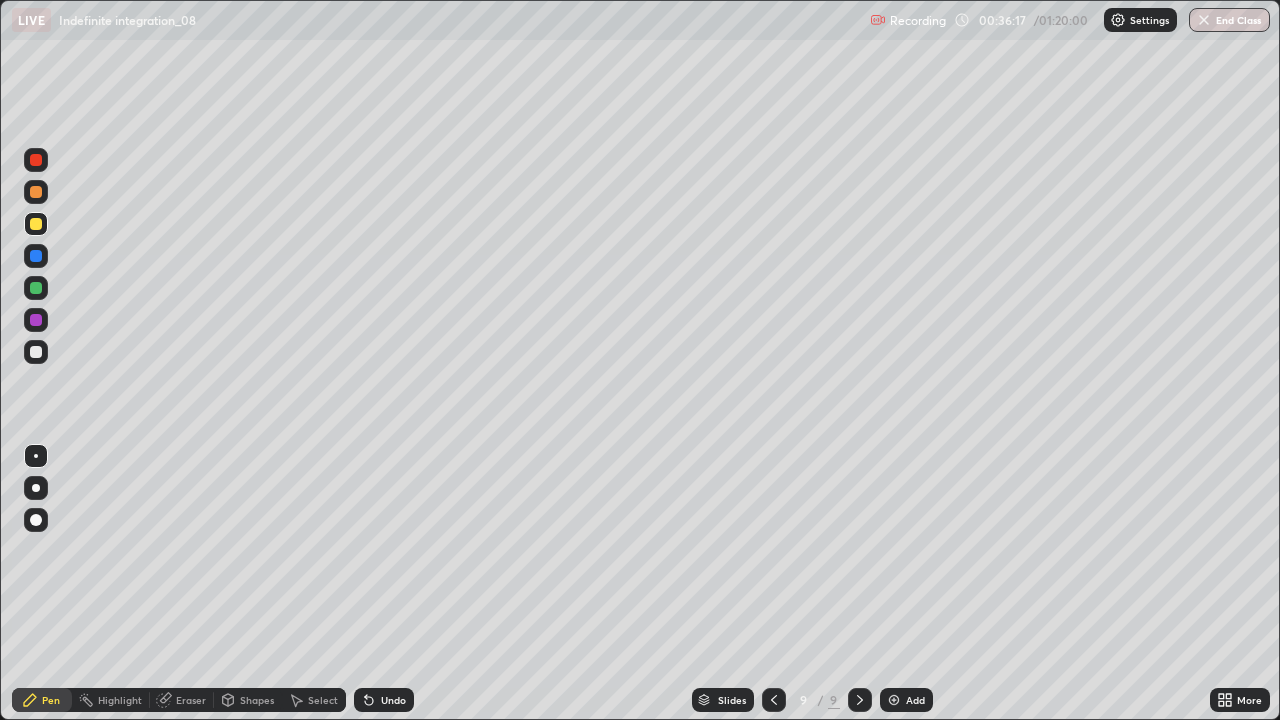 click at bounding box center (894, 700) 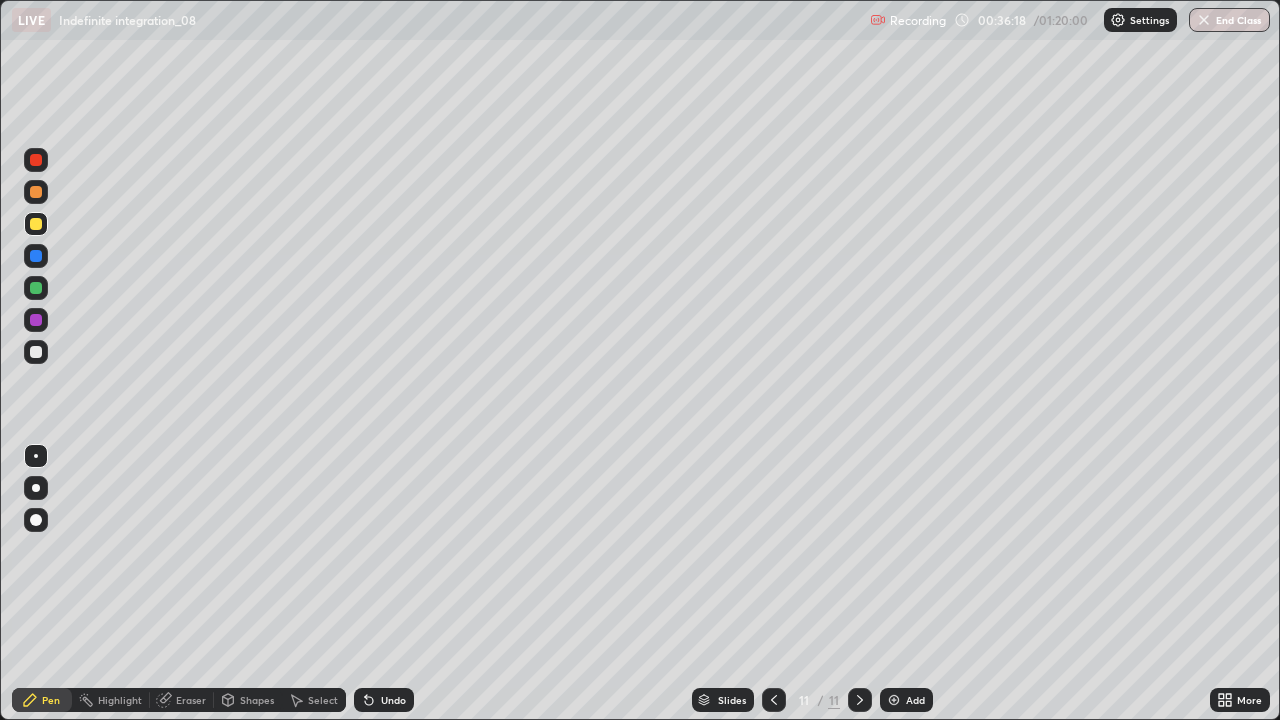 click 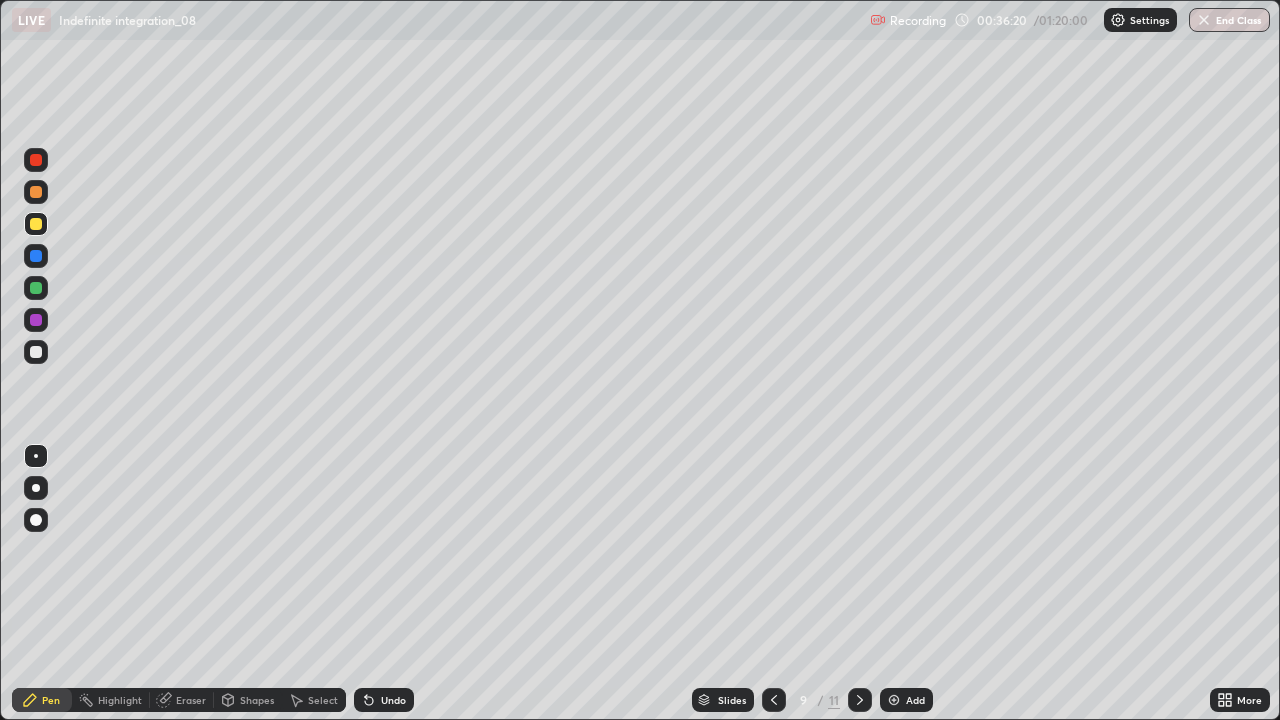 click 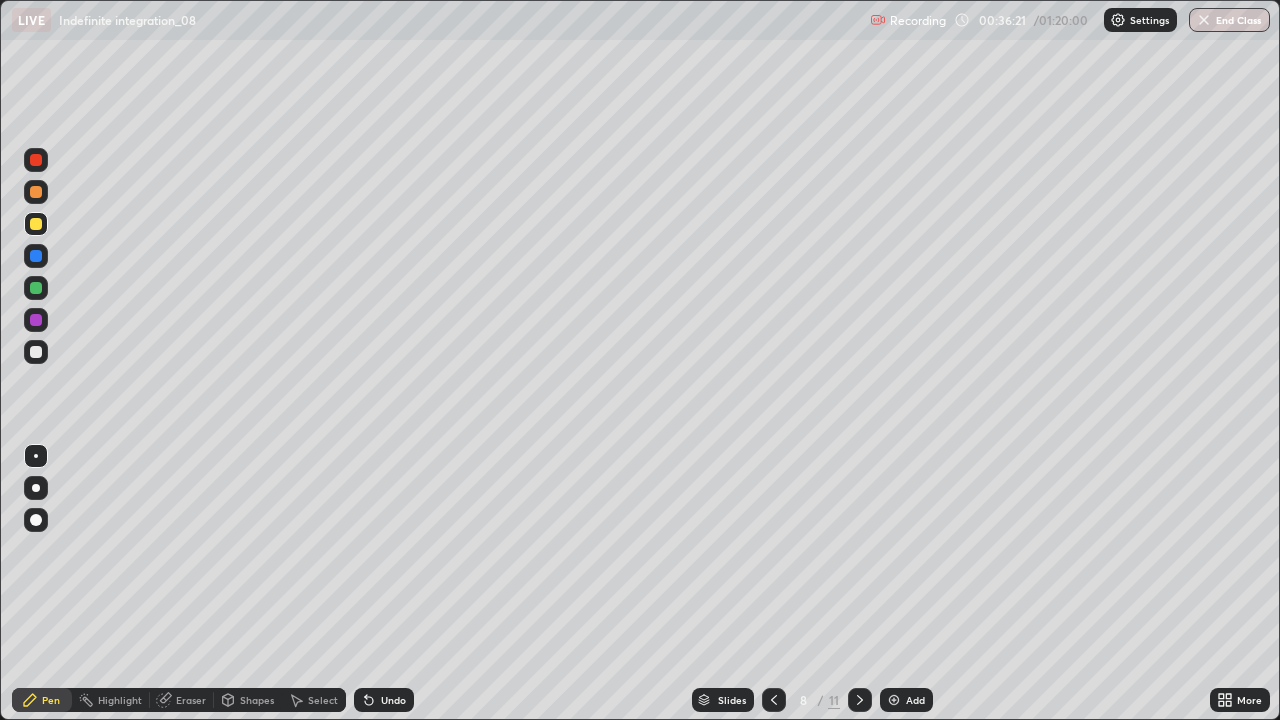 click 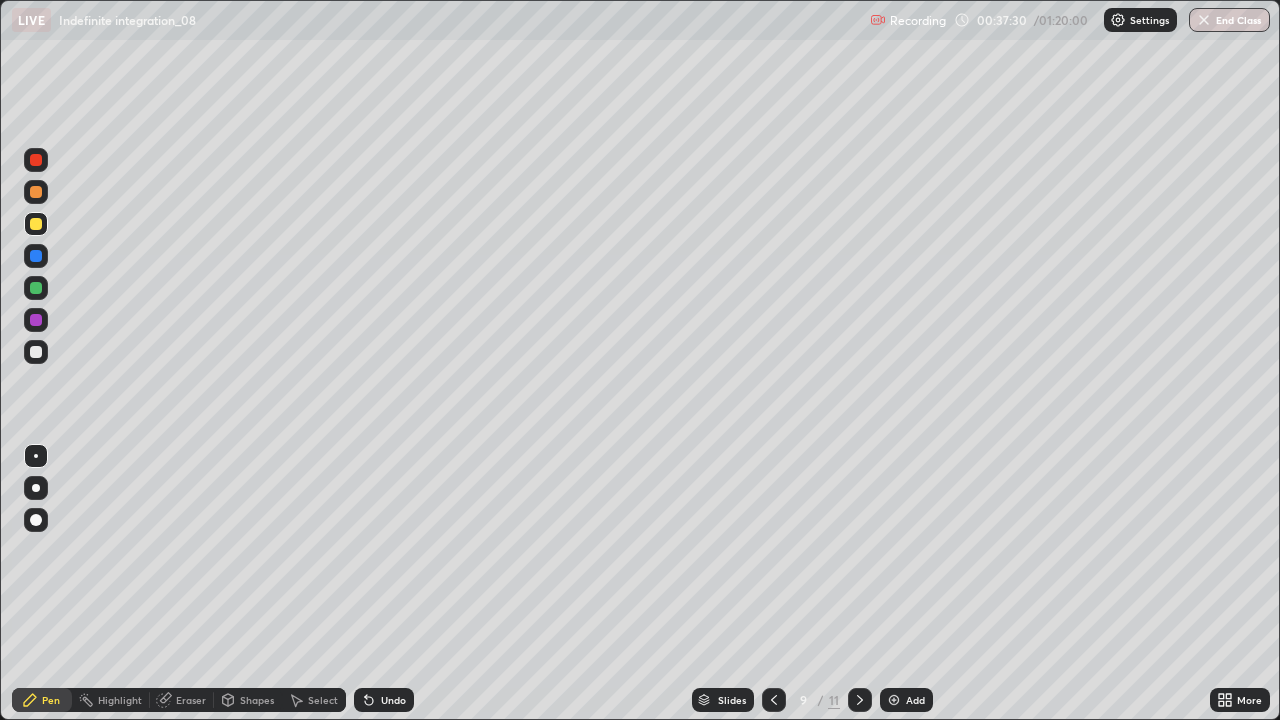 click 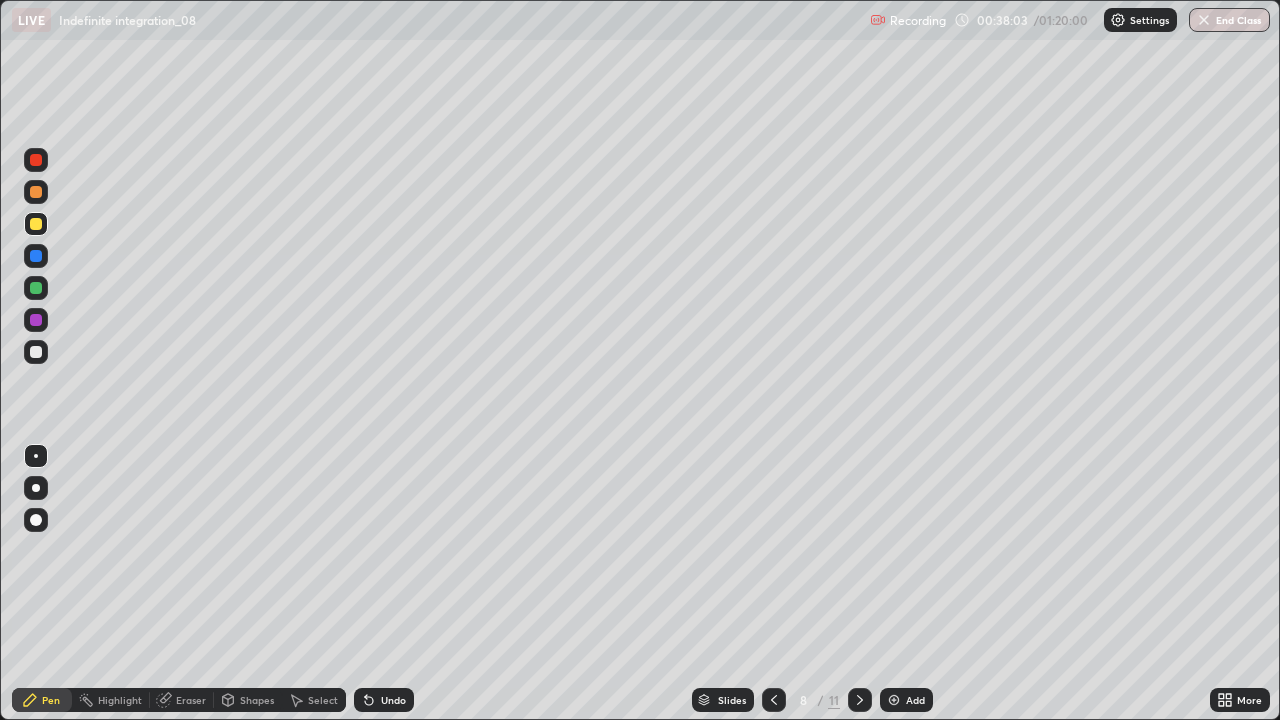 click at bounding box center [36, 288] 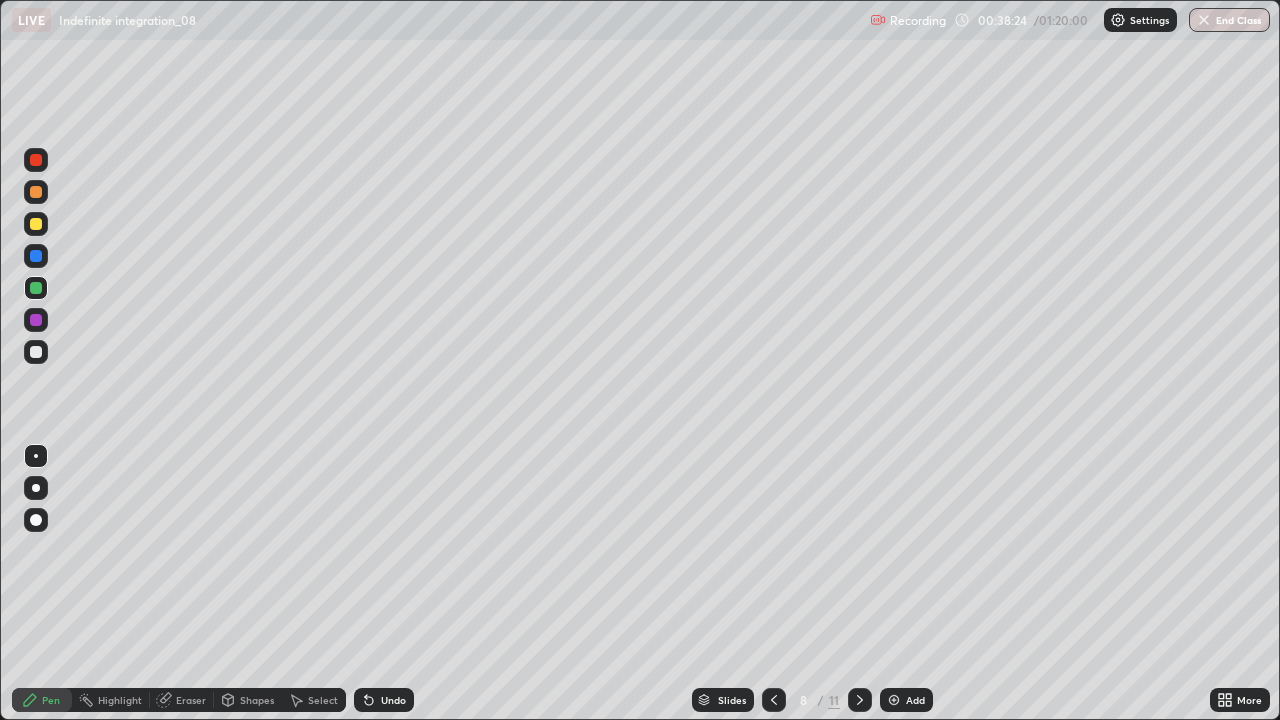 click on "Undo" at bounding box center [384, 700] 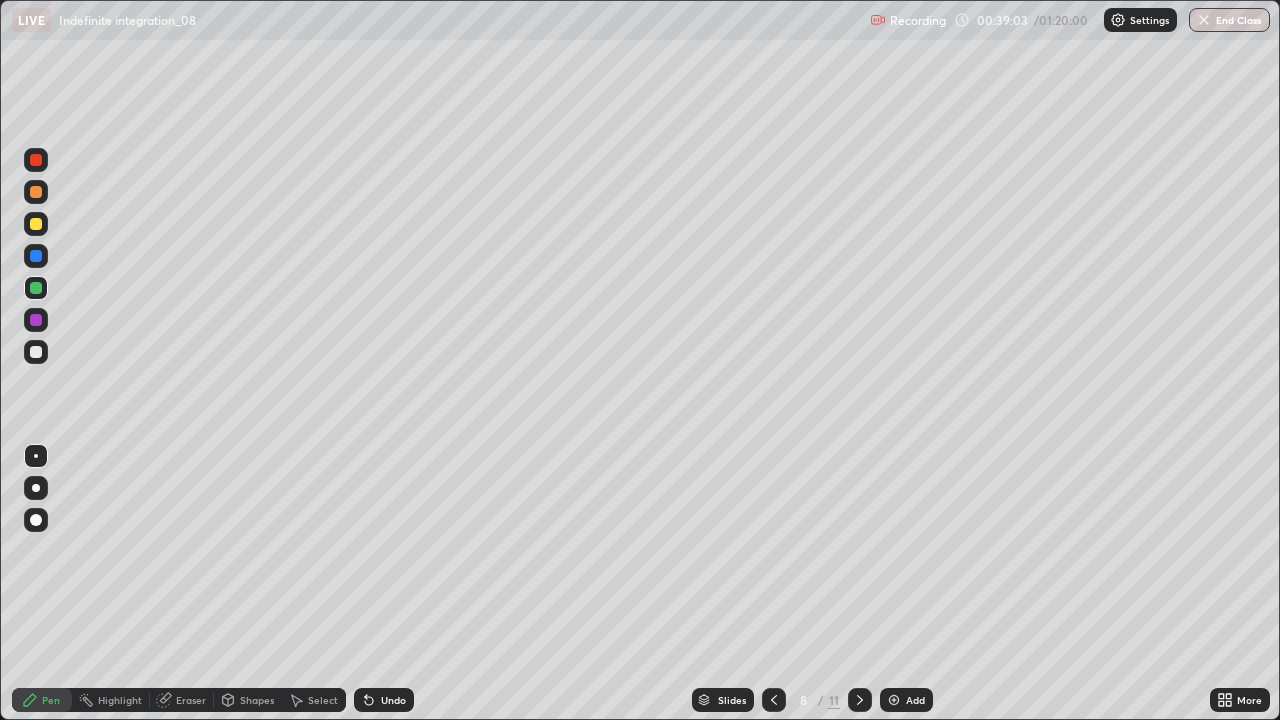 click 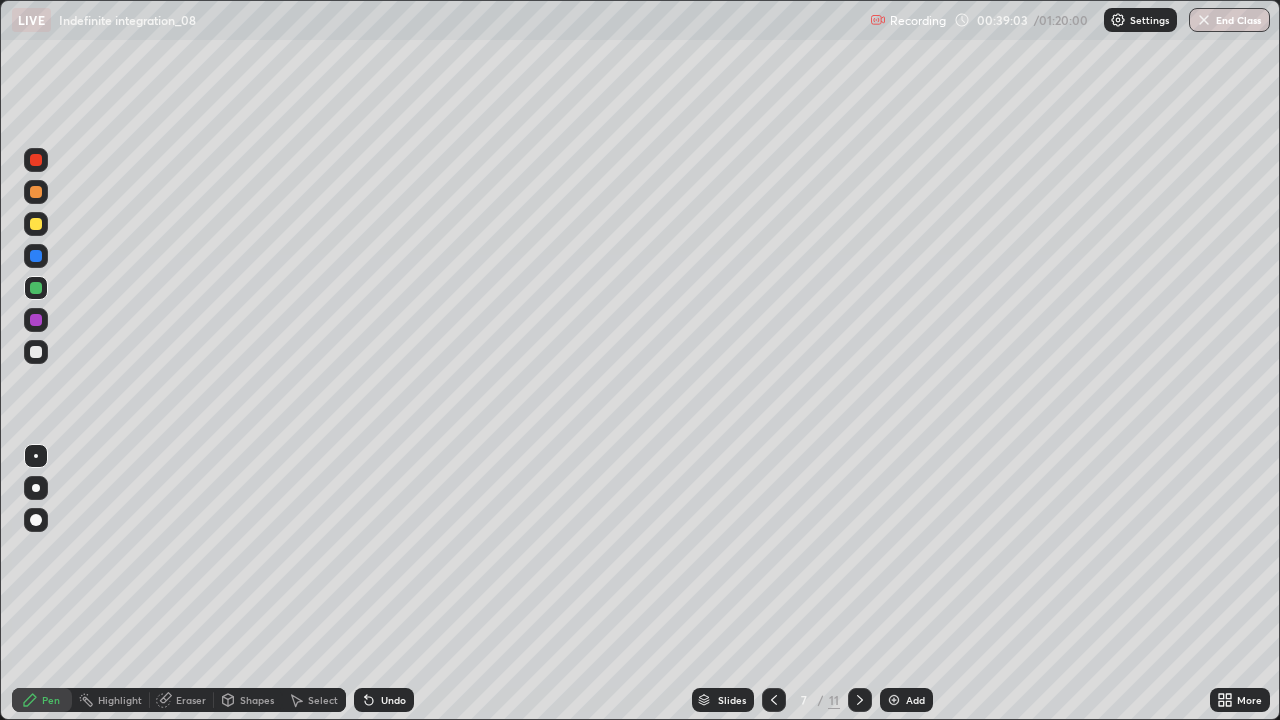click at bounding box center [774, 700] 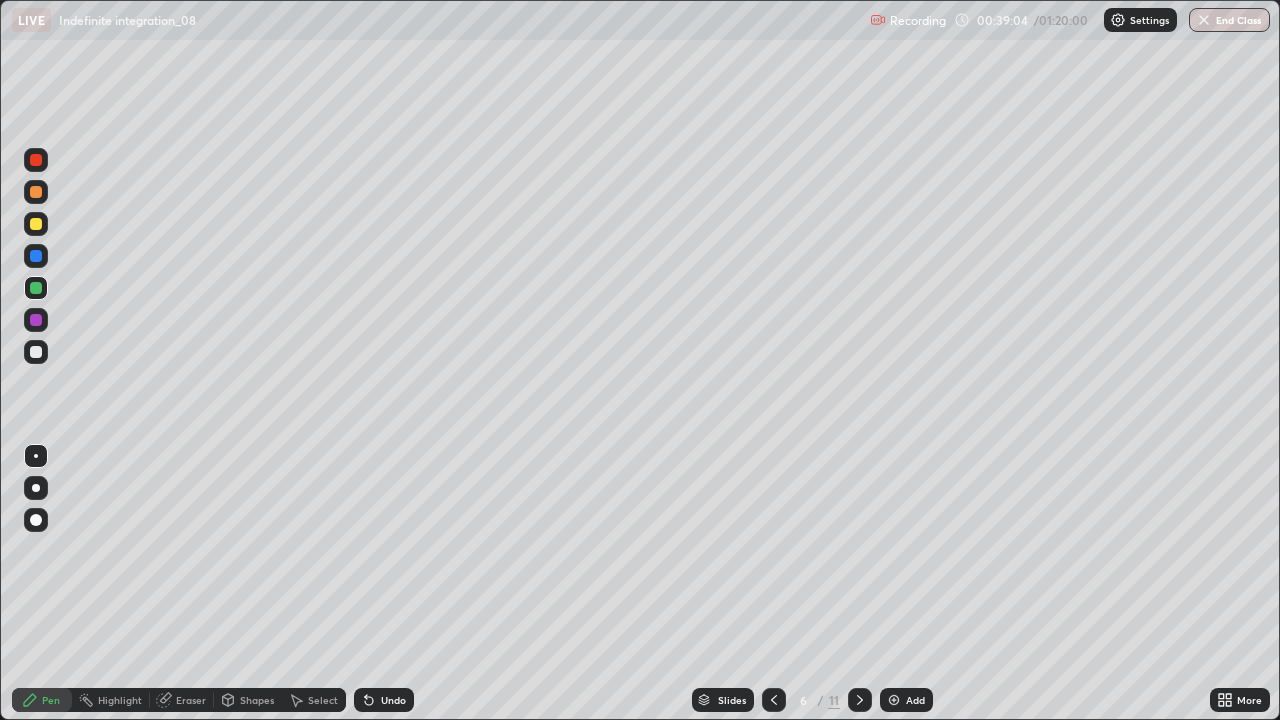 click 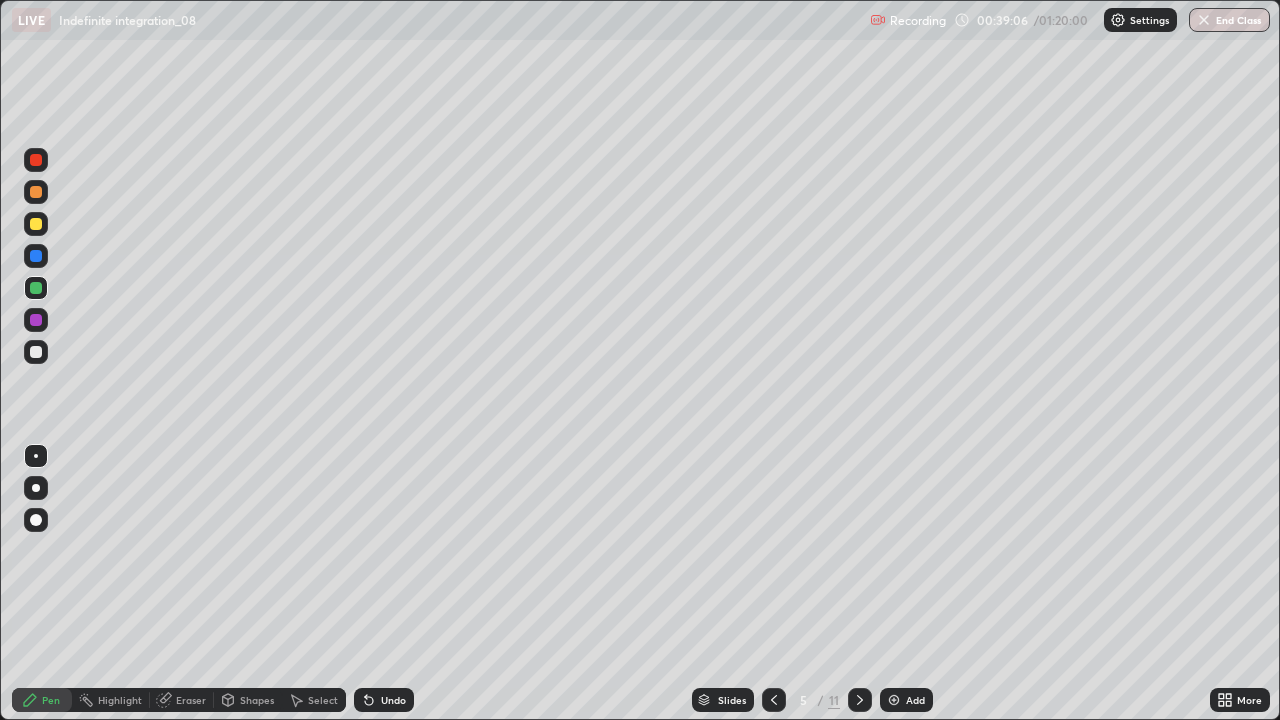 click 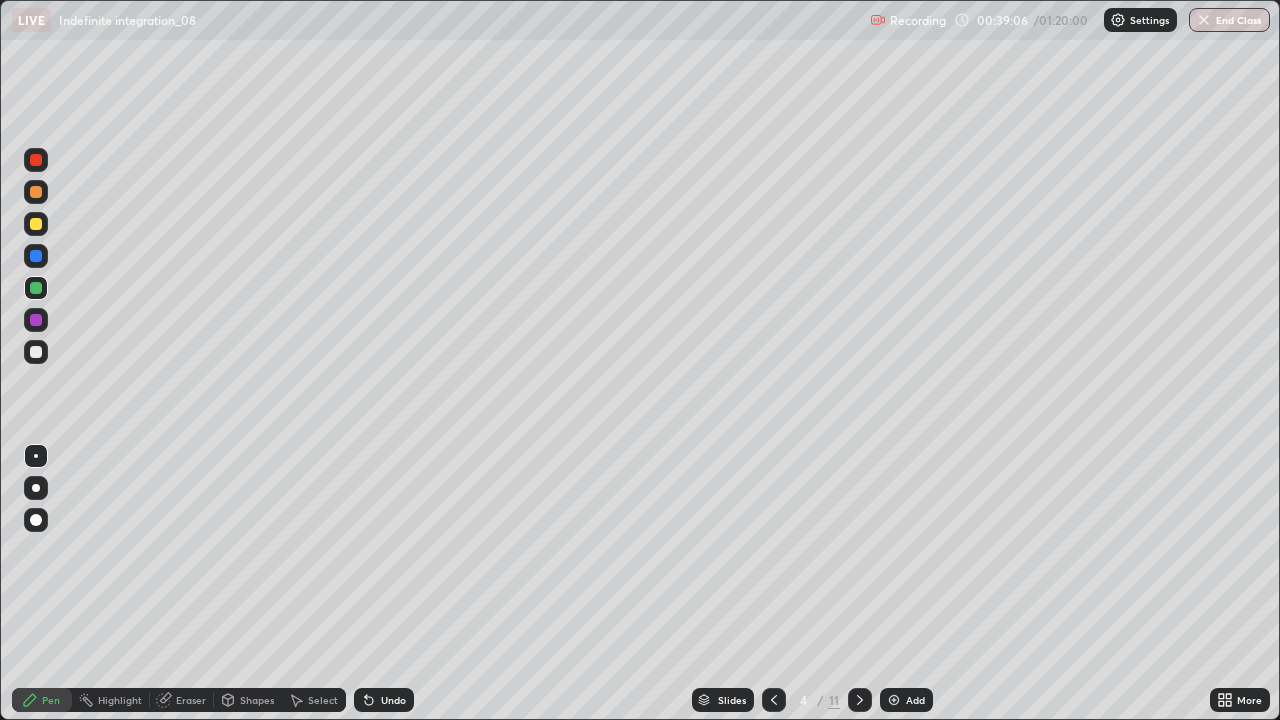click 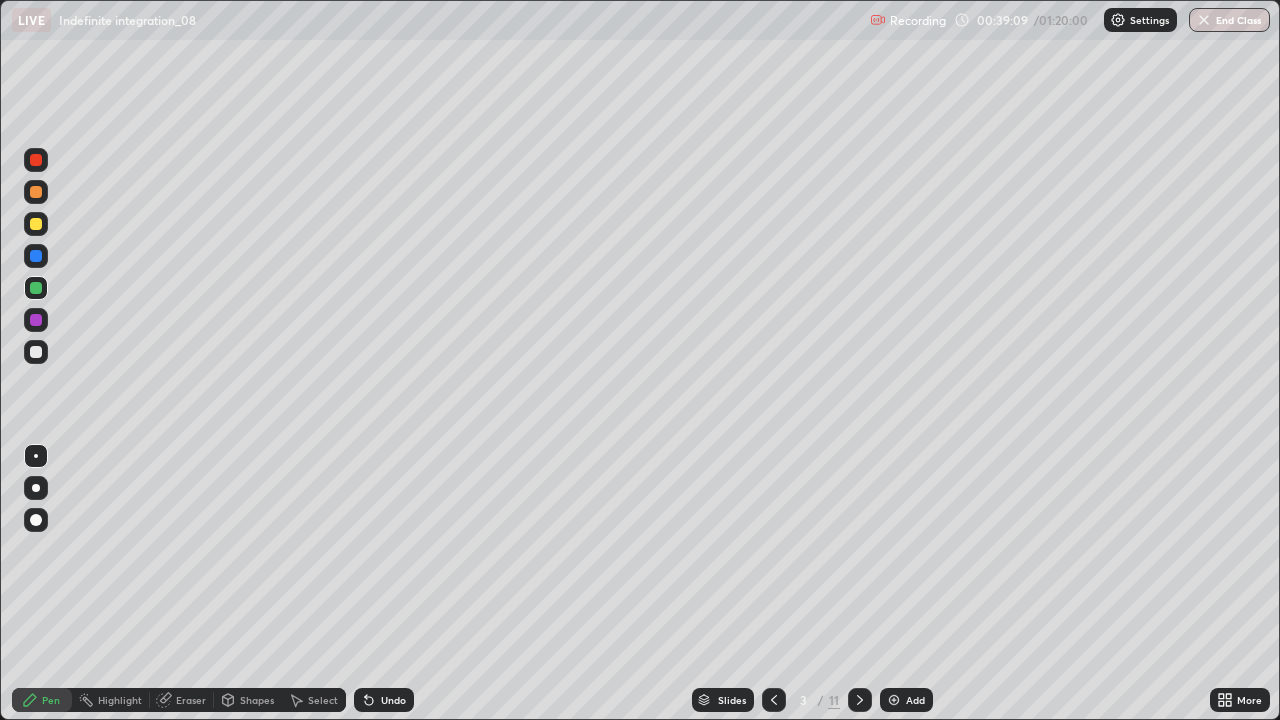 click 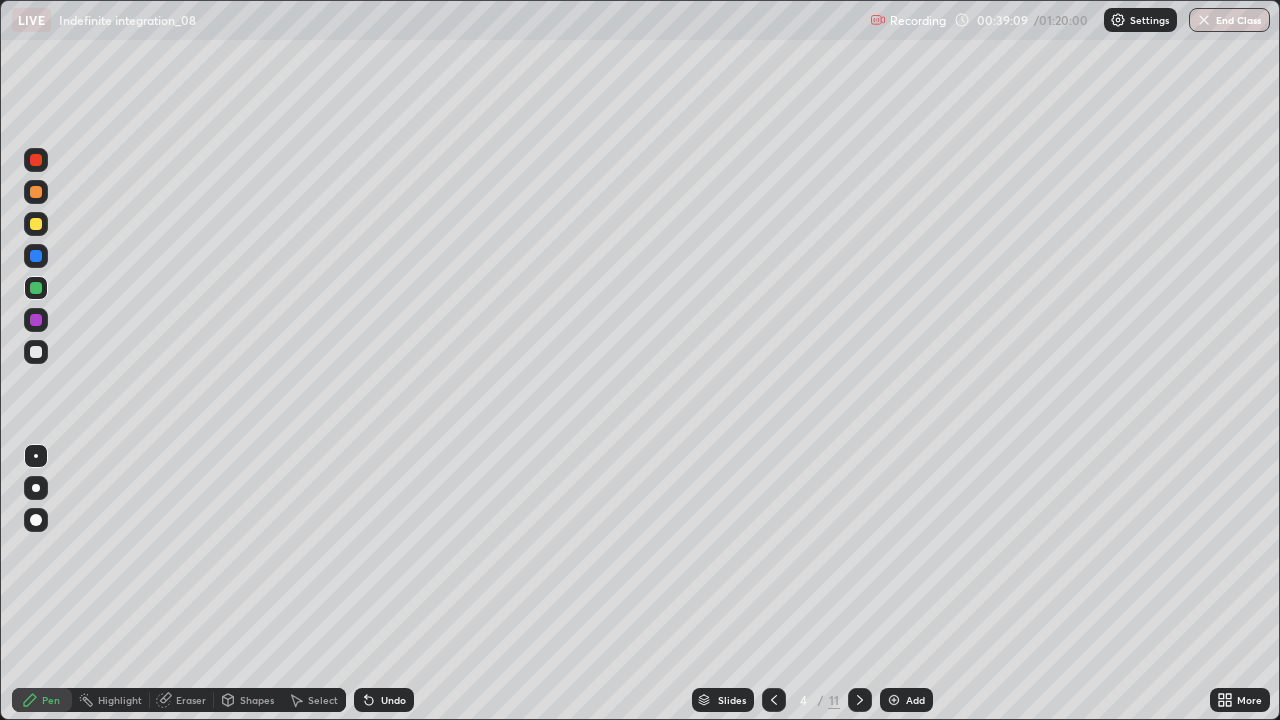 click 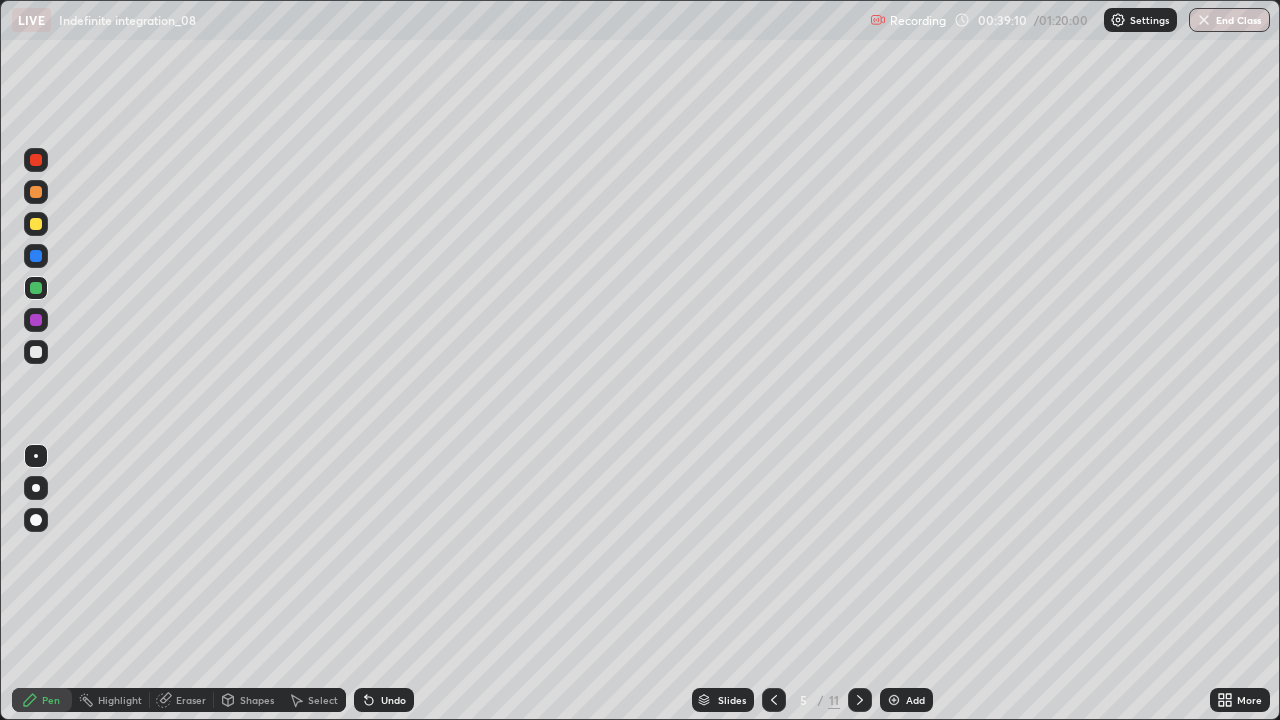click 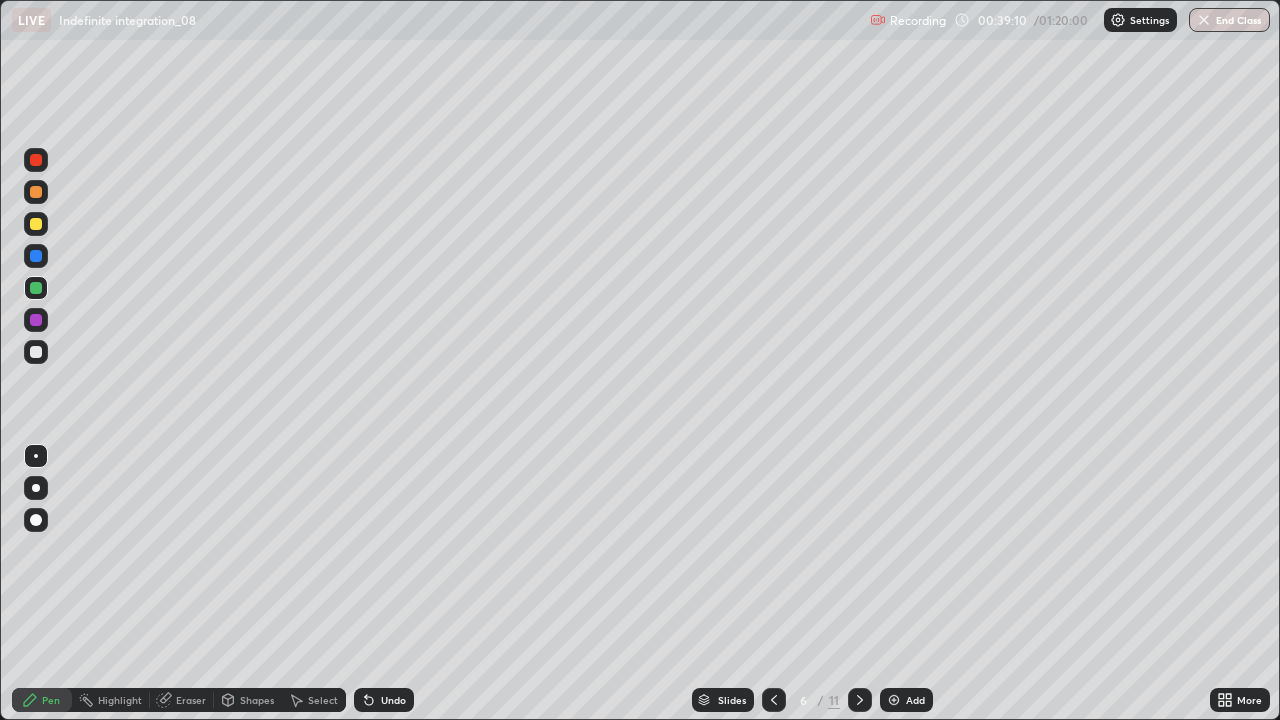 click 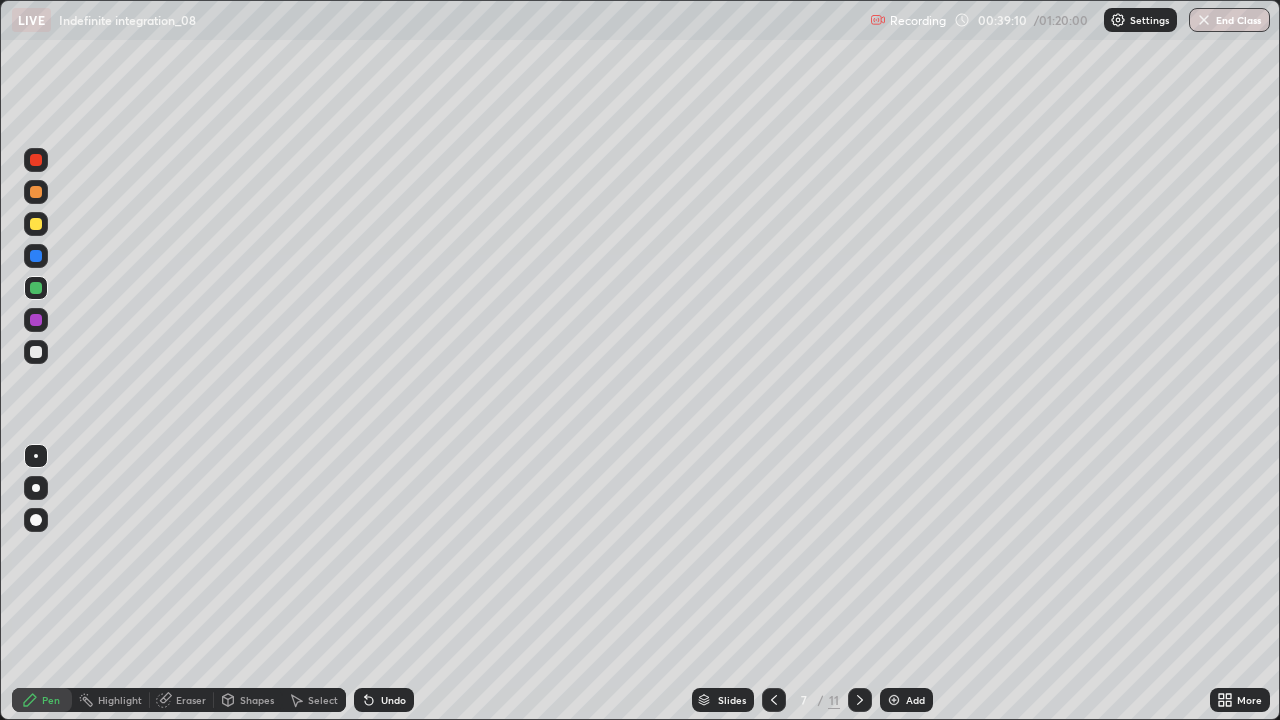 click 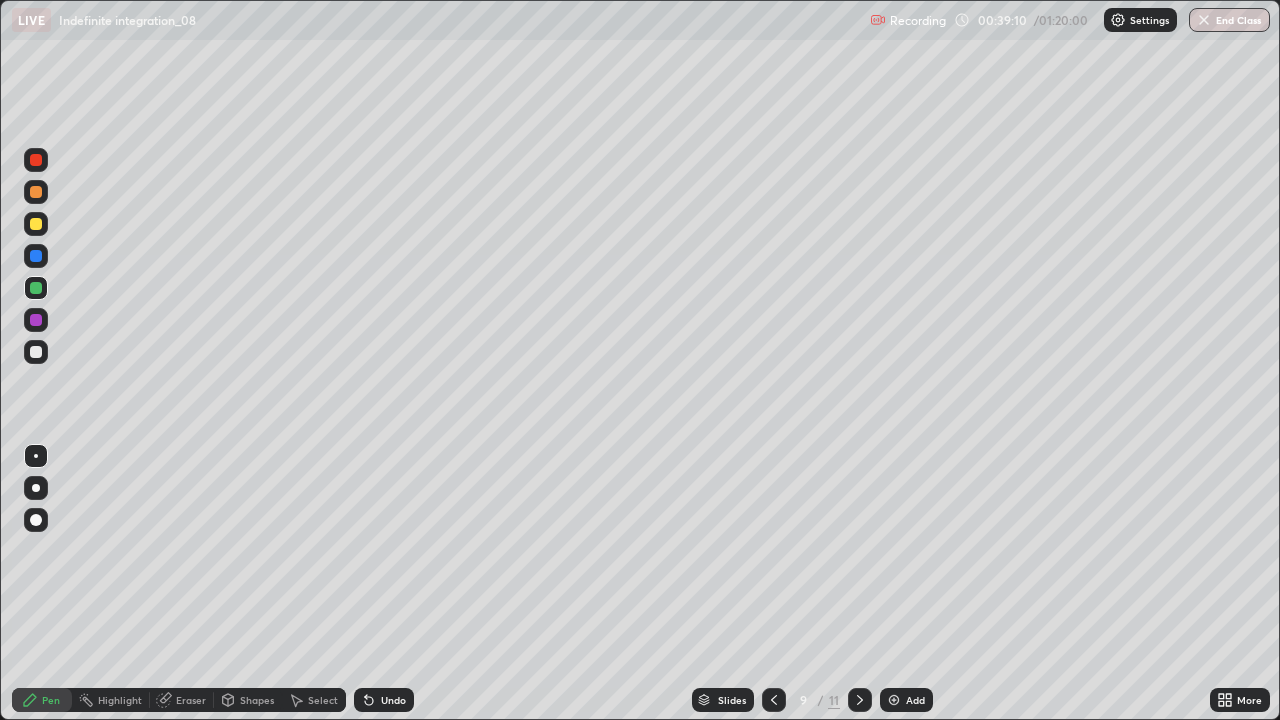click 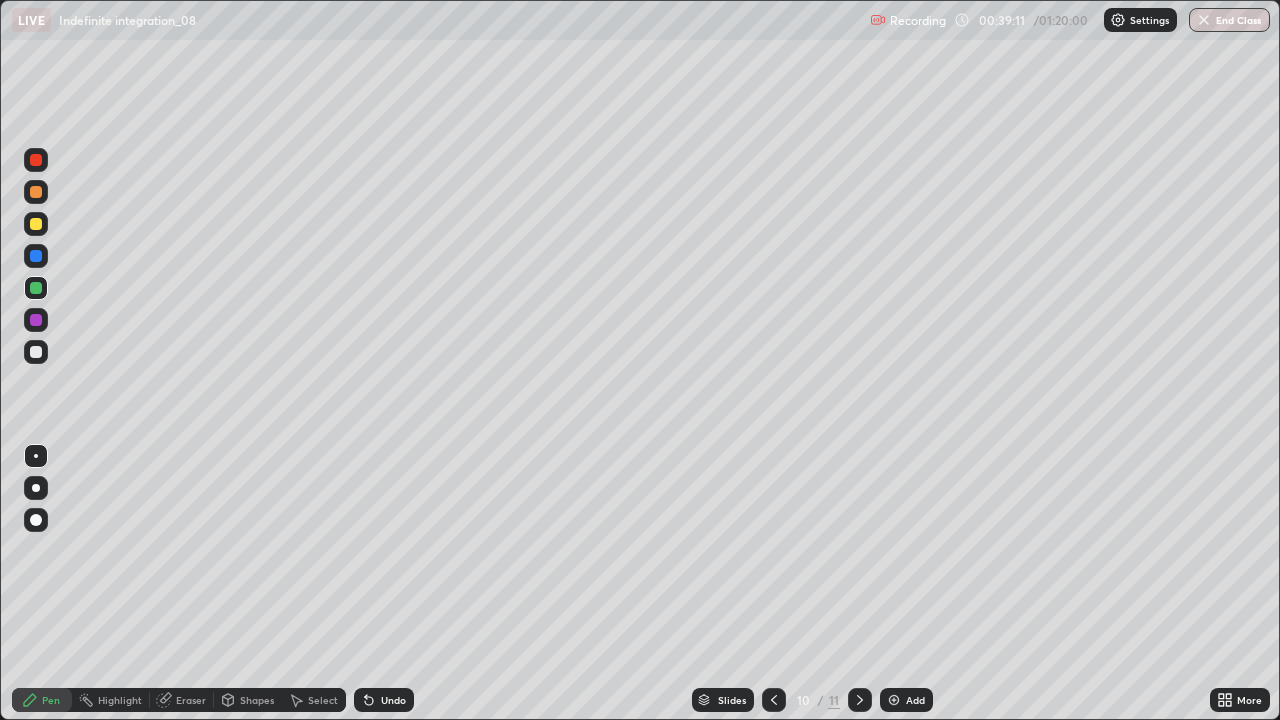click 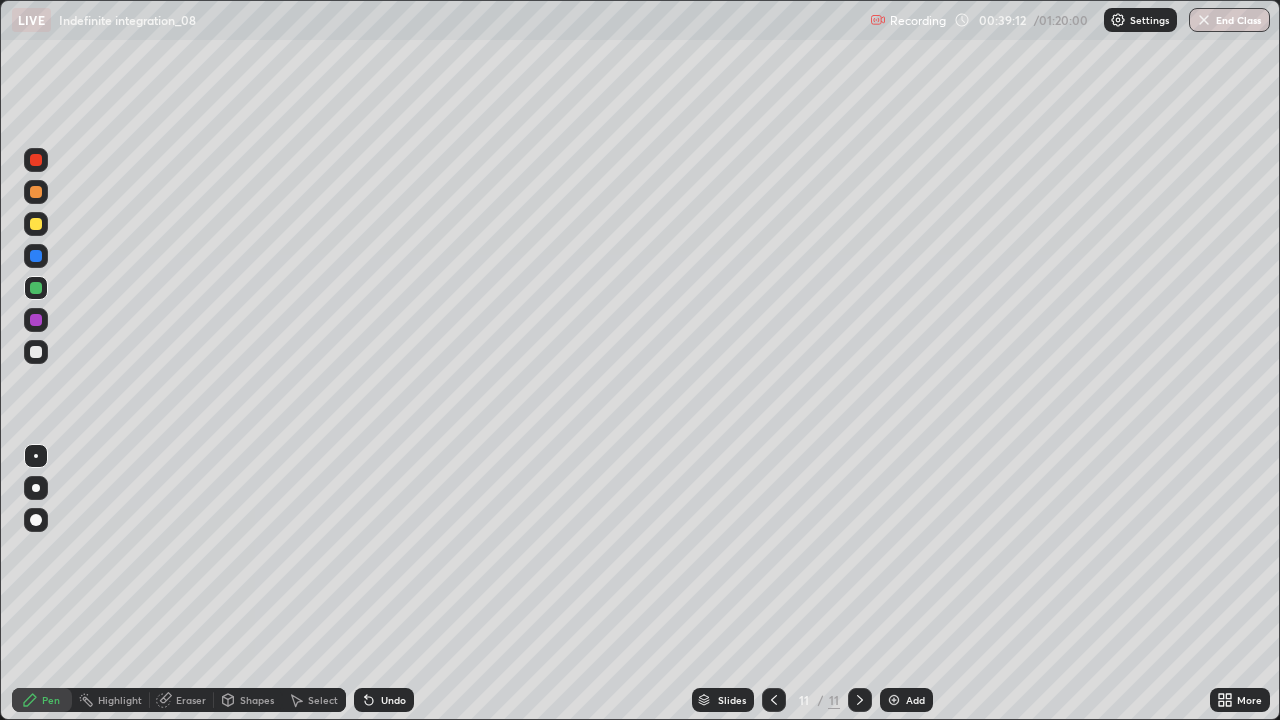 click 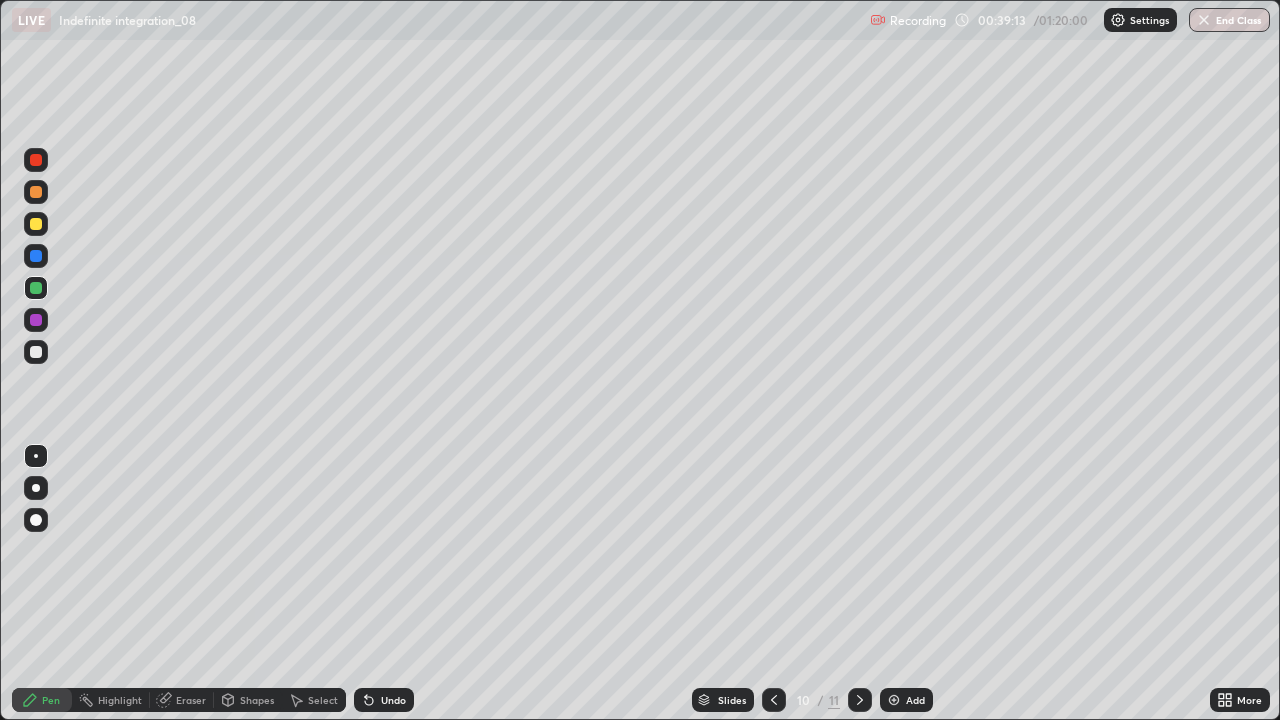 click 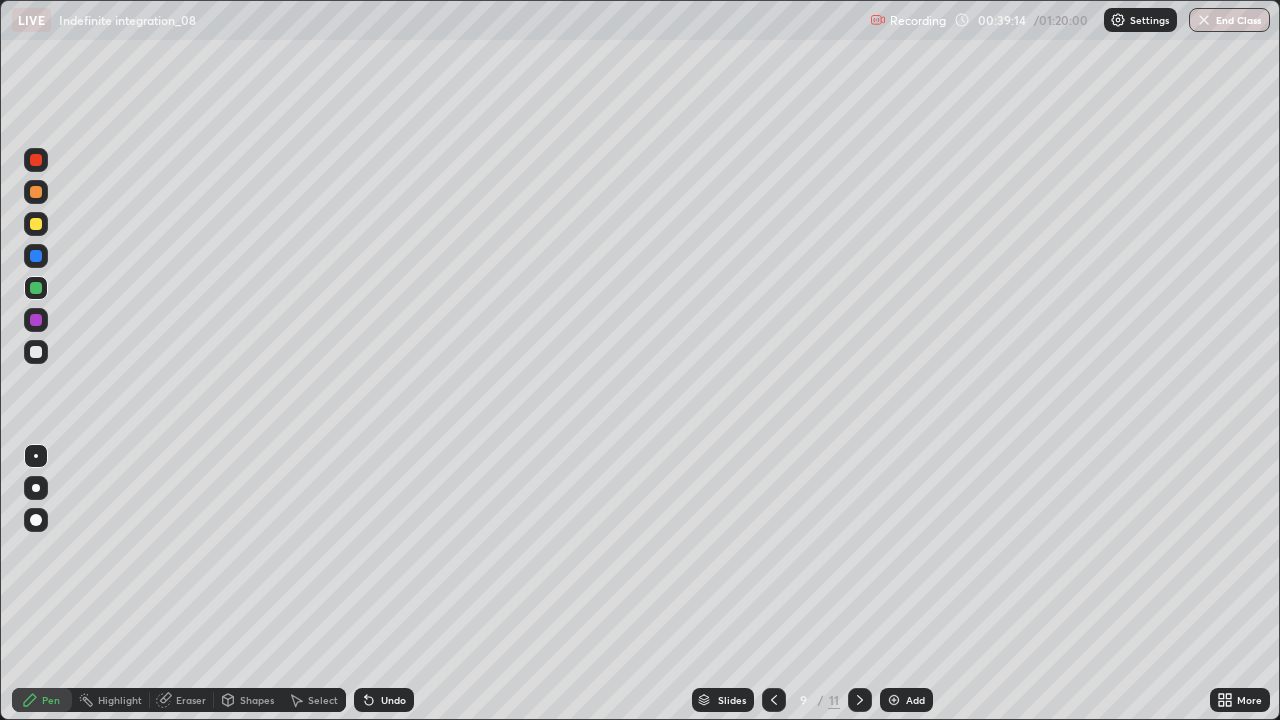 click 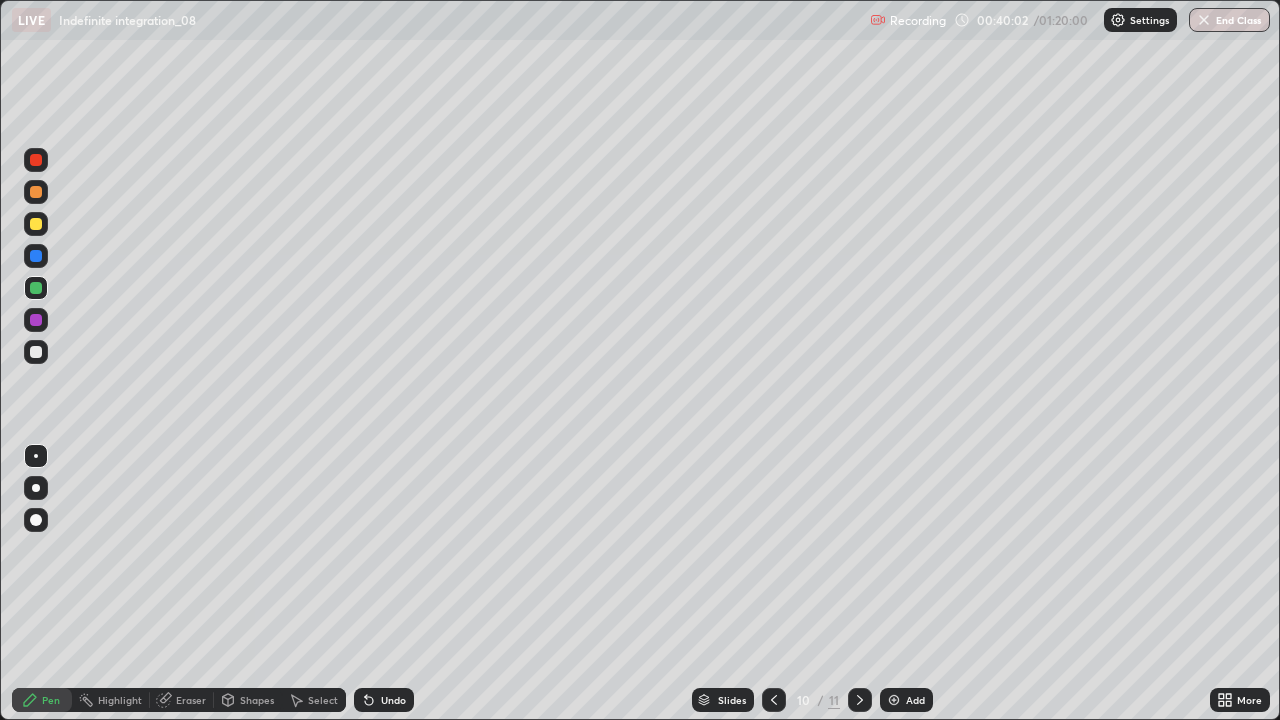 click at bounding box center [36, 224] 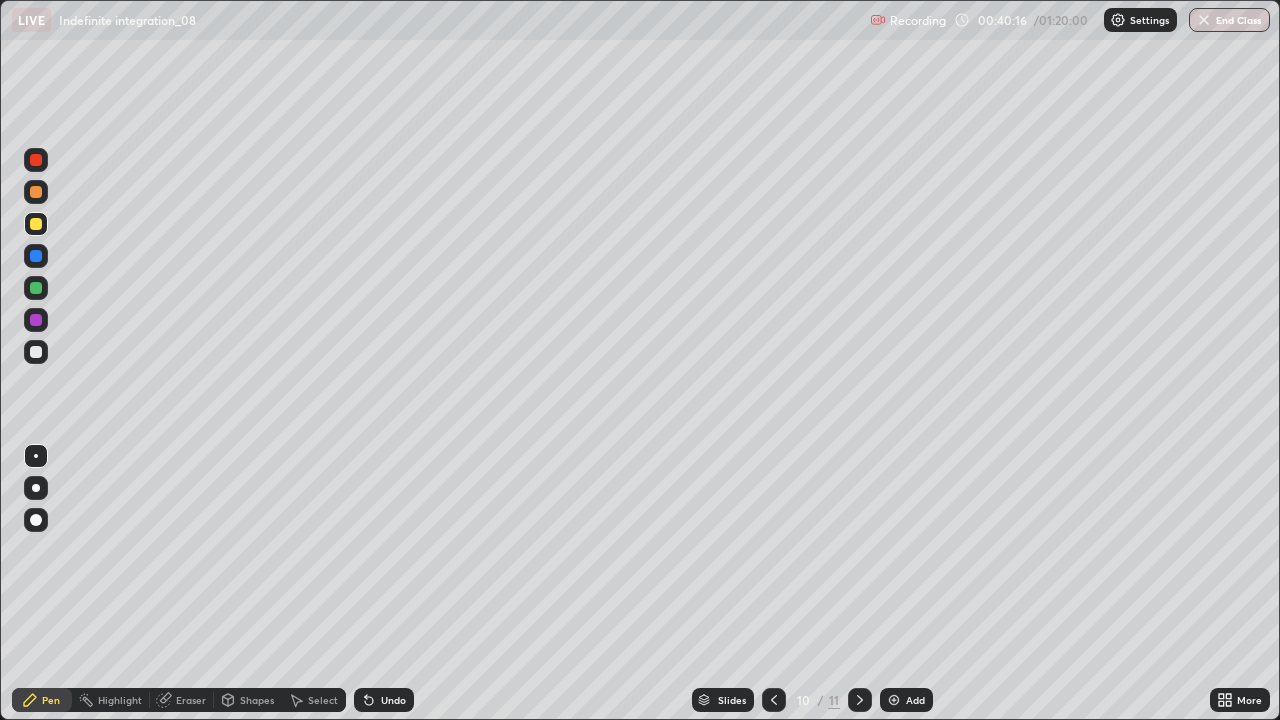 click at bounding box center [36, 352] 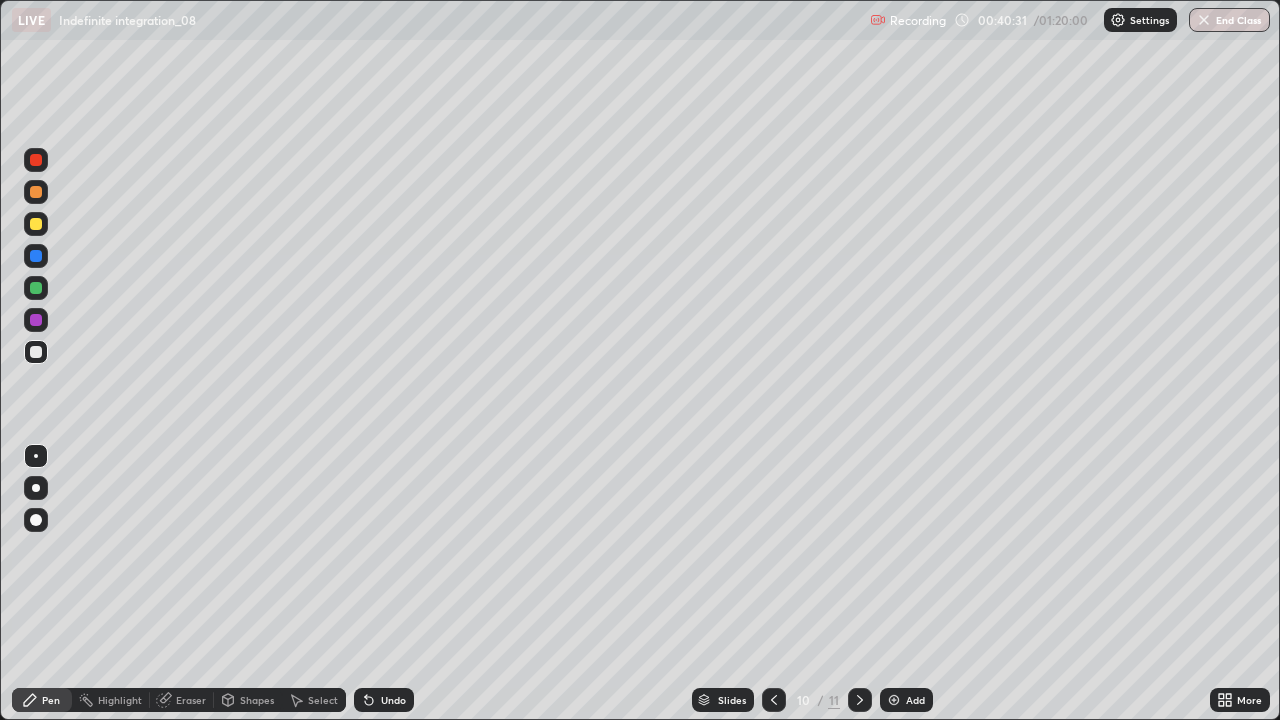 click on "Undo" at bounding box center [393, 700] 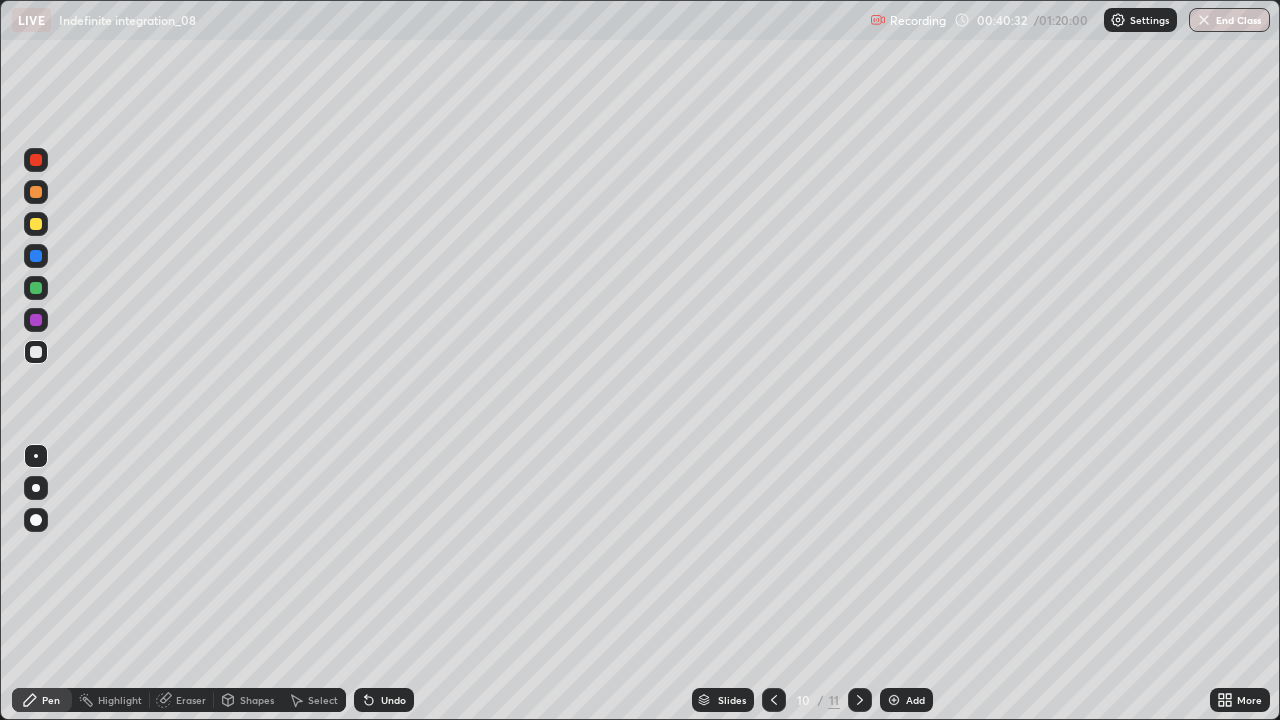 click on "Undo" at bounding box center [384, 700] 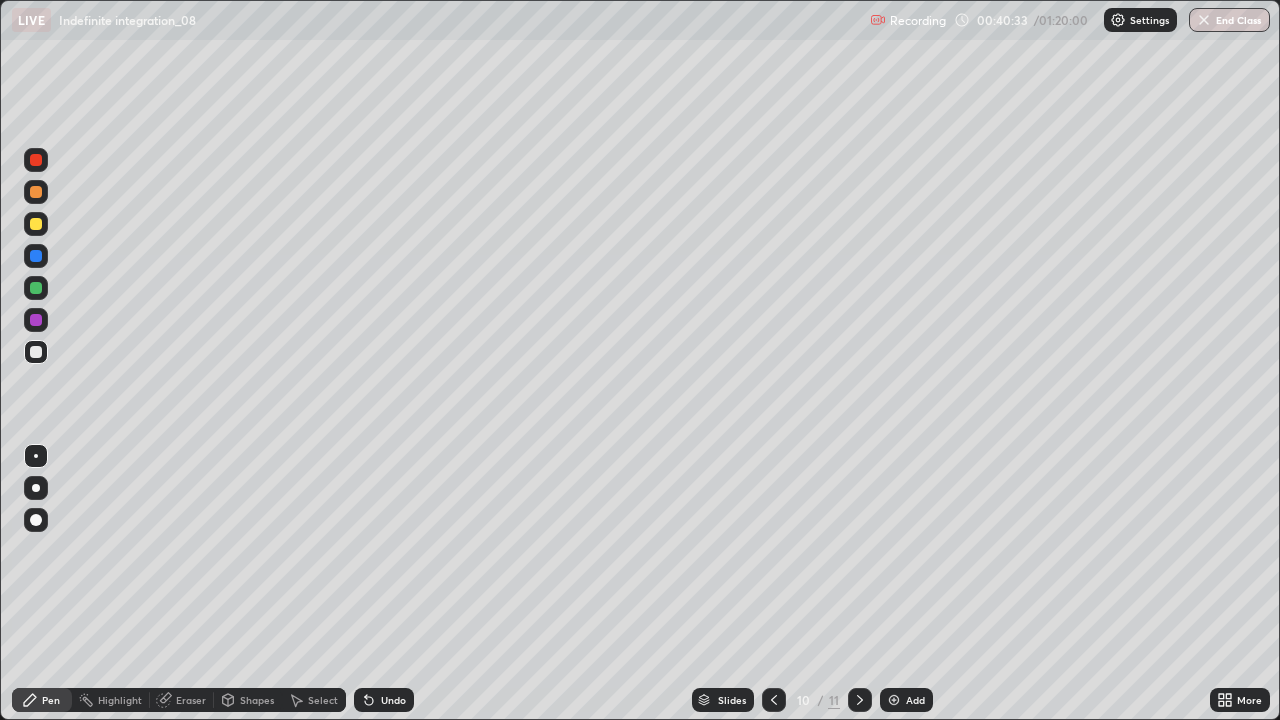 click on "Undo" at bounding box center (384, 700) 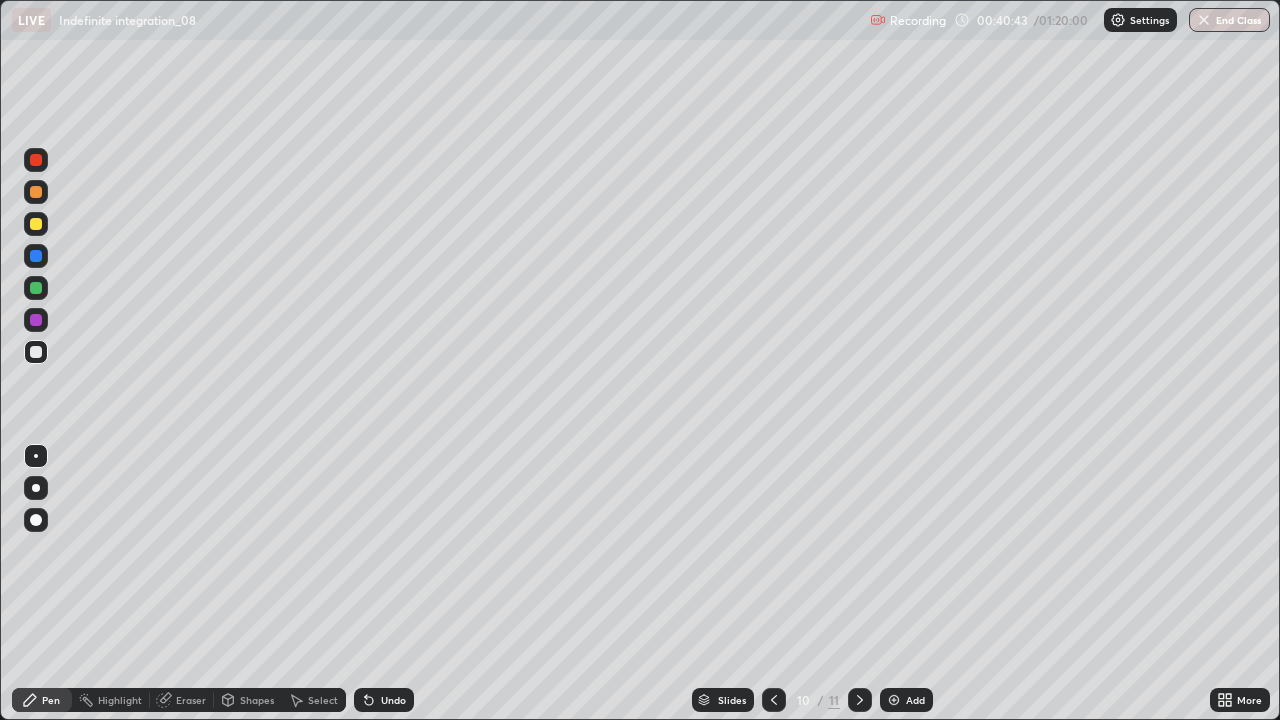 click on "Undo" at bounding box center (384, 700) 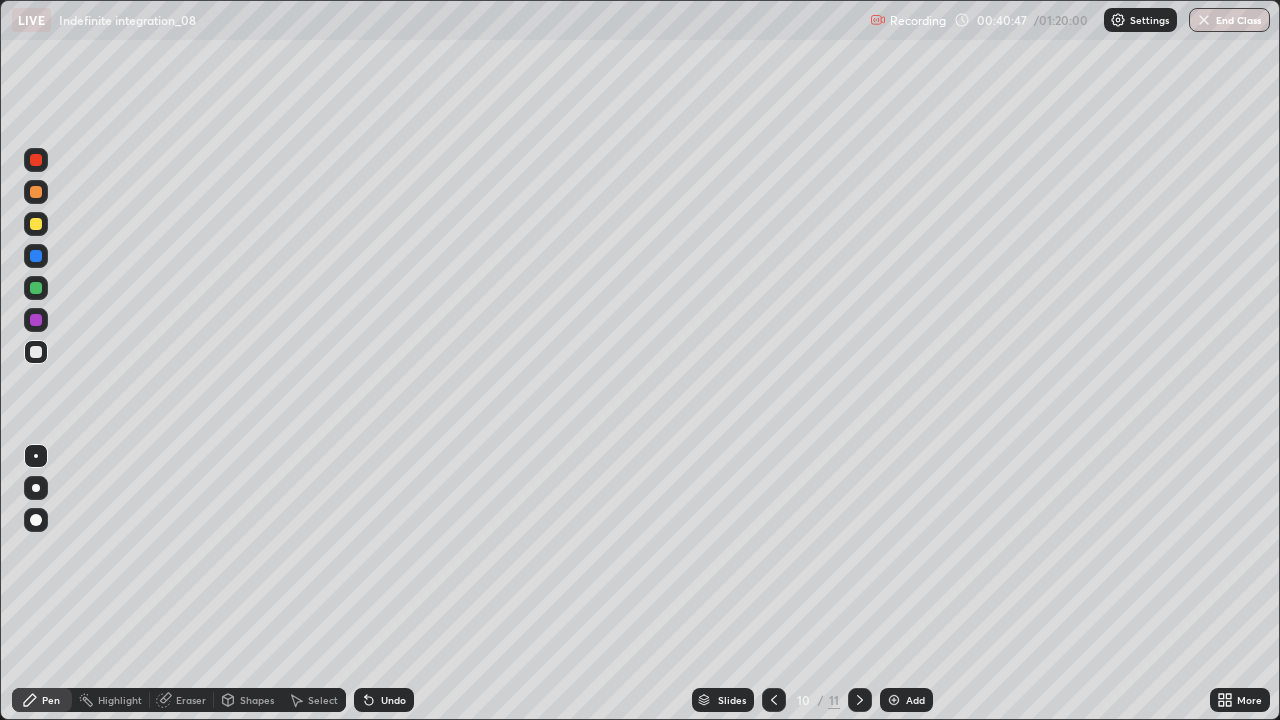 click at bounding box center [36, 256] 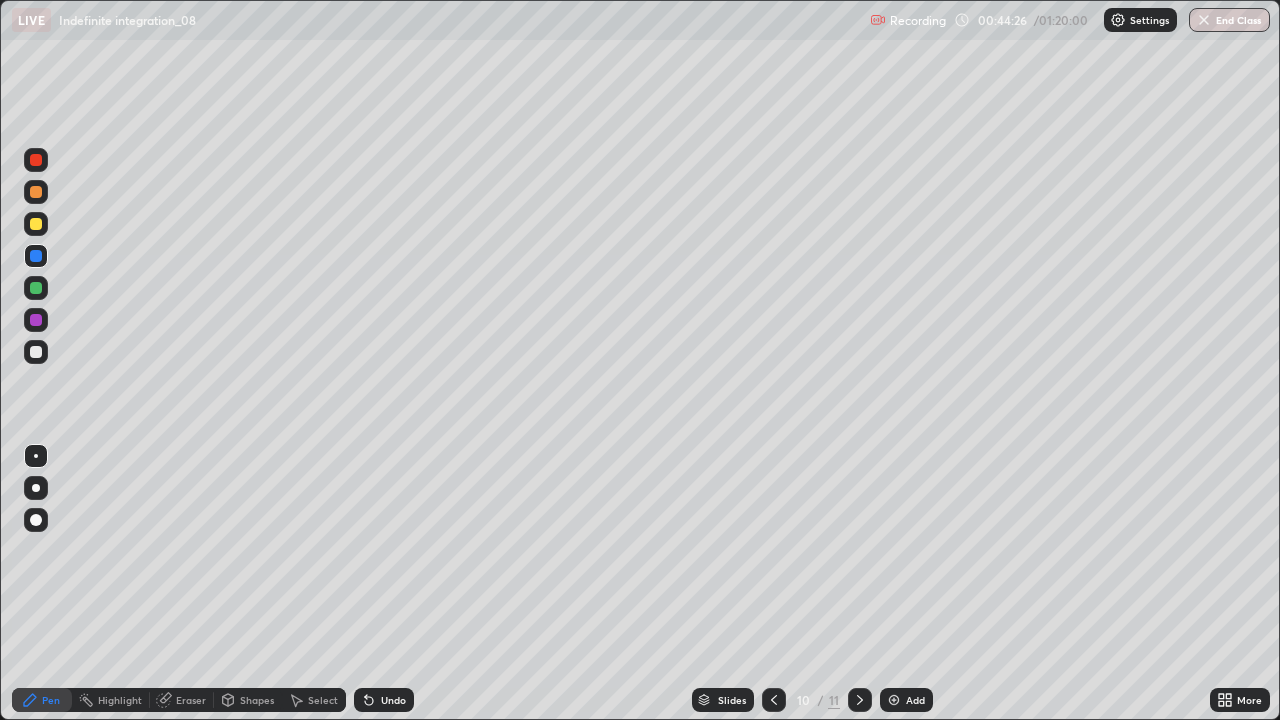 click on "Add" at bounding box center (906, 700) 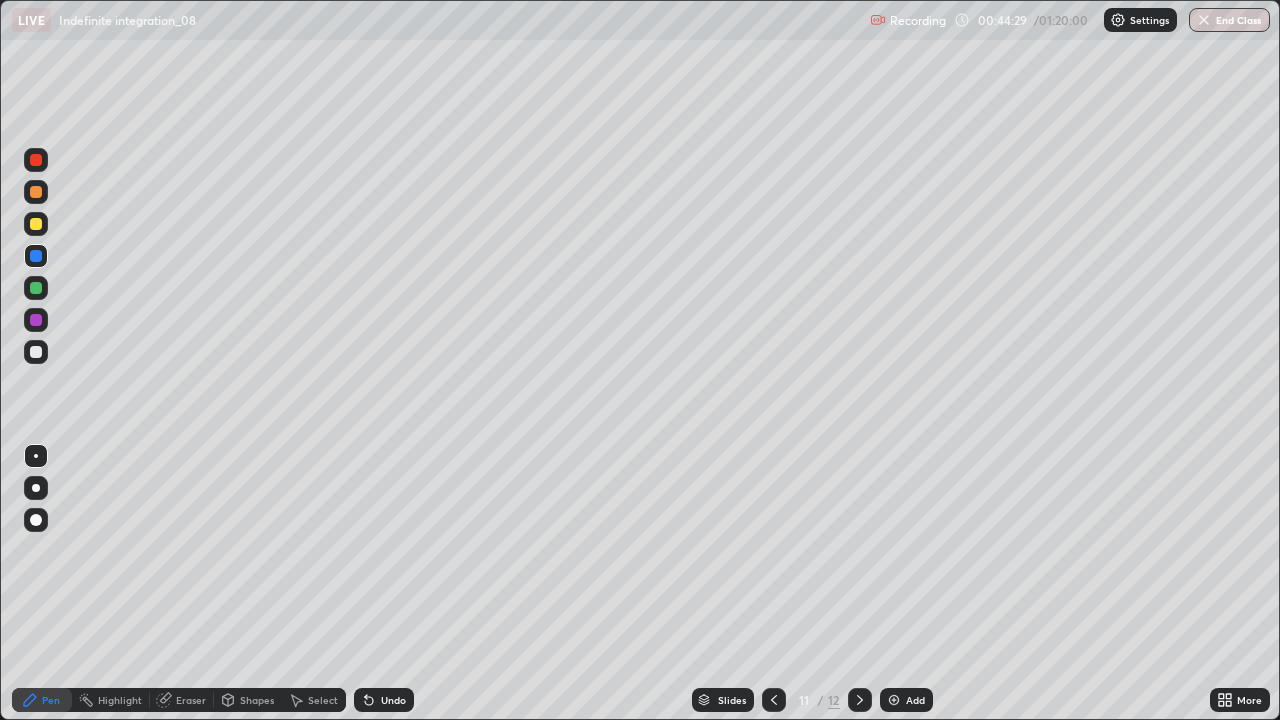 click 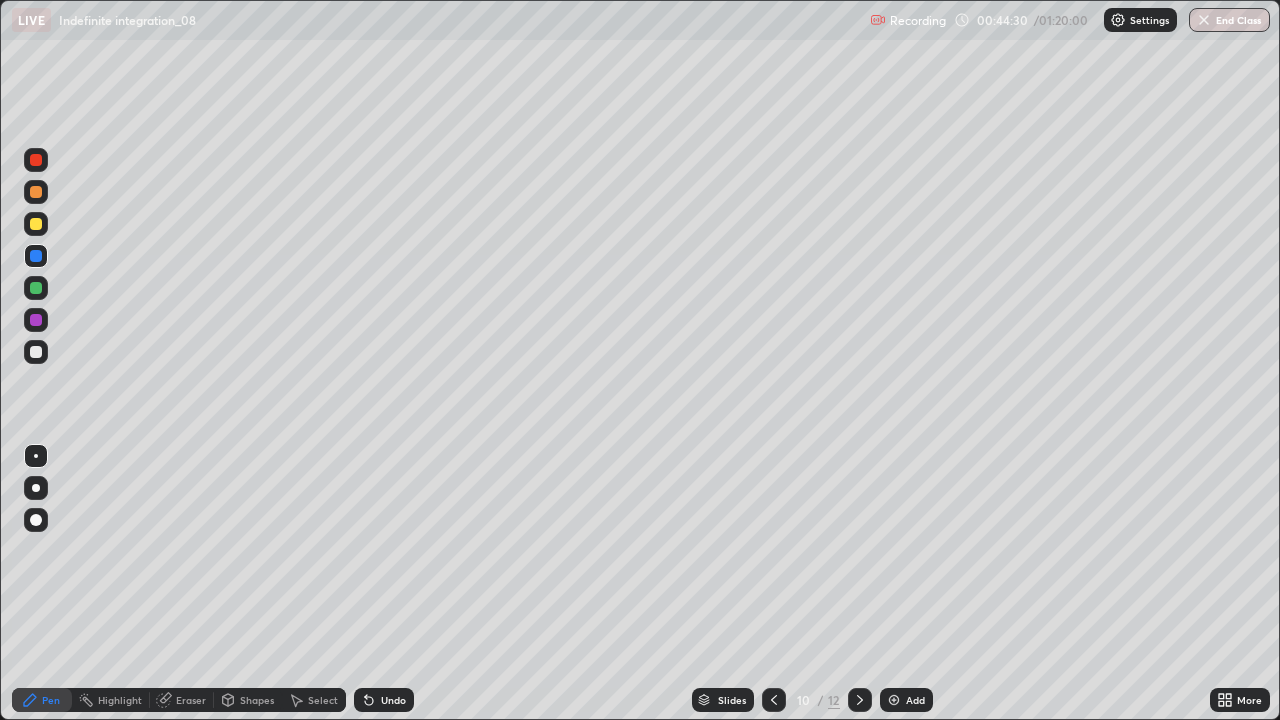 click 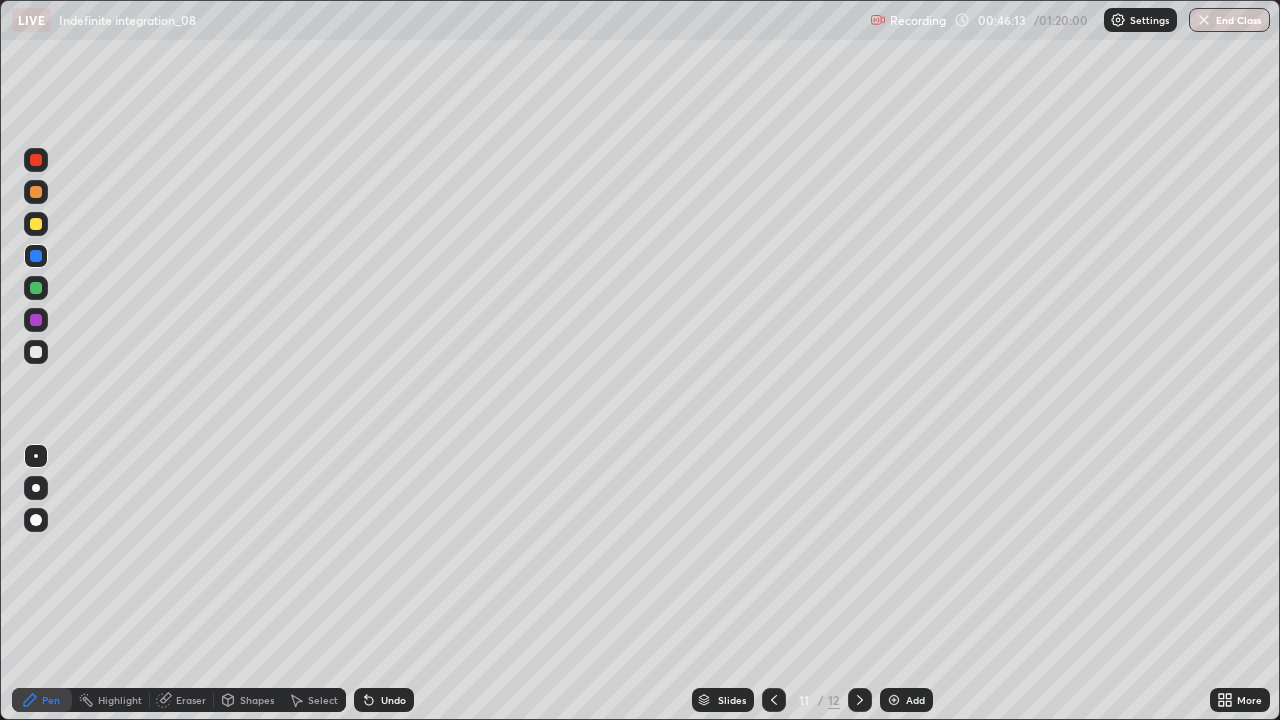 click 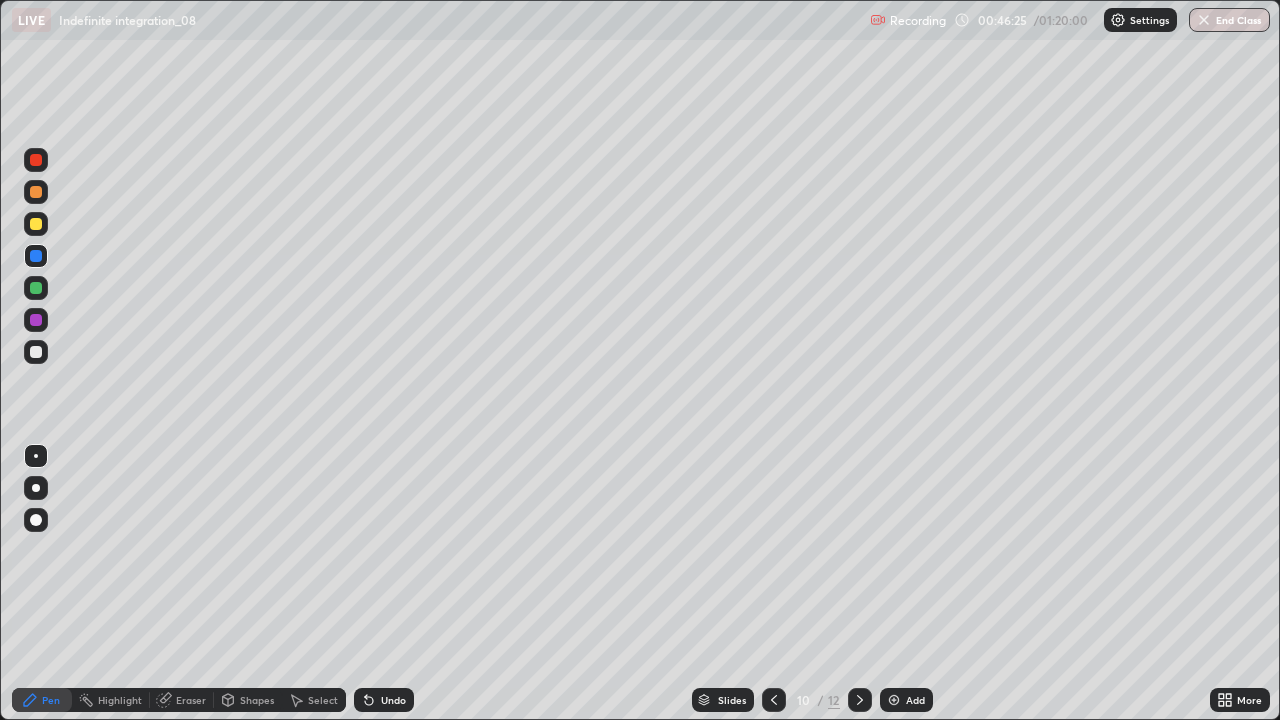 click at bounding box center (36, 288) 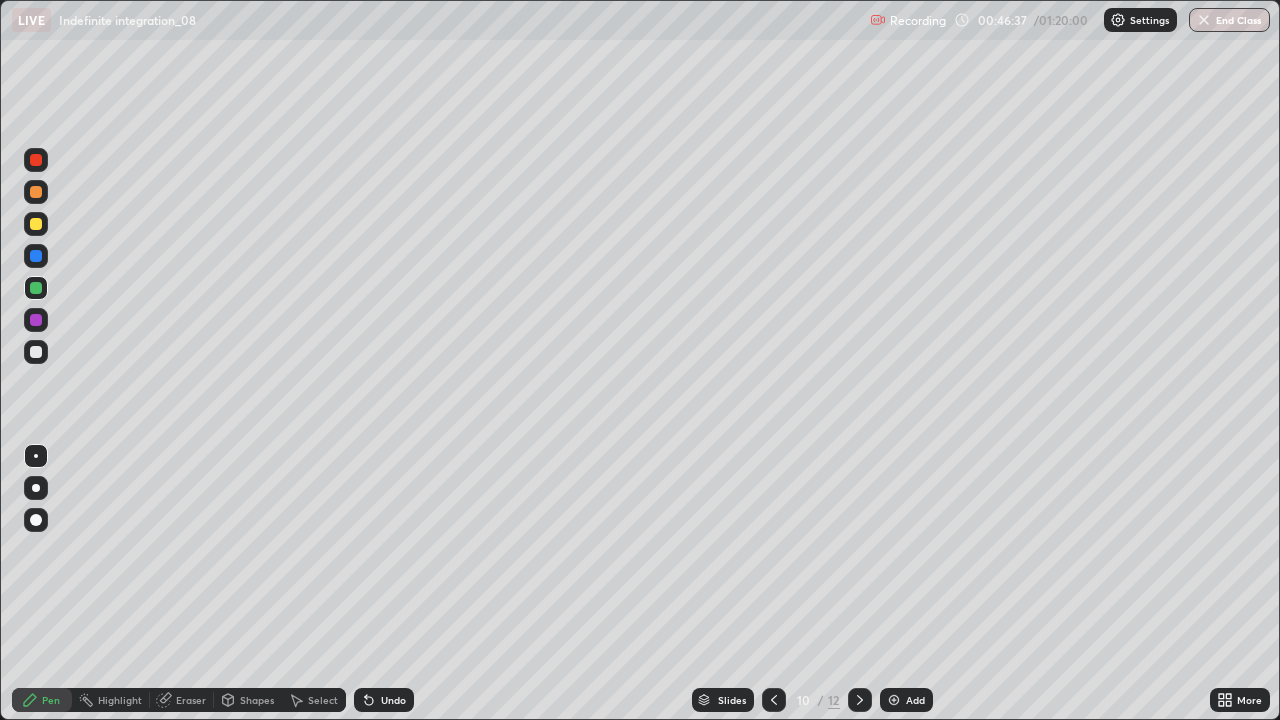 click 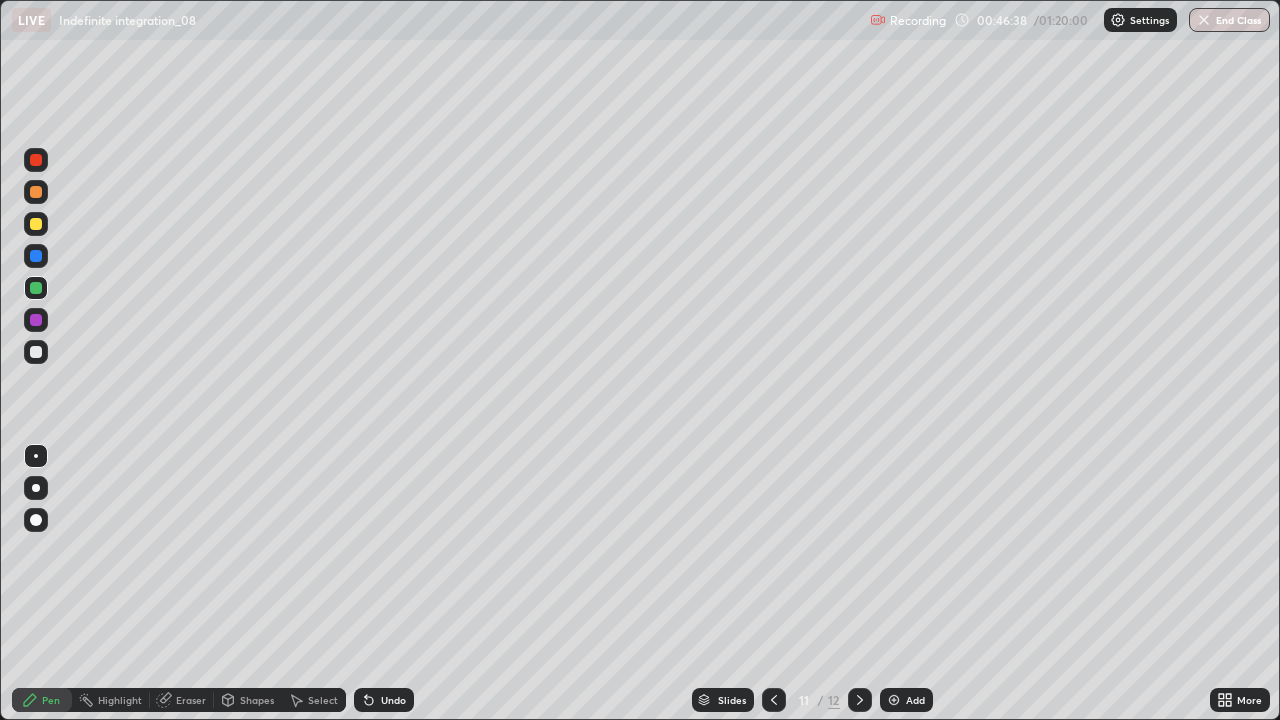 click 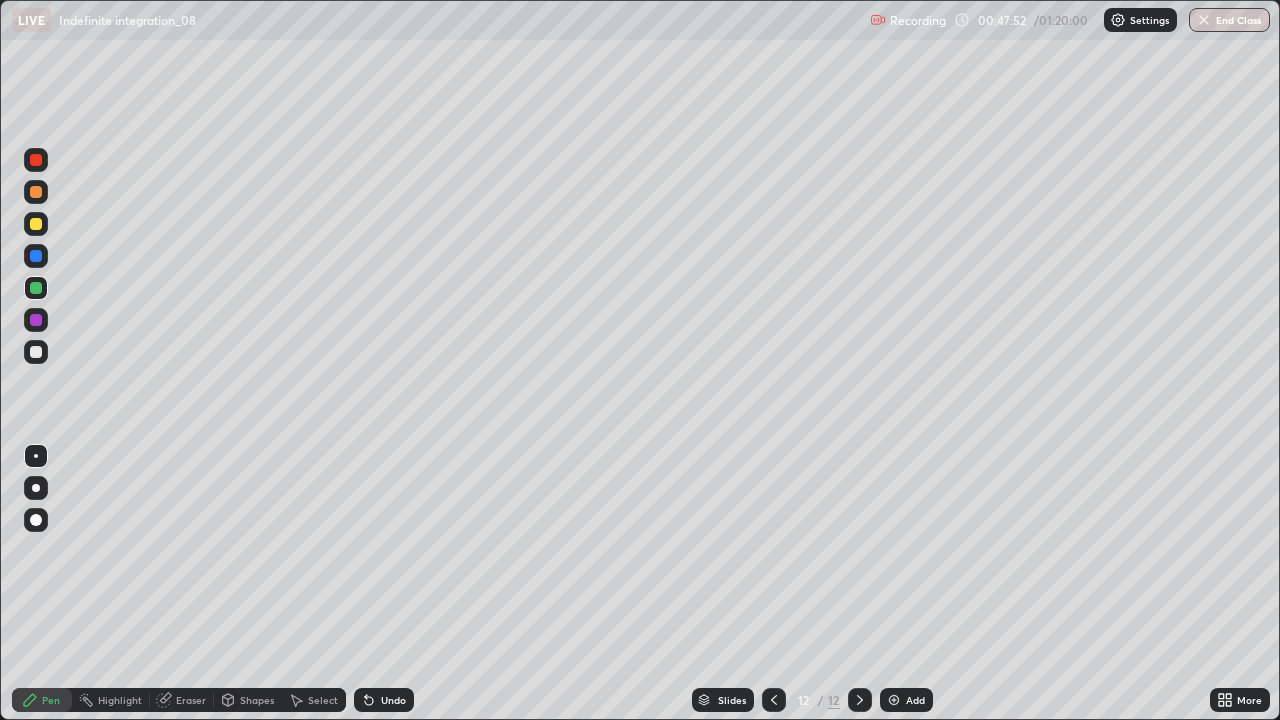 click at bounding box center [36, 352] 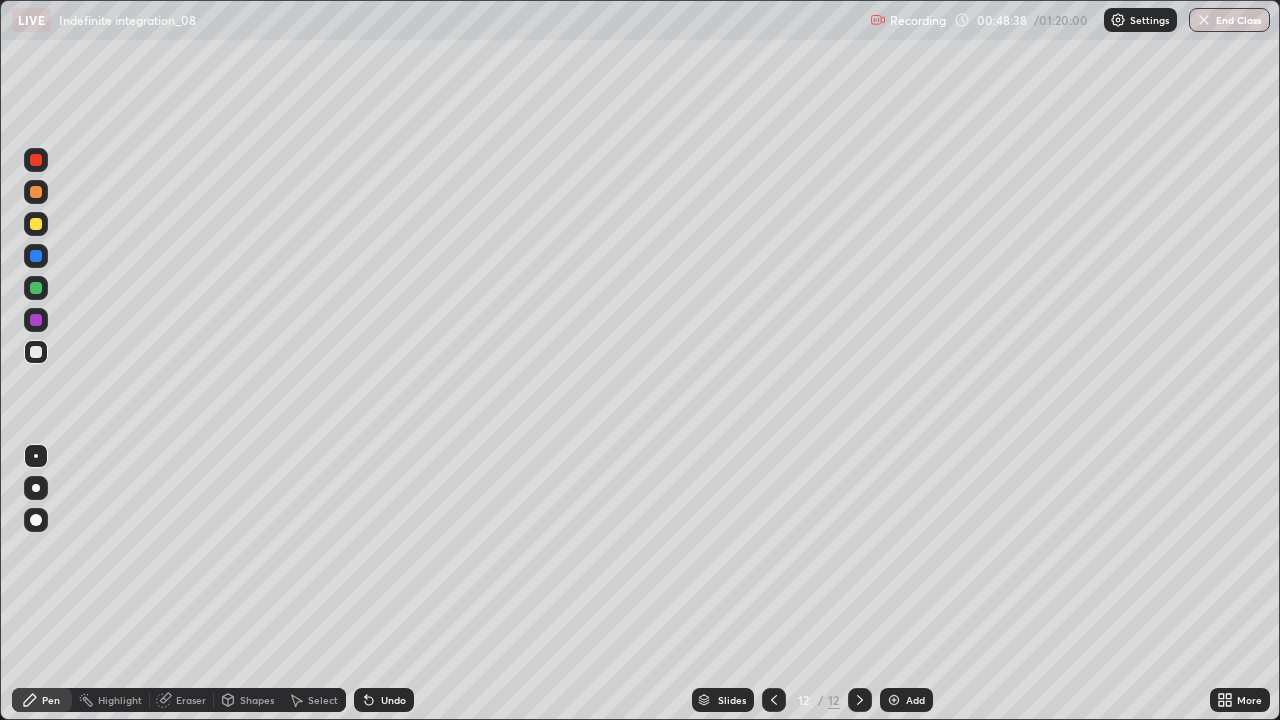 click on "Undo" at bounding box center [384, 700] 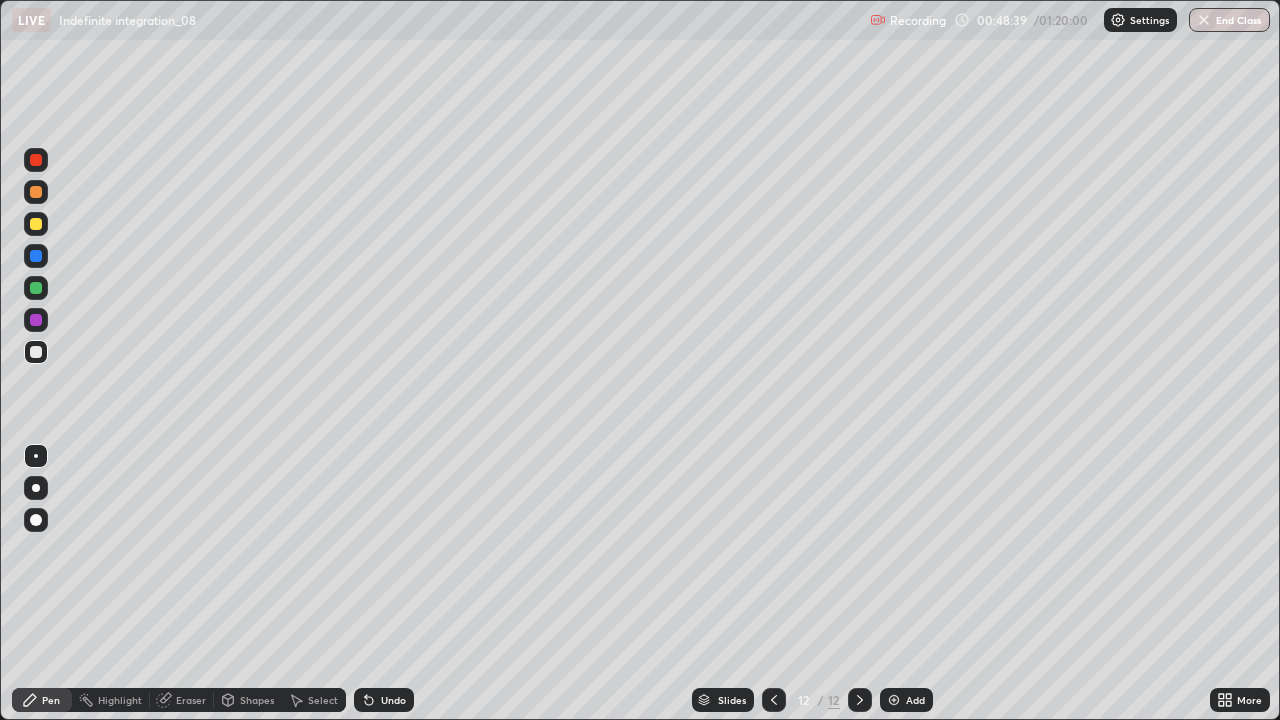 click on "Undo" at bounding box center (393, 700) 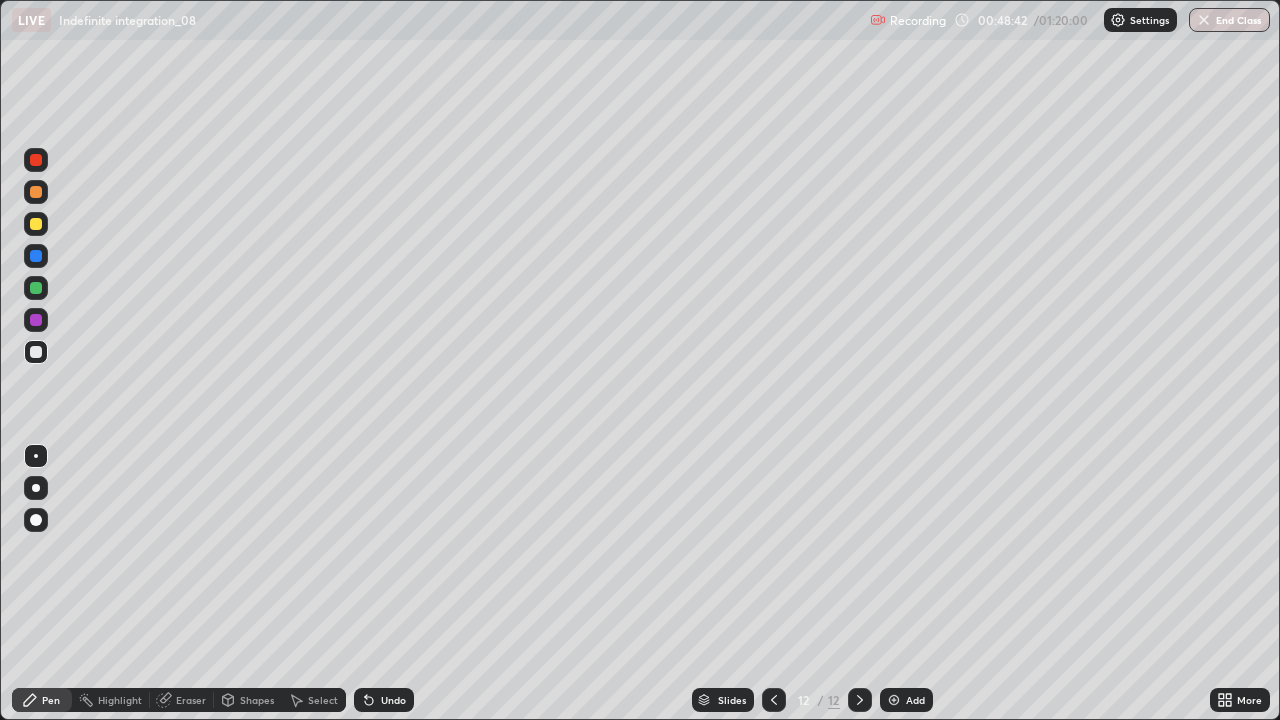 click on "Undo" at bounding box center [393, 700] 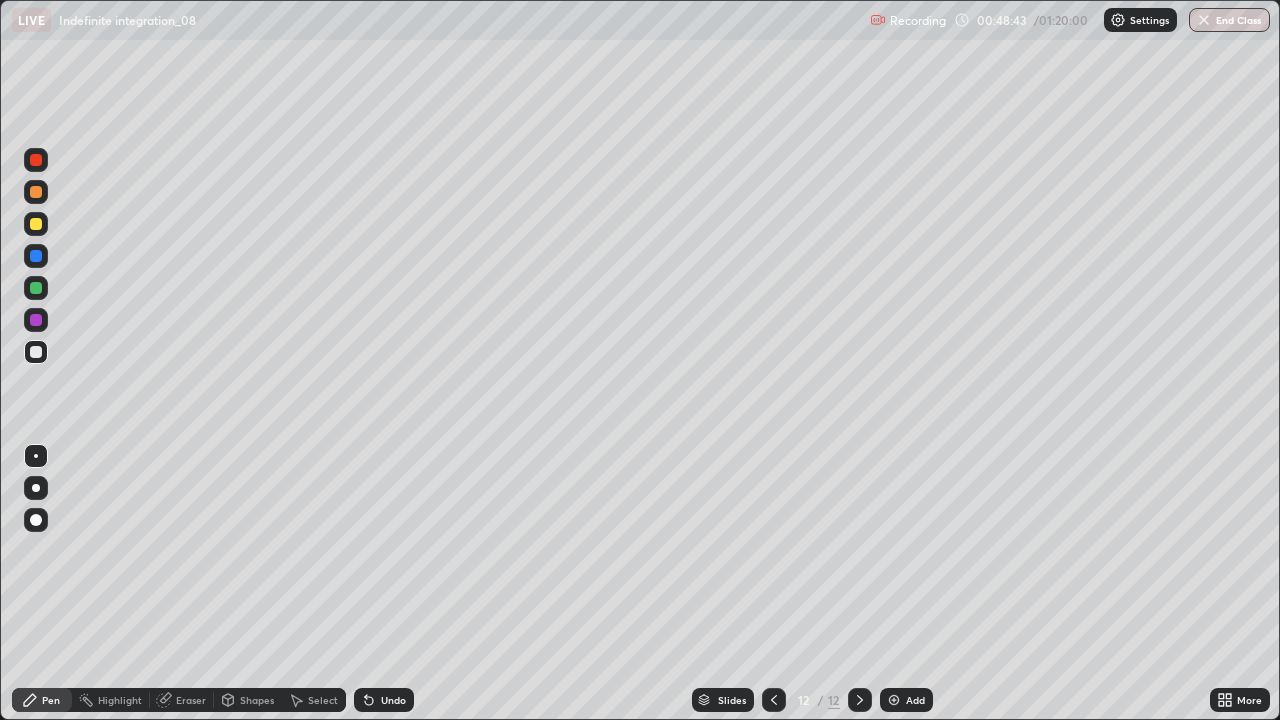 click on "Undo" at bounding box center [393, 700] 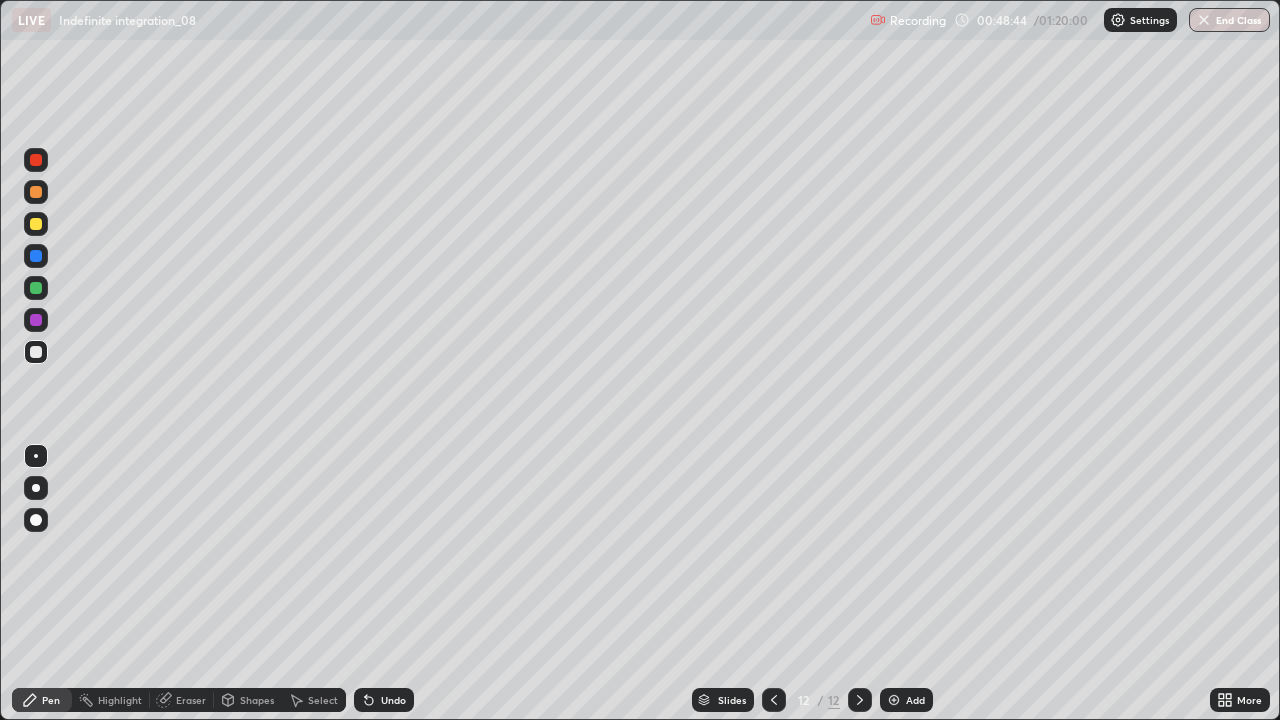 click on "Undo" at bounding box center (393, 700) 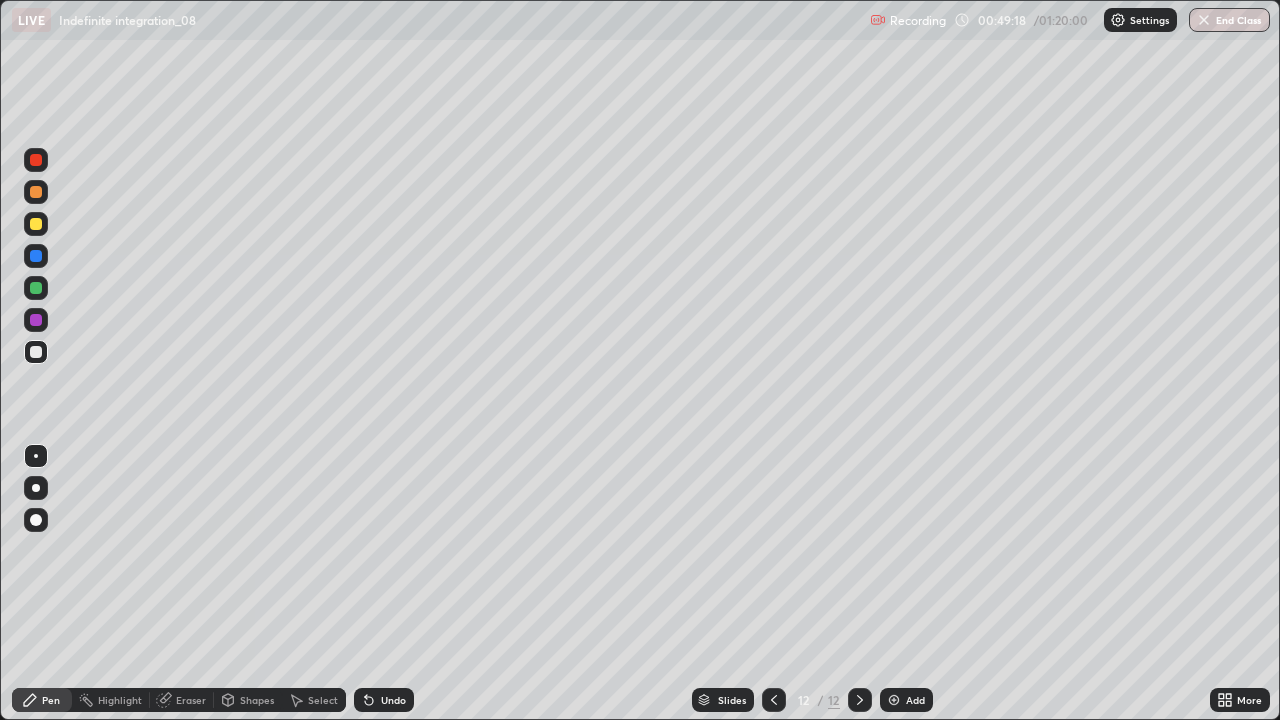 click on "Select" at bounding box center (323, 700) 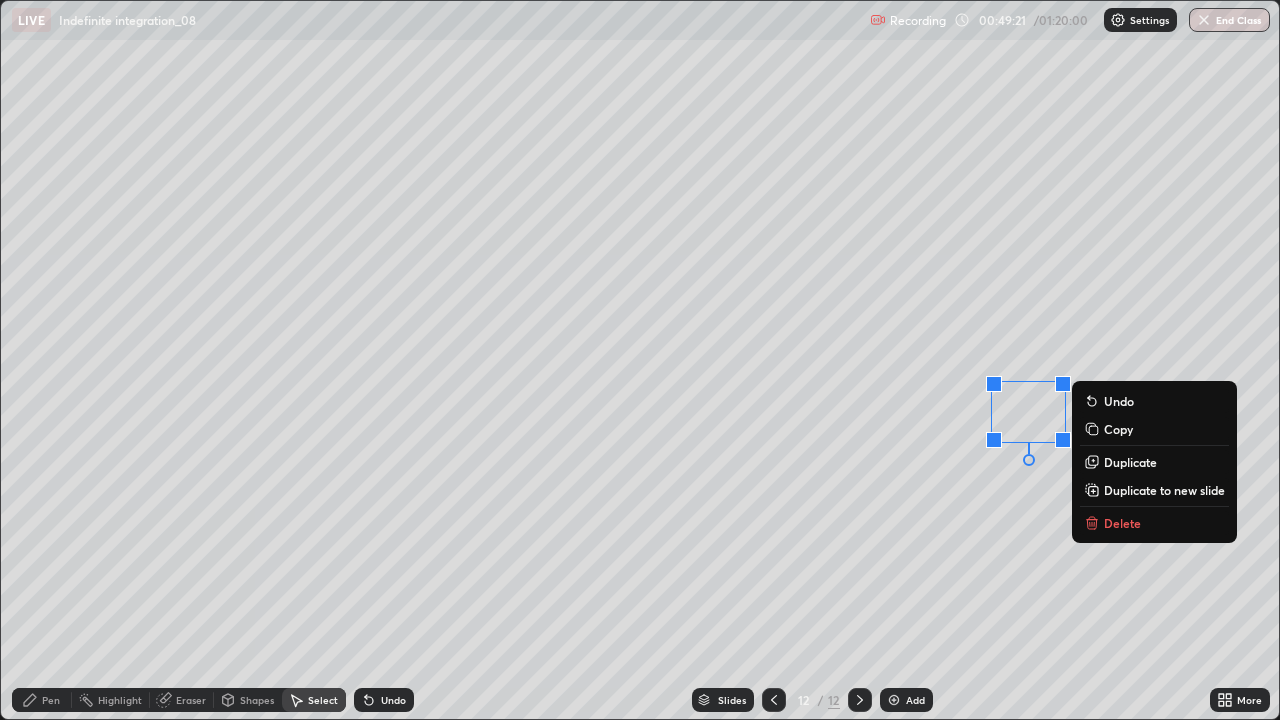 click 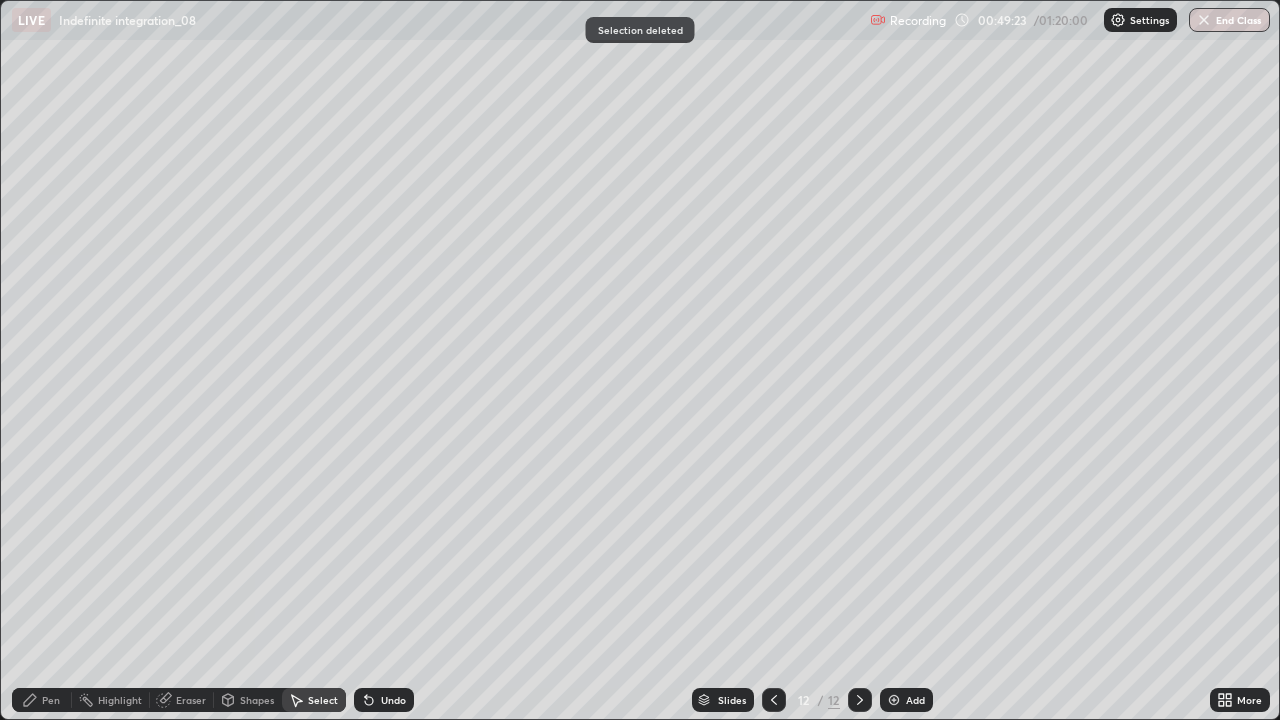 click on "Pen" at bounding box center (51, 700) 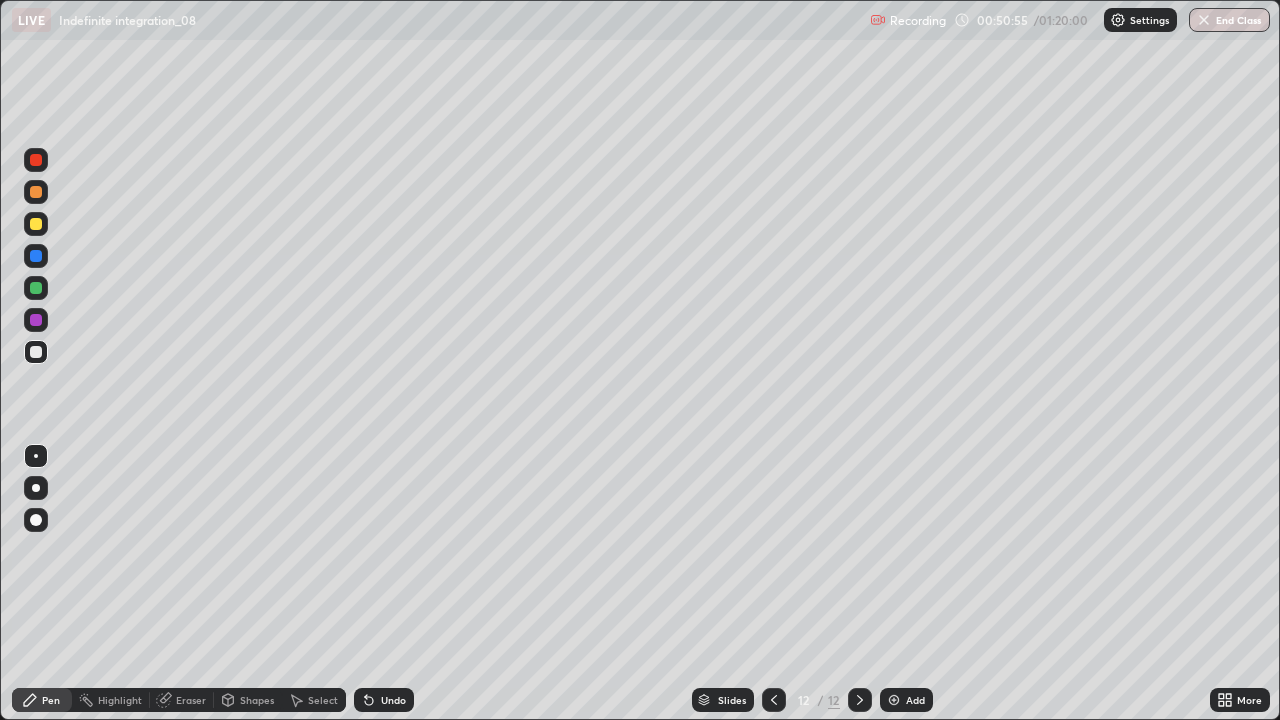 click at bounding box center [36, 288] 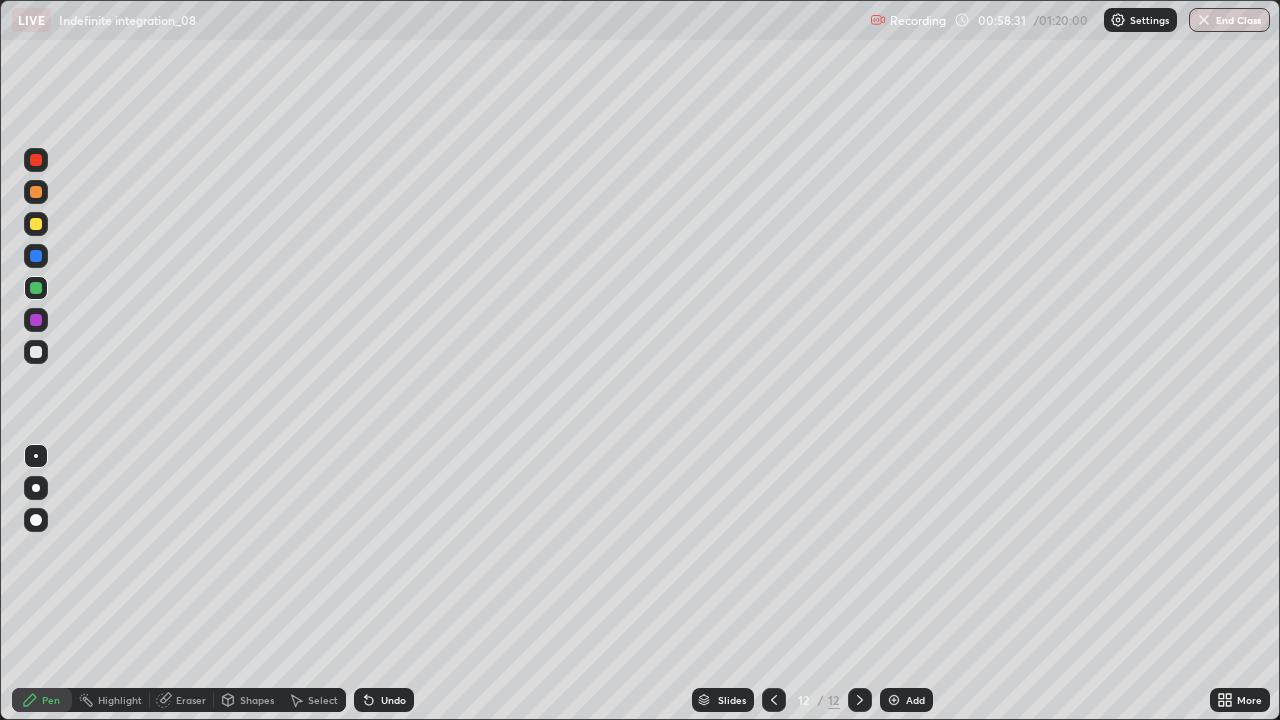 click at bounding box center [36, 352] 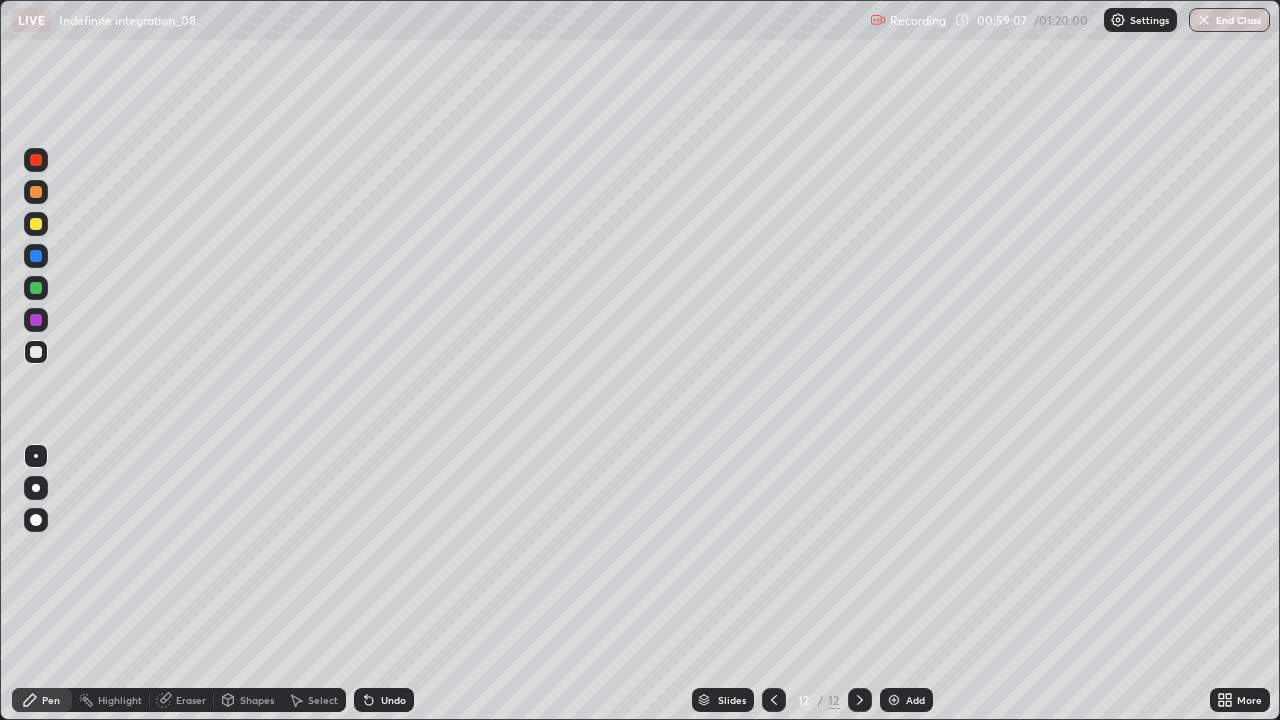 click on "Add" at bounding box center [915, 700] 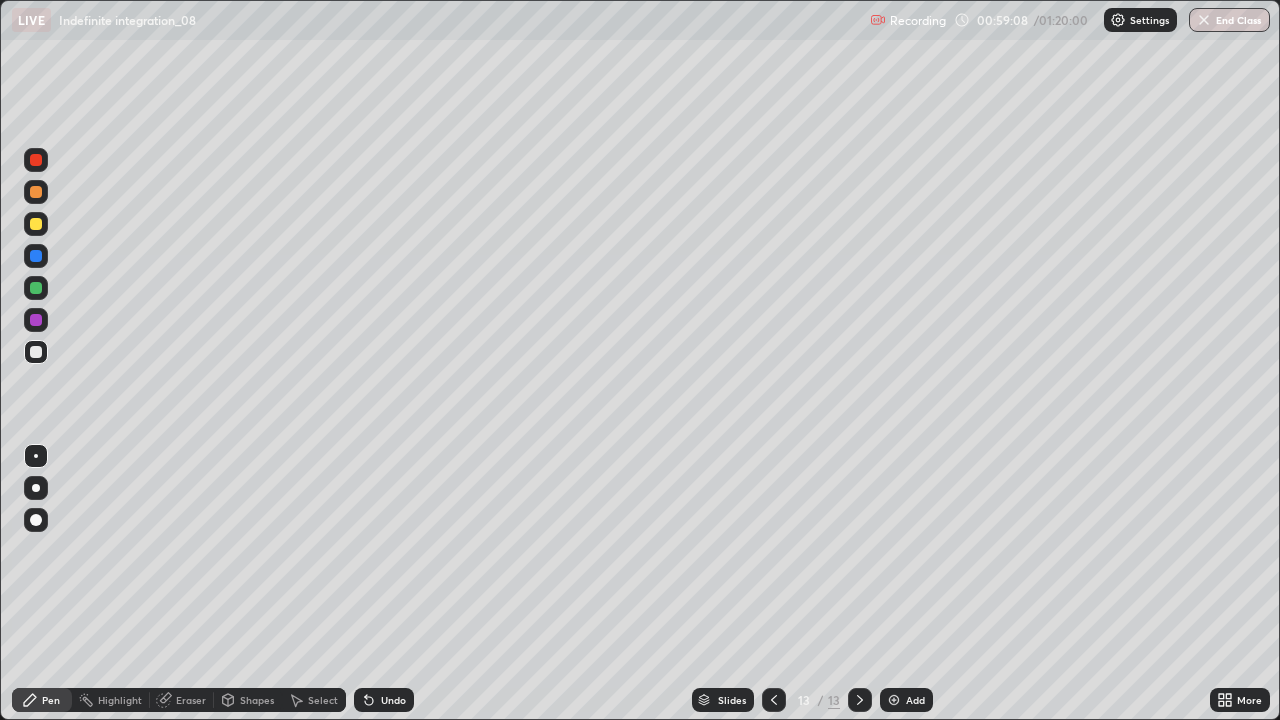 click at bounding box center [36, 224] 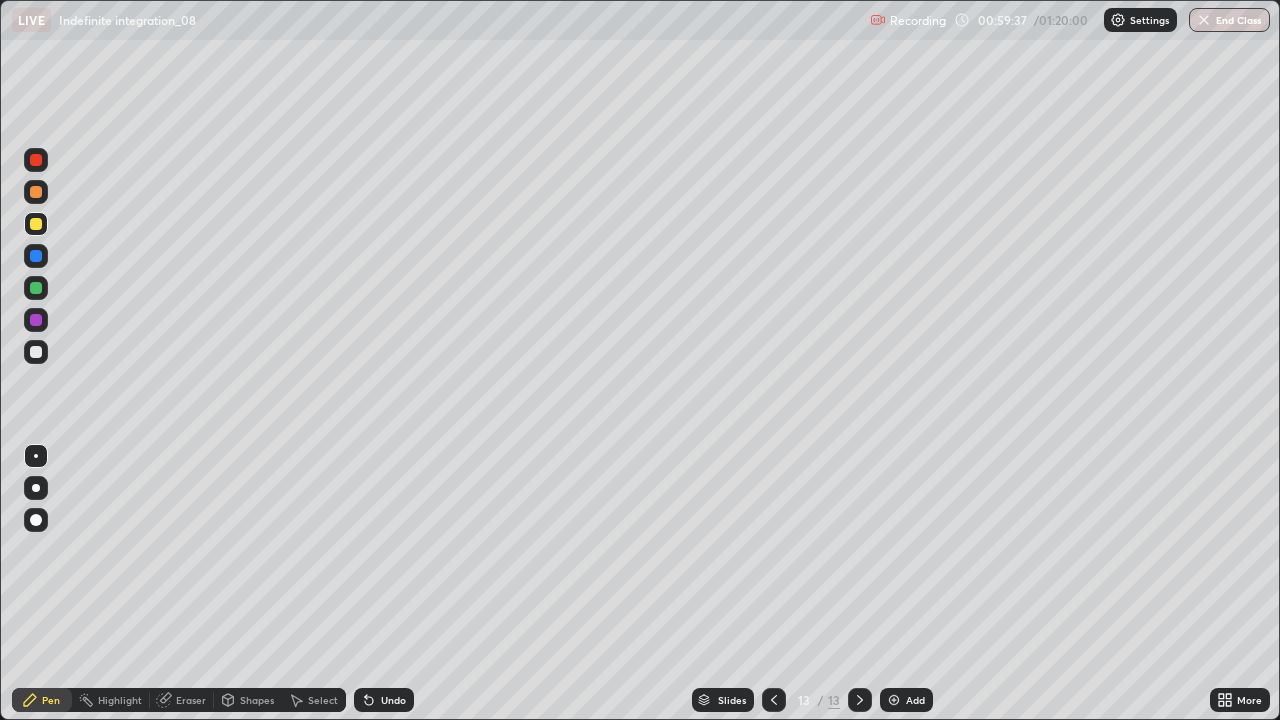 click on "Undo" at bounding box center (384, 700) 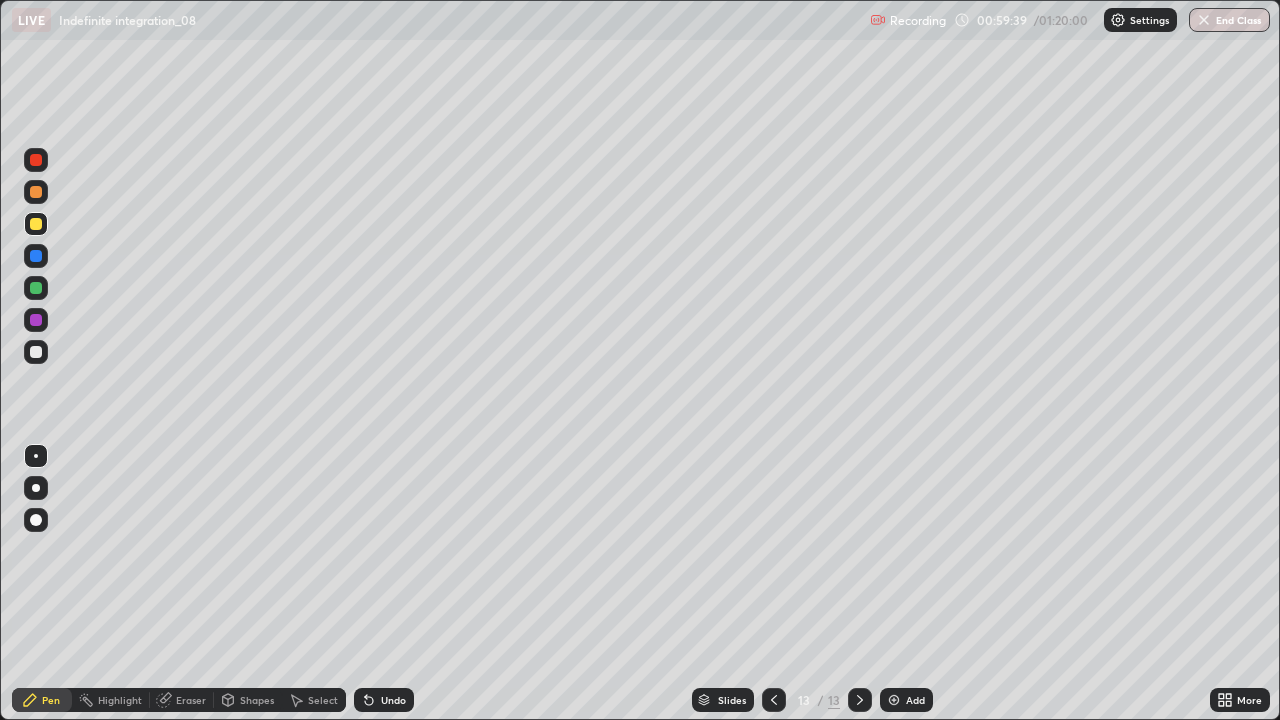 click on "Undo" at bounding box center [384, 700] 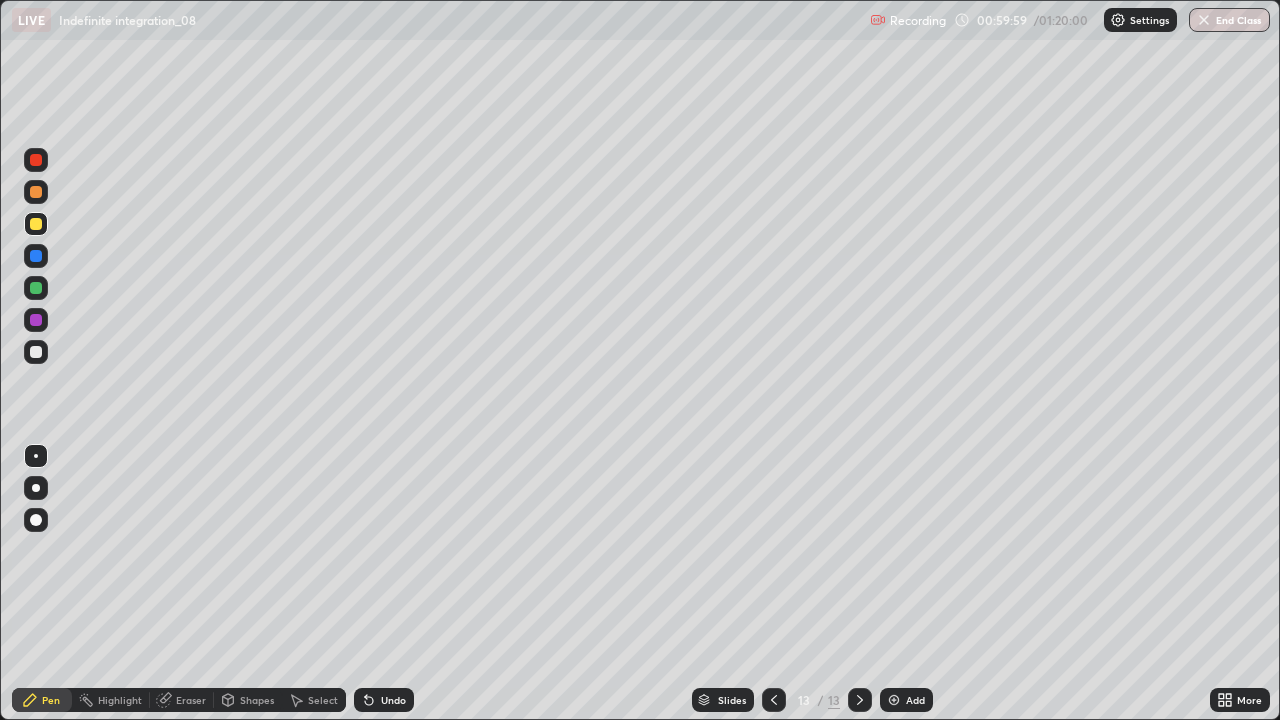 click at bounding box center (36, 288) 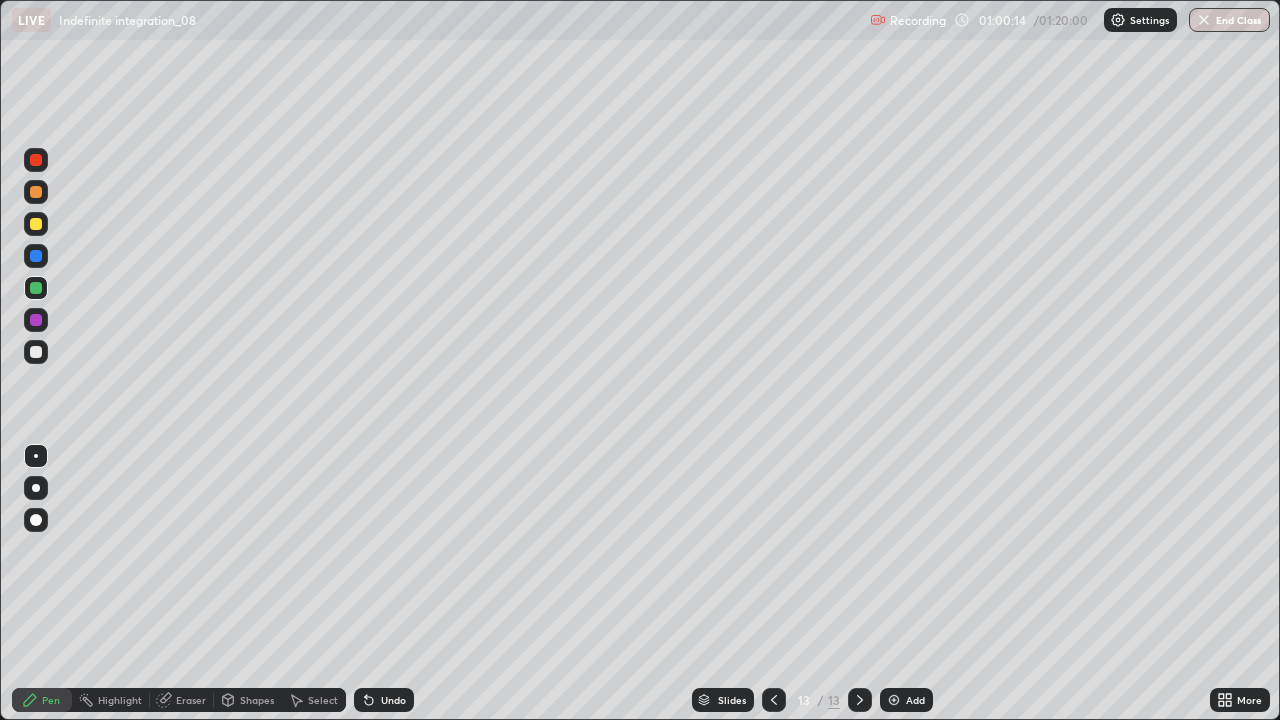 click at bounding box center (36, 256) 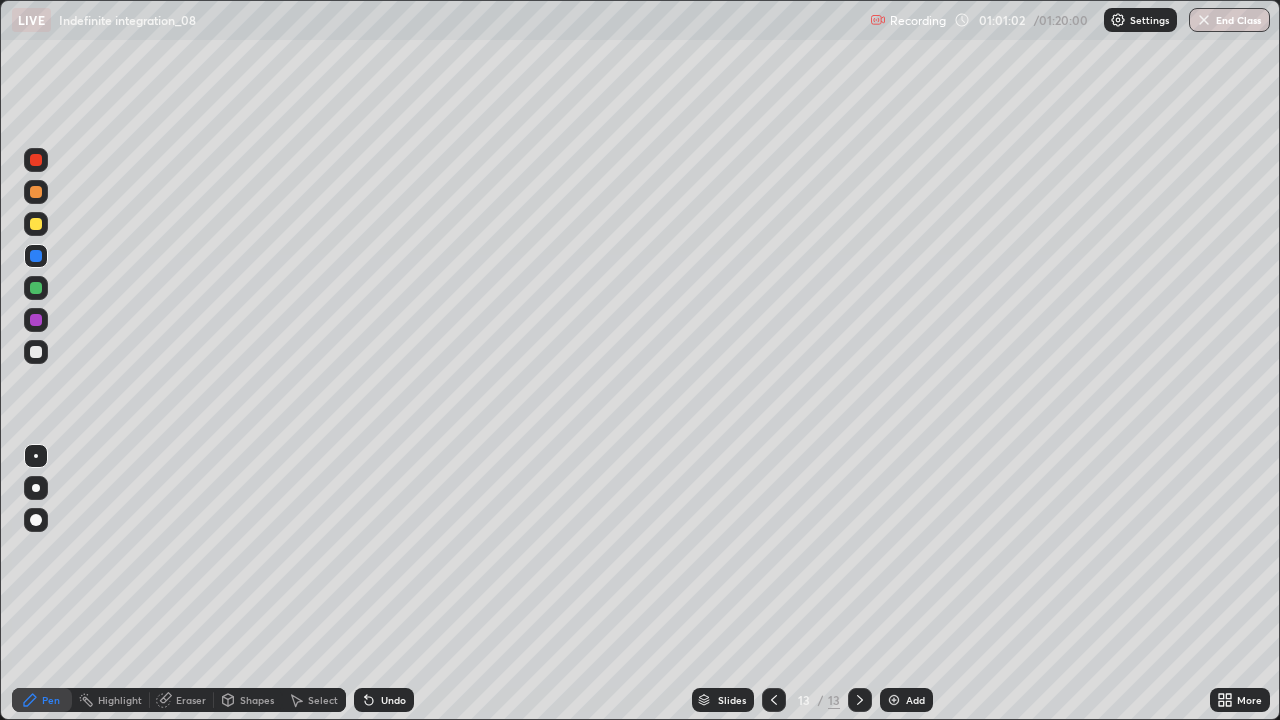 click on "Undo" at bounding box center [393, 700] 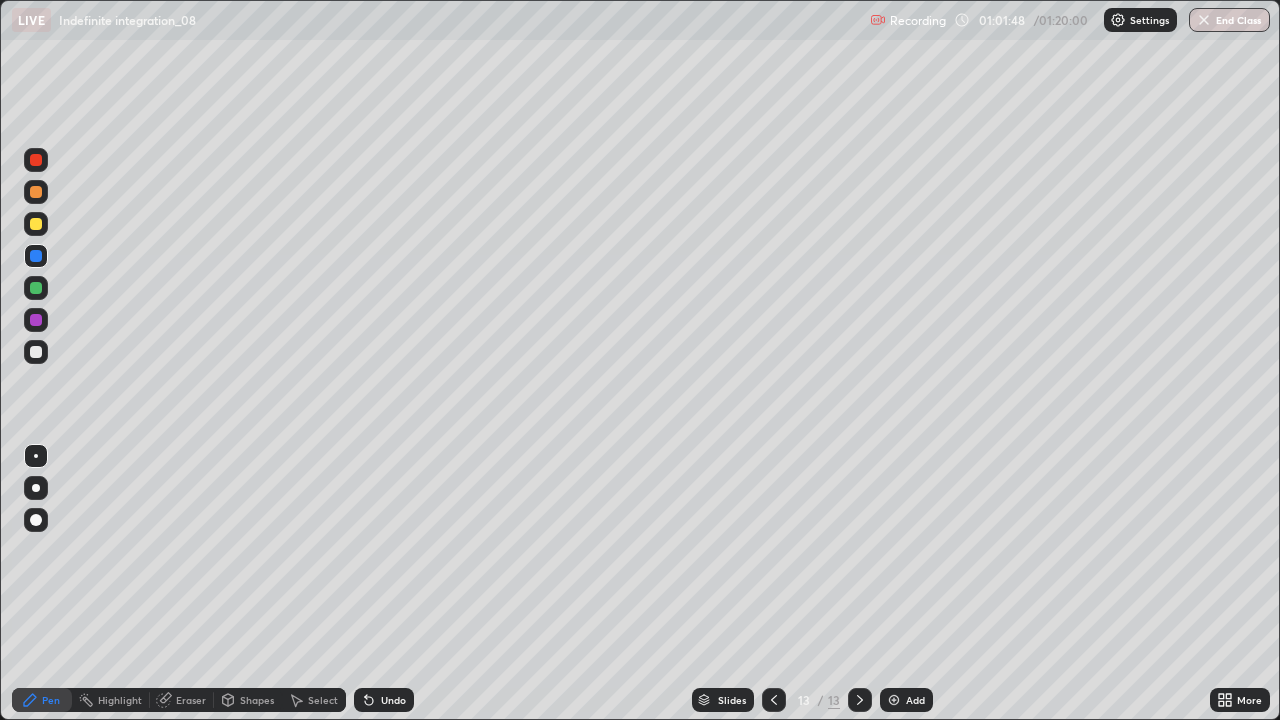 click on "Select" at bounding box center (323, 700) 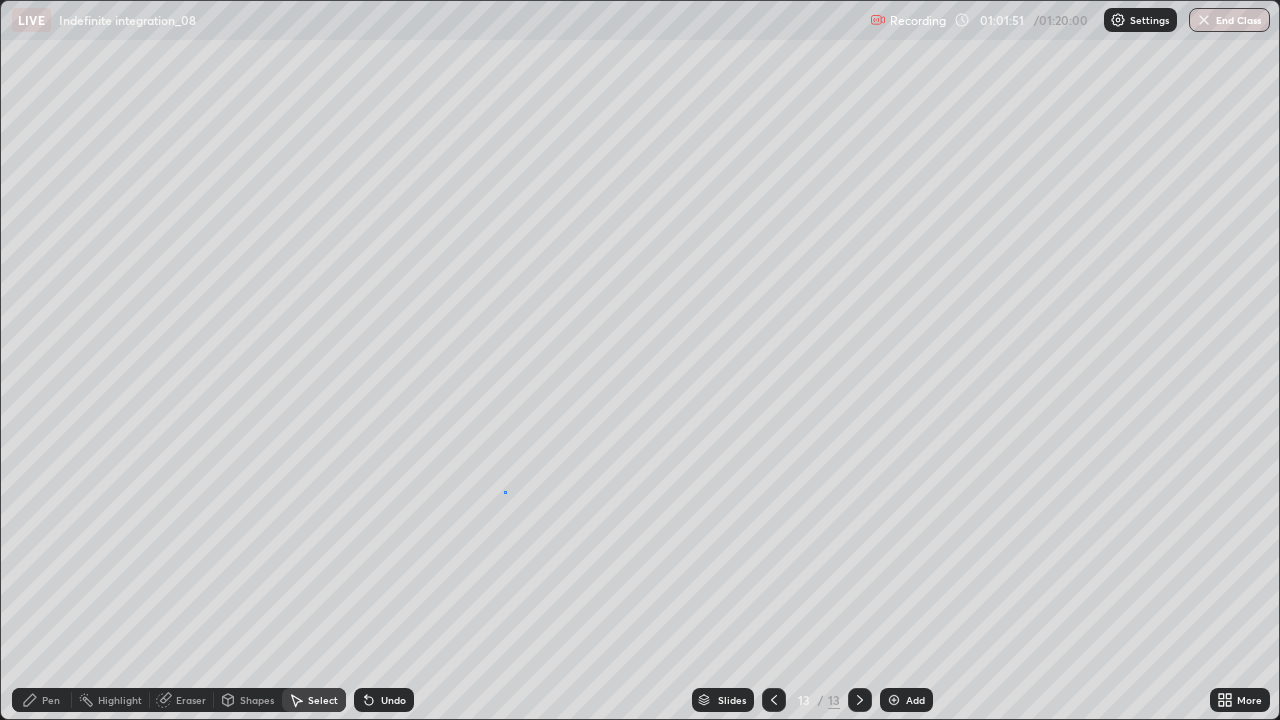 click on "0 ° Undo Copy Duplicate Duplicate to new slide Delete" at bounding box center (640, 360) 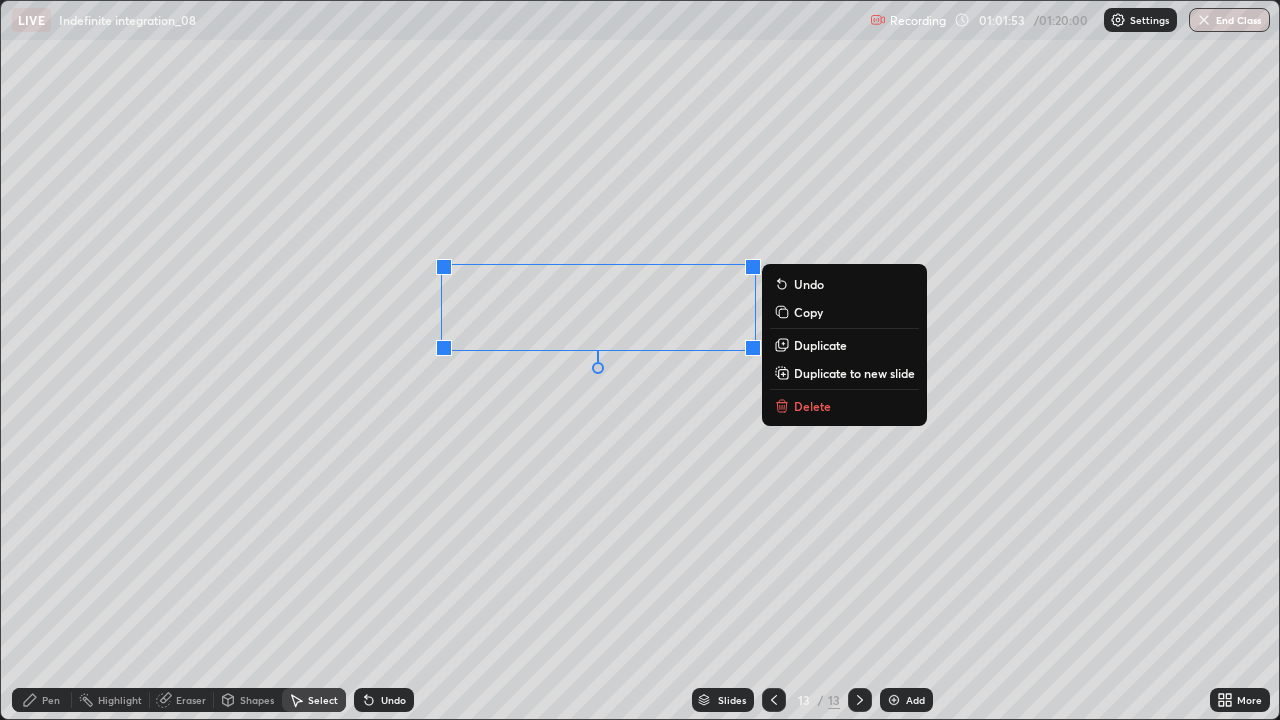 click on "Delete" at bounding box center [844, 406] 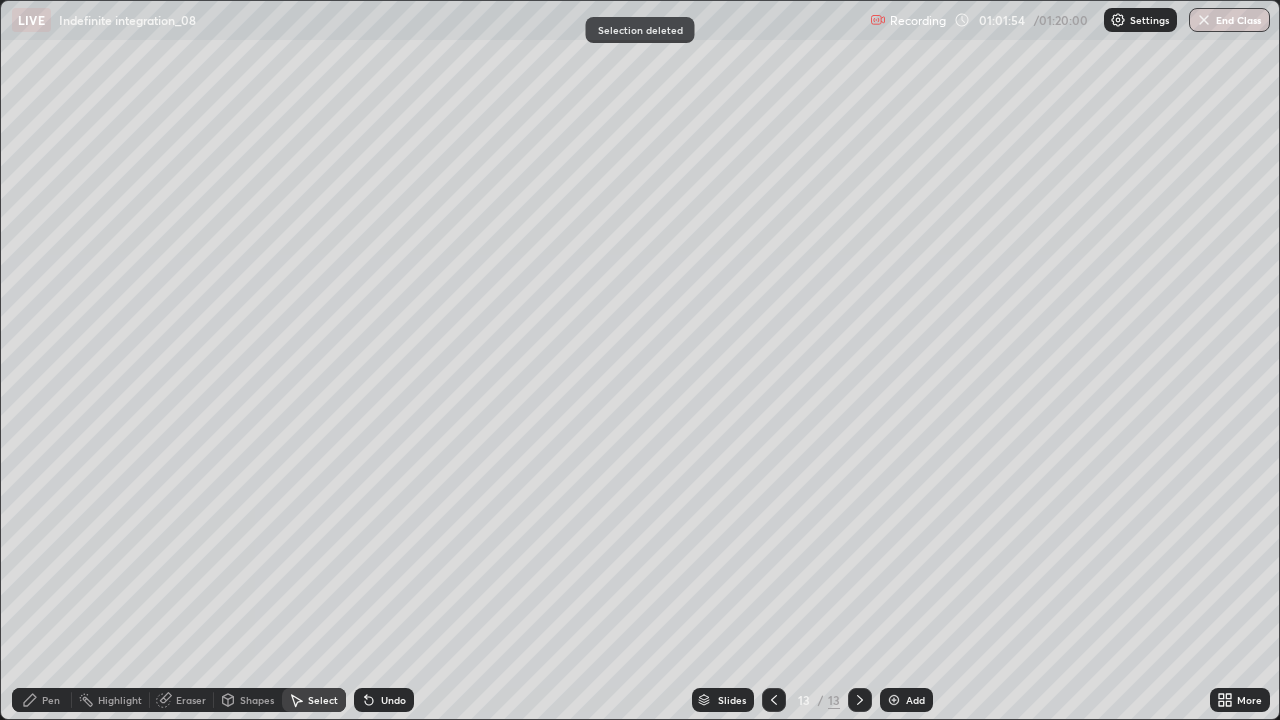 click on "Pen" at bounding box center (42, 700) 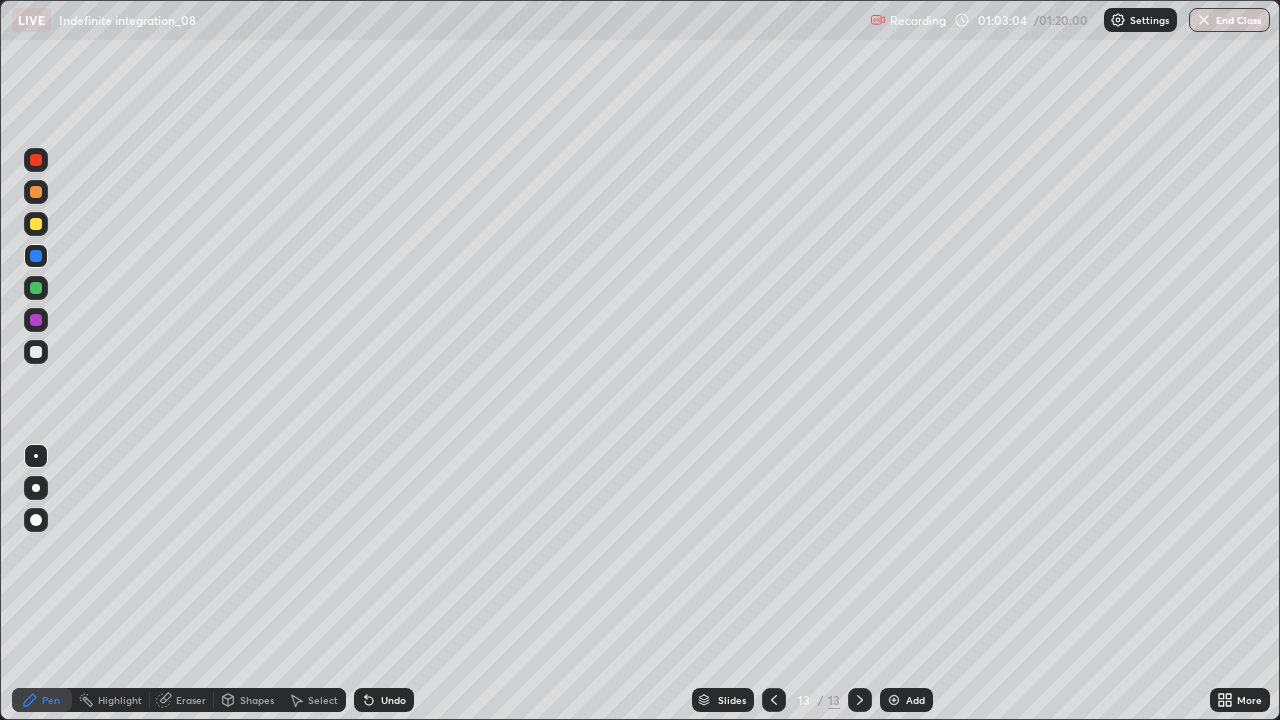 click on "Undo" at bounding box center (393, 700) 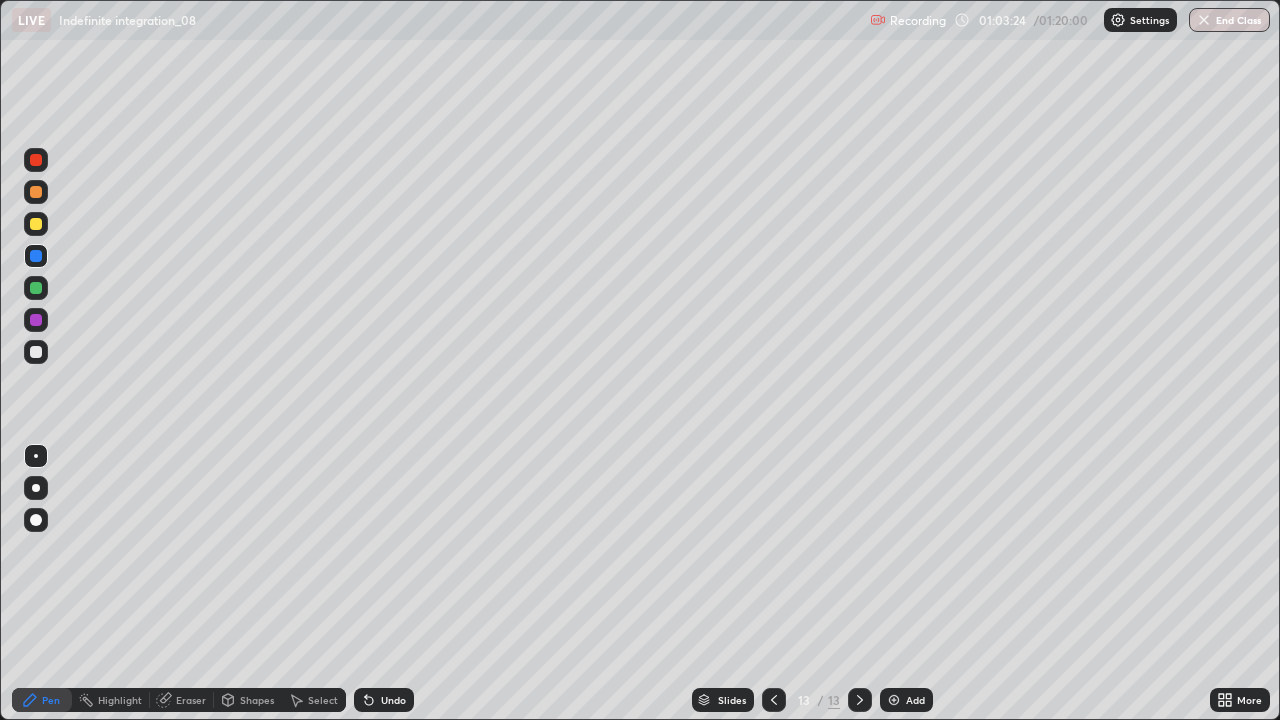 click on "Select" at bounding box center (314, 700) 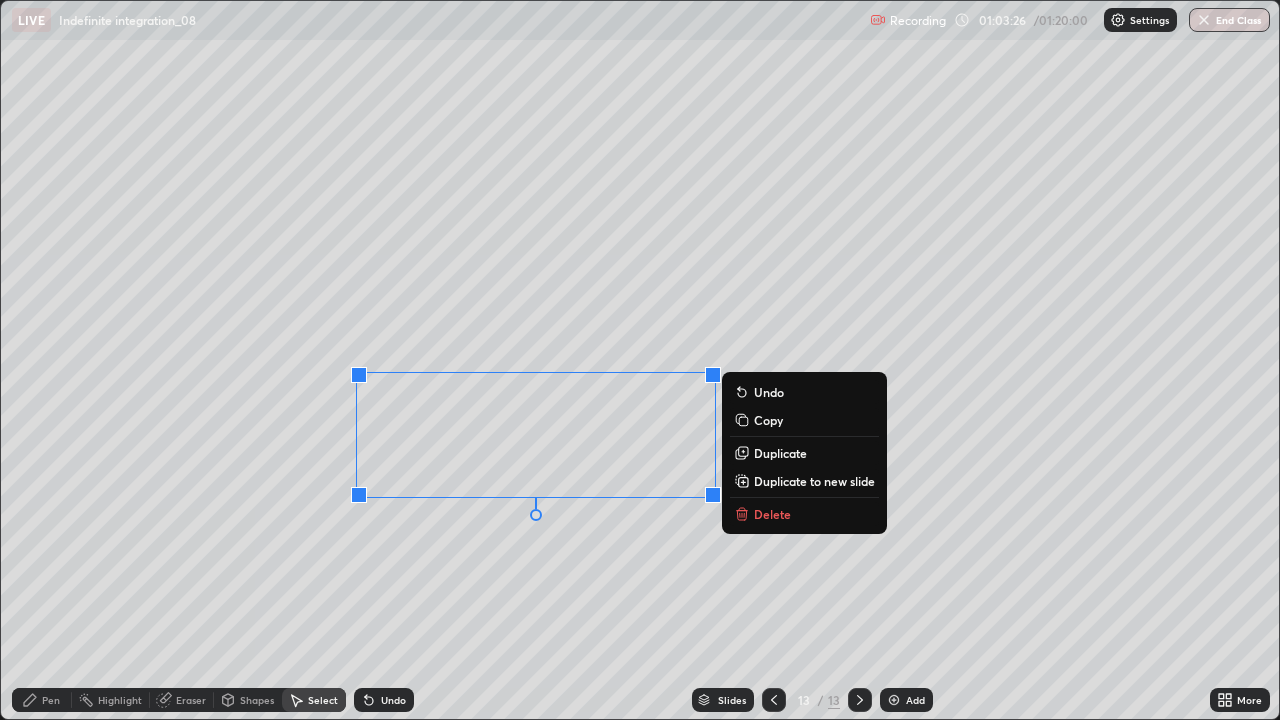 click on "Delete" at bounding box center [804, 514] 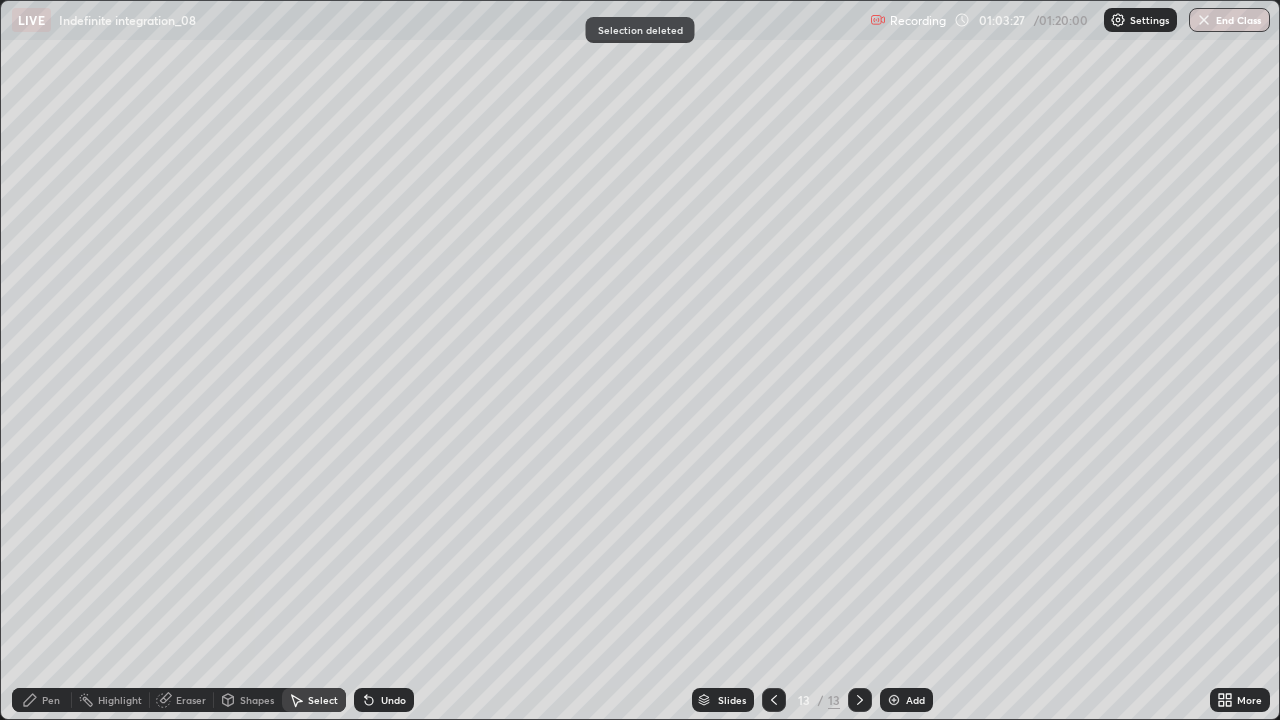 click on "Pen" at bounding box center (42, 700) 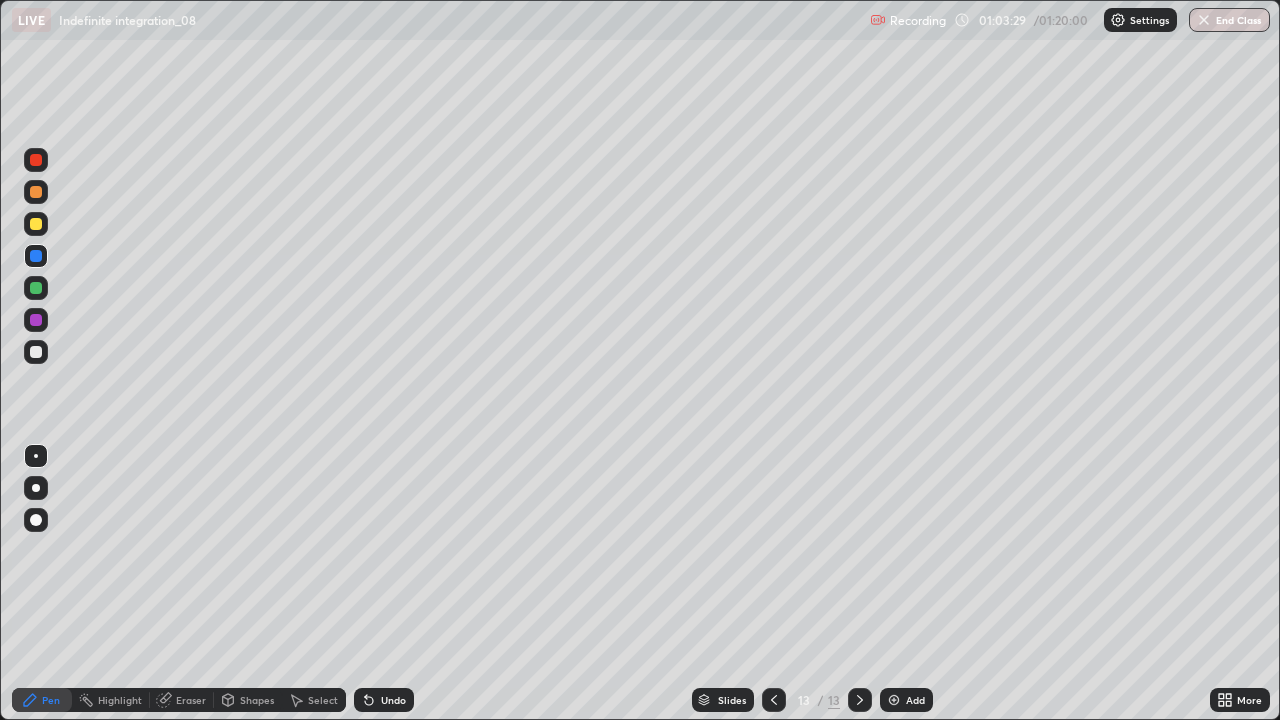 click on "Eraser" at bounding box center (182, 700) 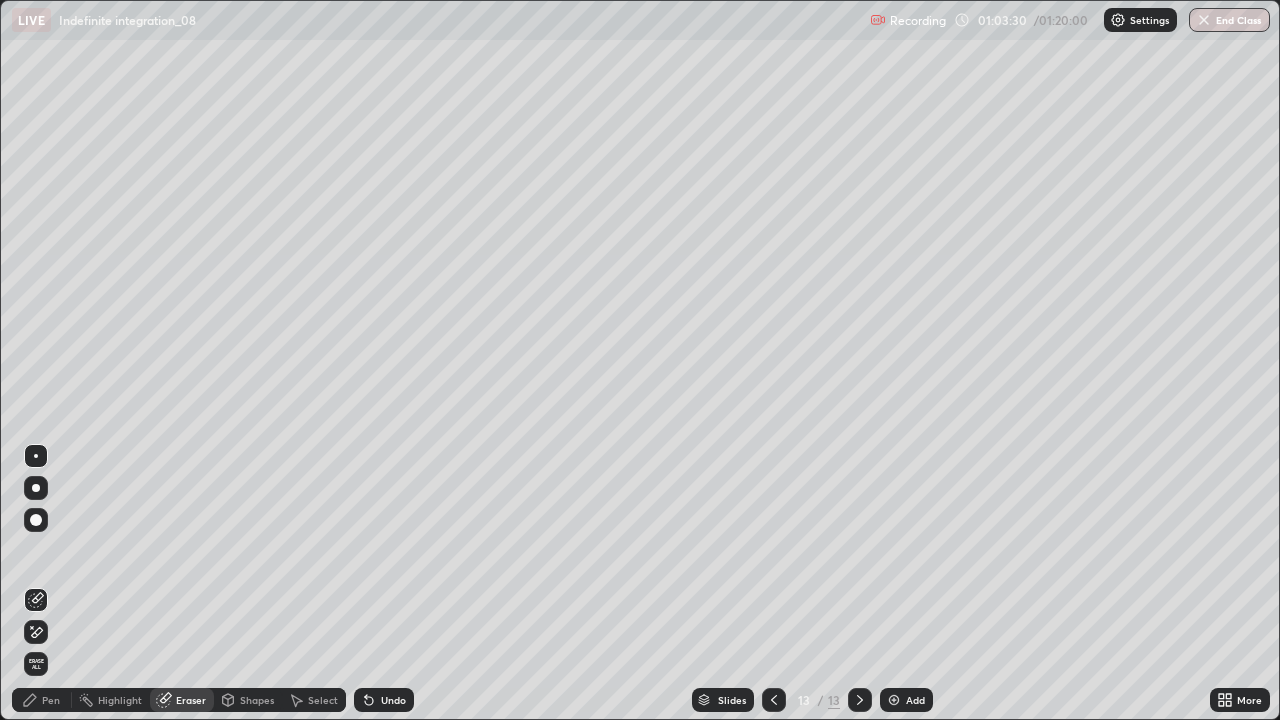 click on "Pen" at bounding box center (51, 700) 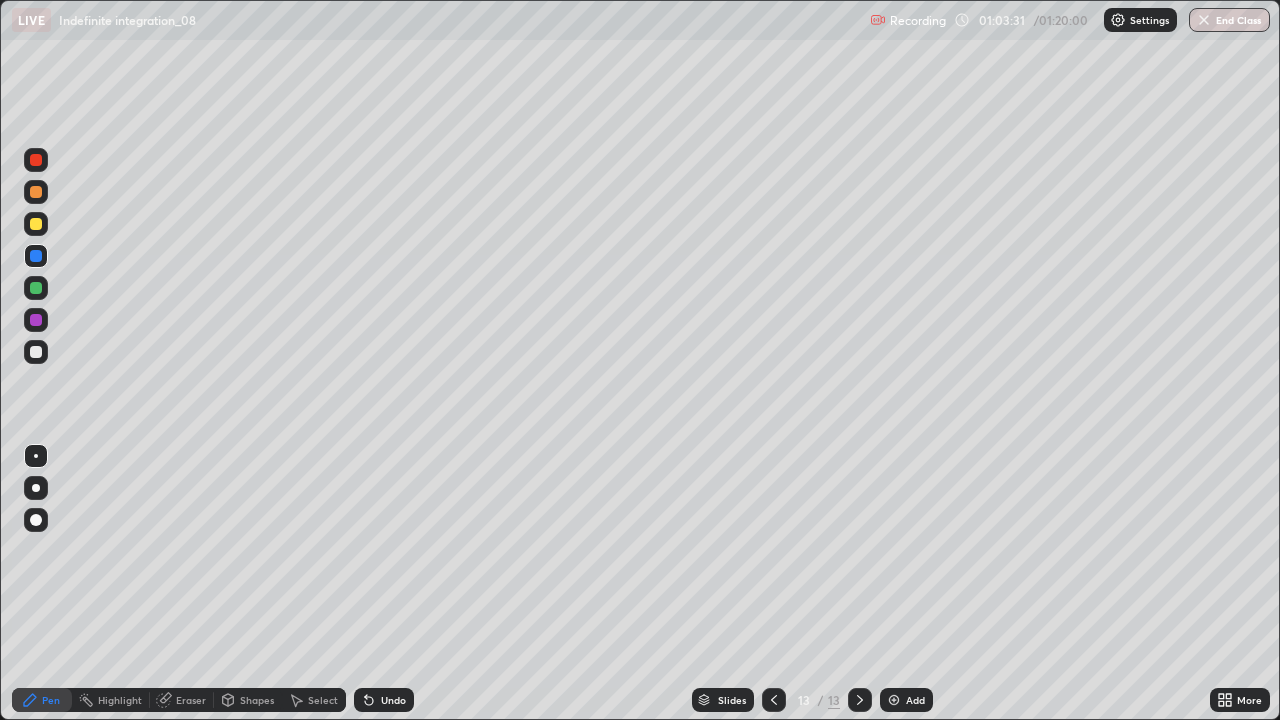 click at bounding box center [36, 288] 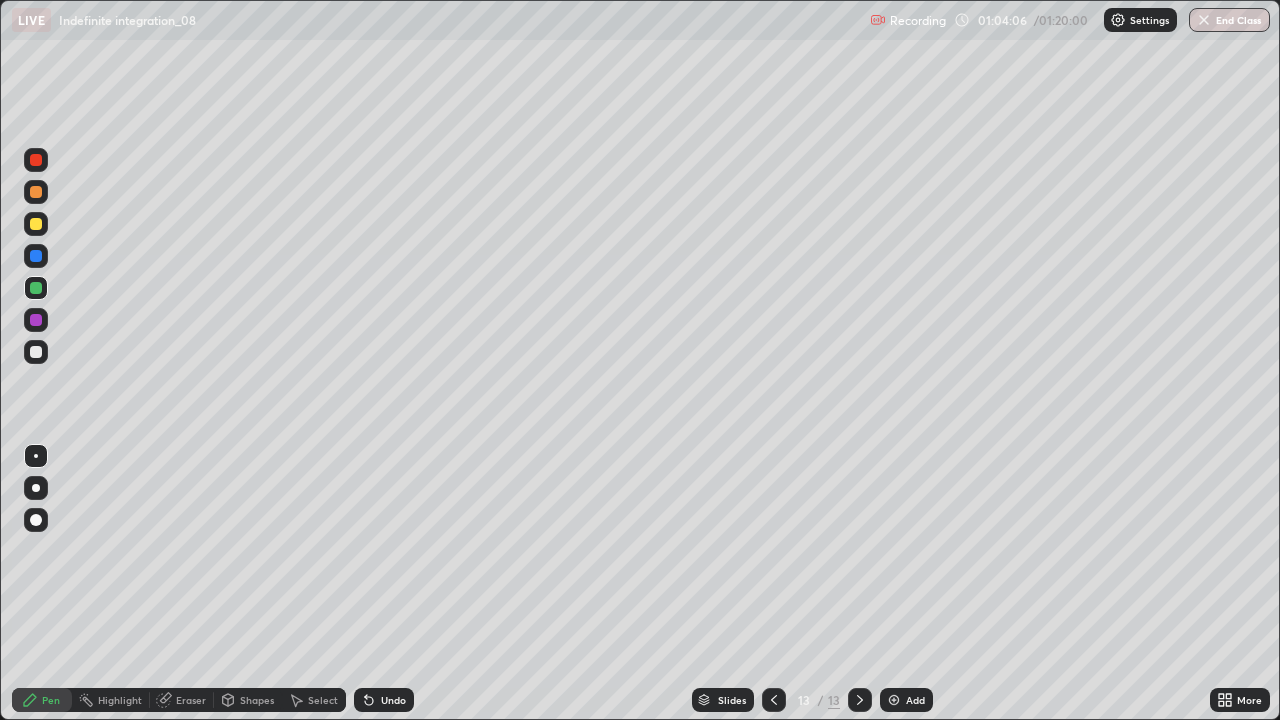 click on "Select" at bounding box center [314, 700] 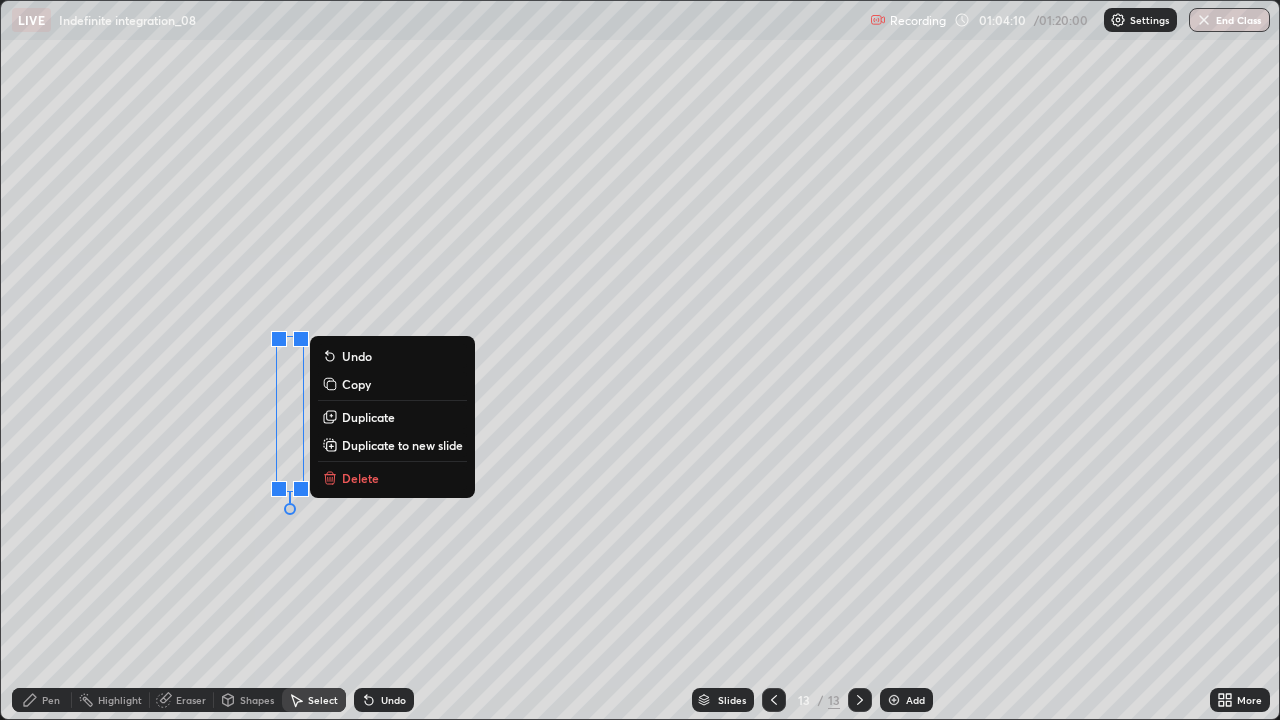click on "0 ° Undo Copy Duplicate Duplicate to new slide Delete" at bounding box center [640, 360] 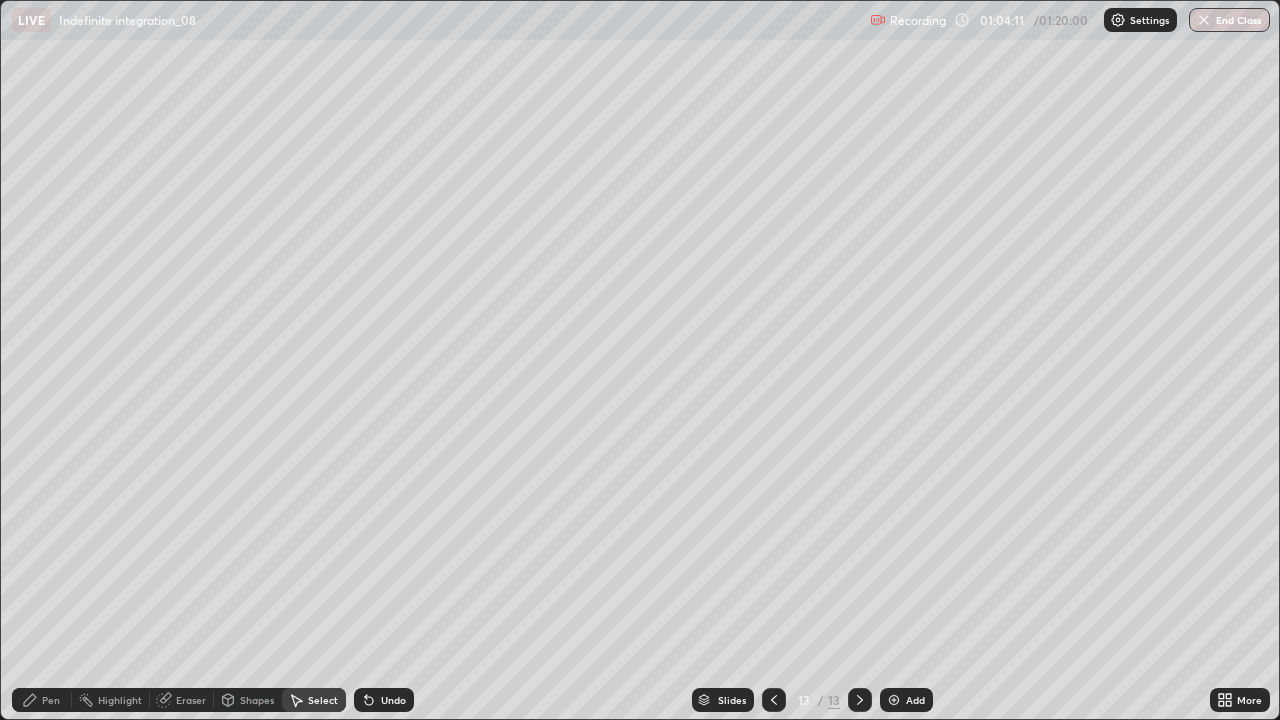 click on "Eraser" at bounding box center [191, 700] 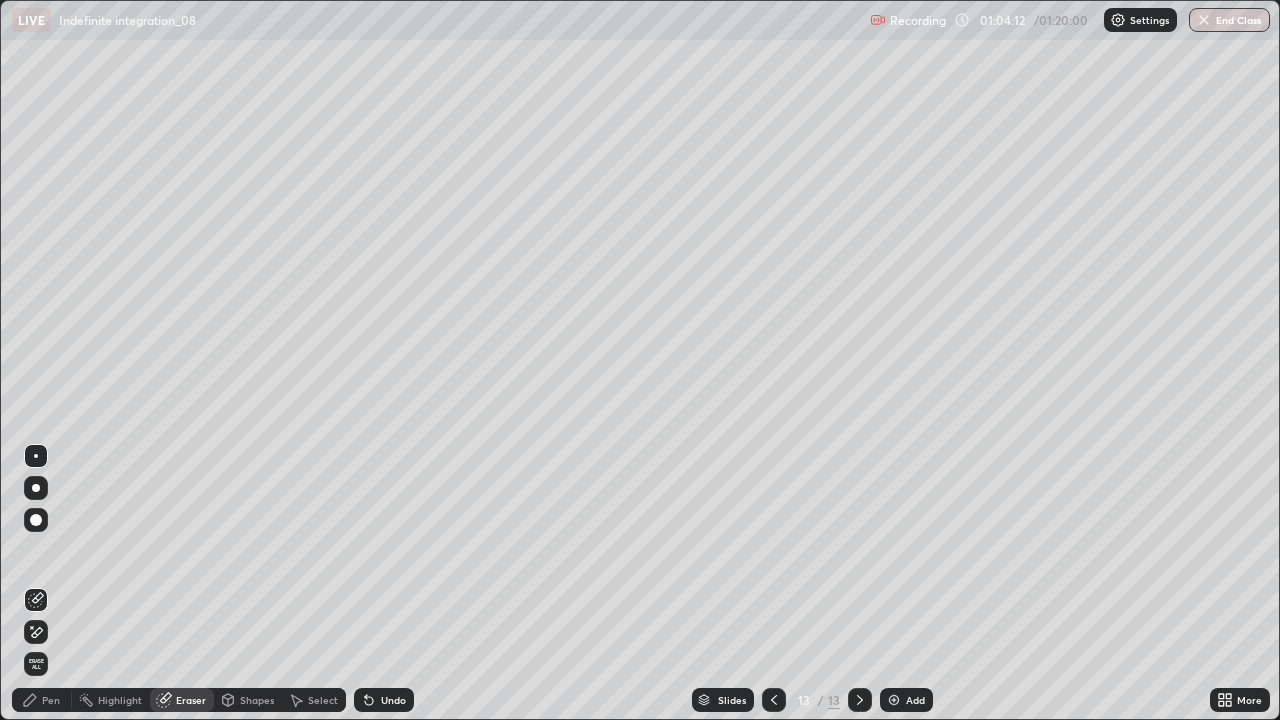 click on "Pen" at bounding box center (51, 700) 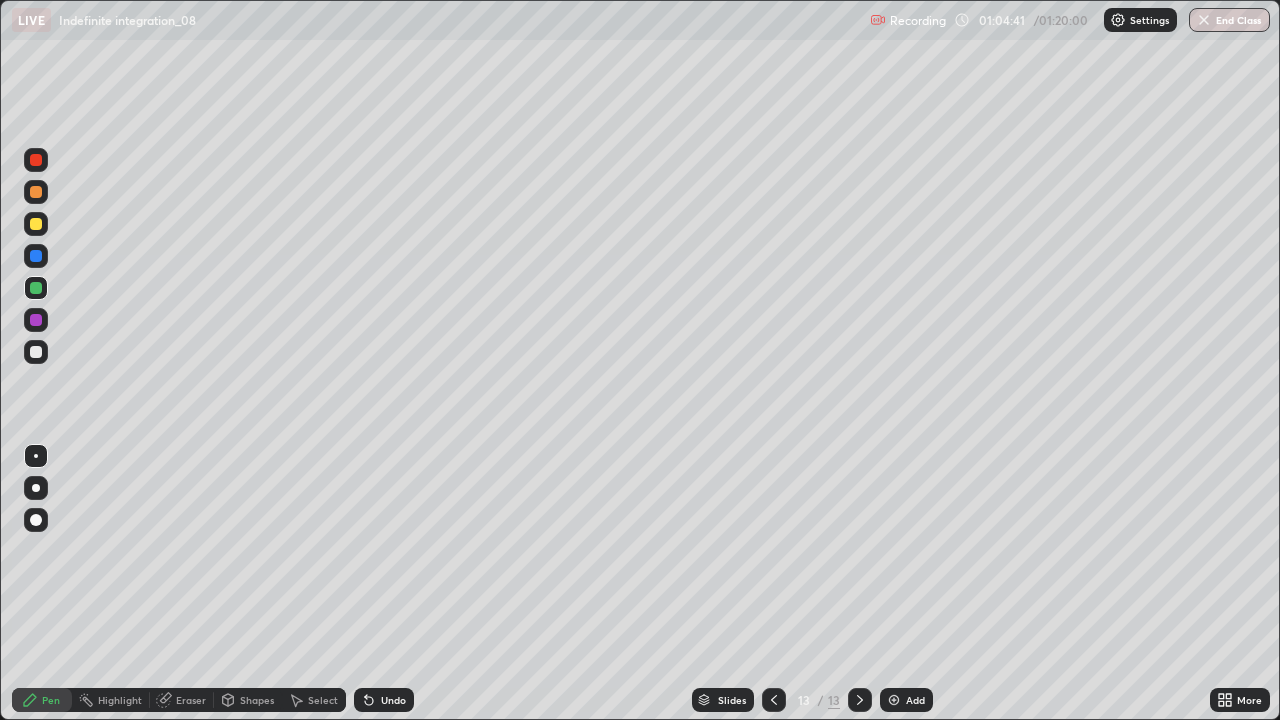 click on "Eraser" at bounding box center (191, 700) 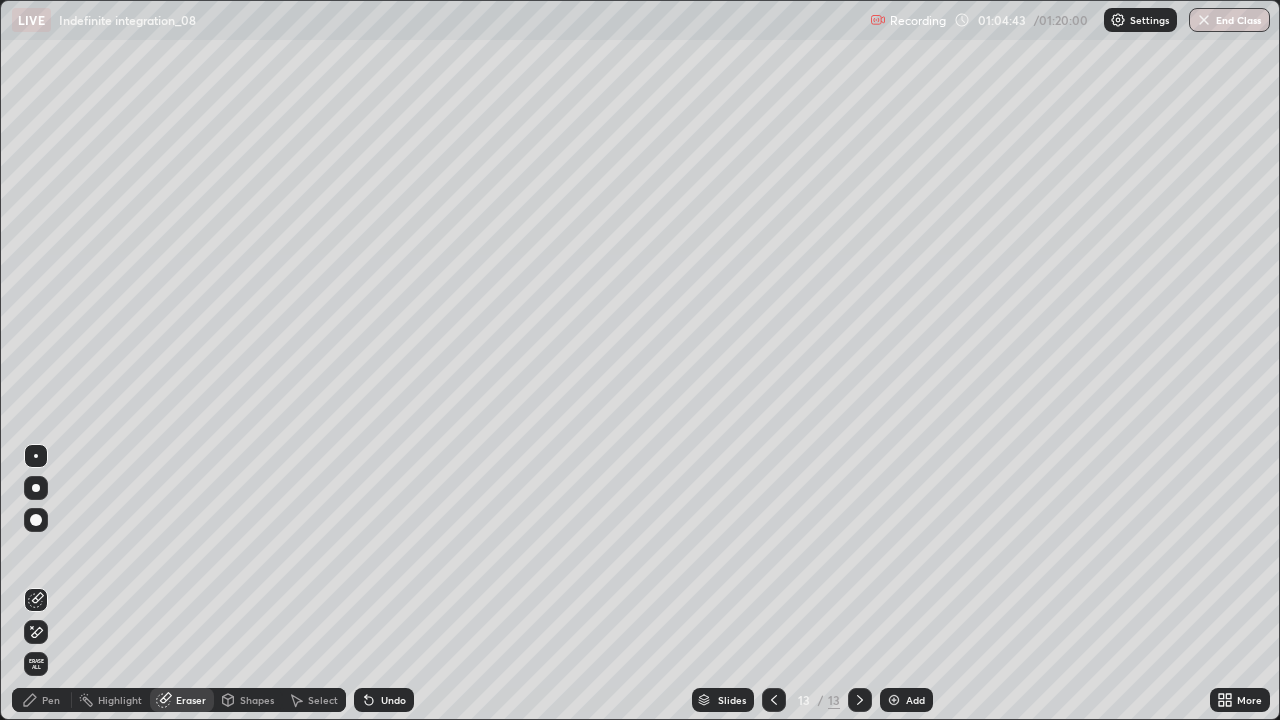 click on "Undo" at bounding box center (384, 700) 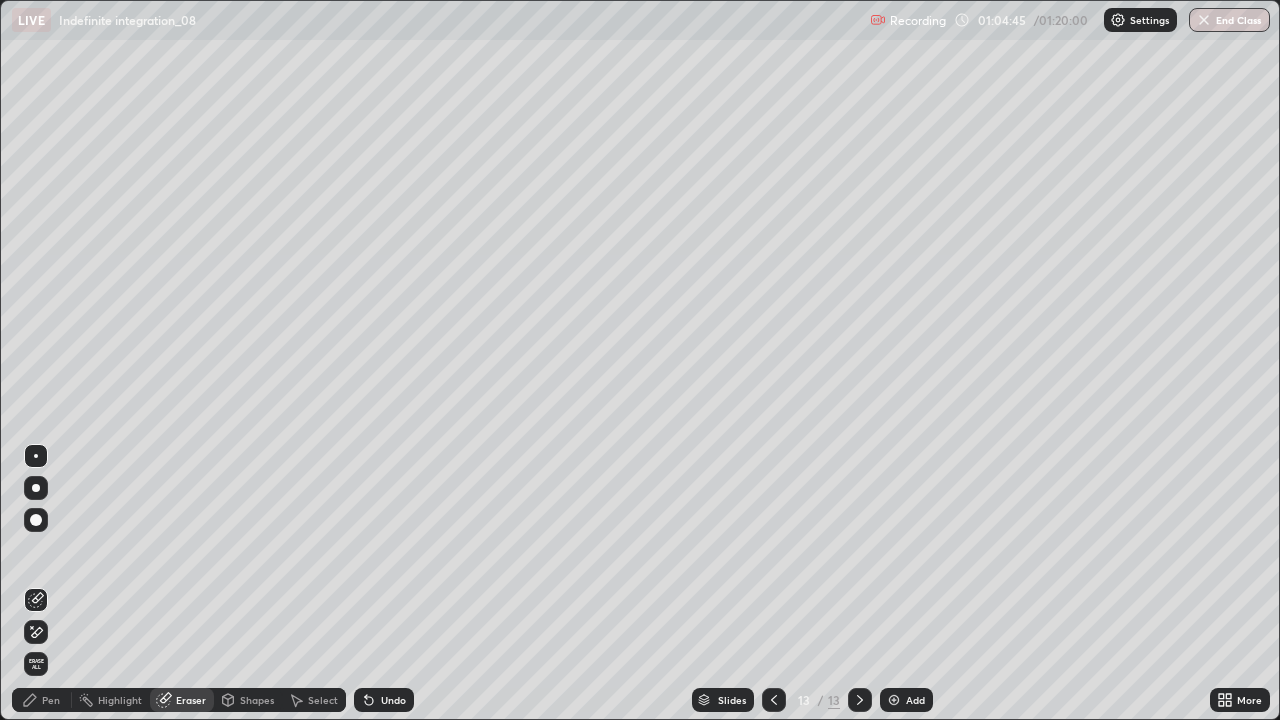 click on "Undo" at bounding box center (384, 700) 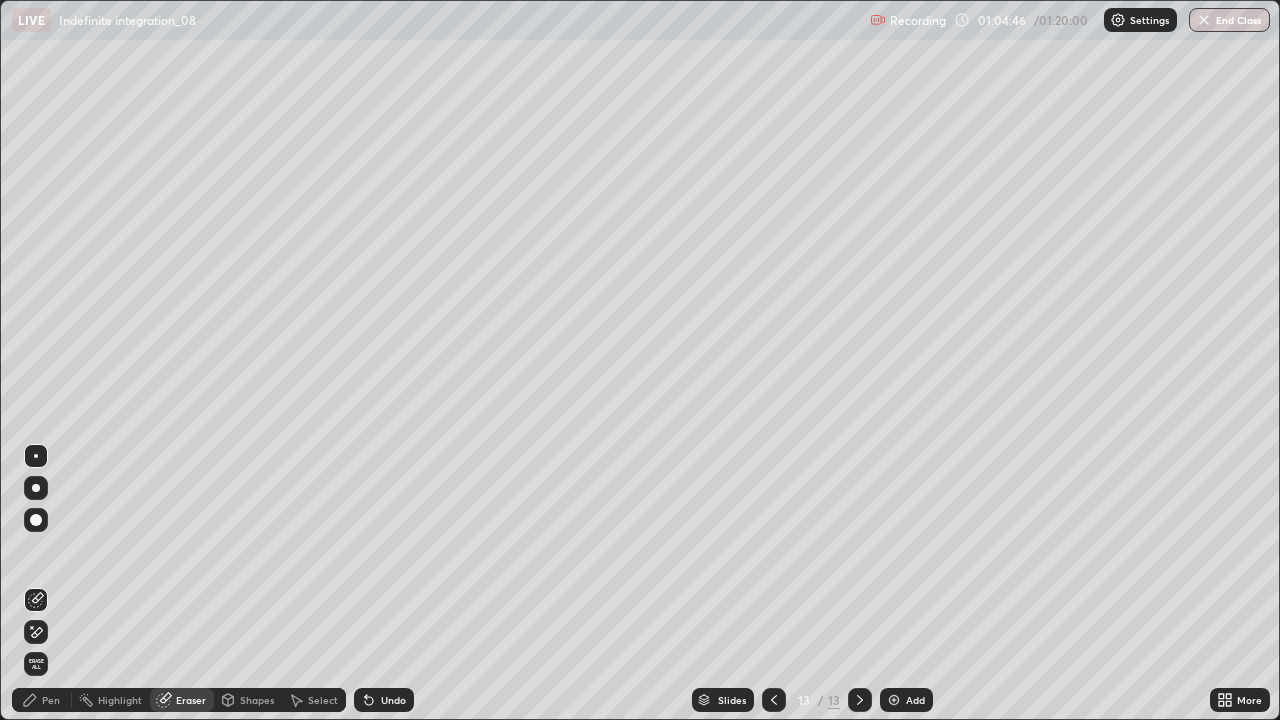 click on "Pen" at bounding box center [42, 700] 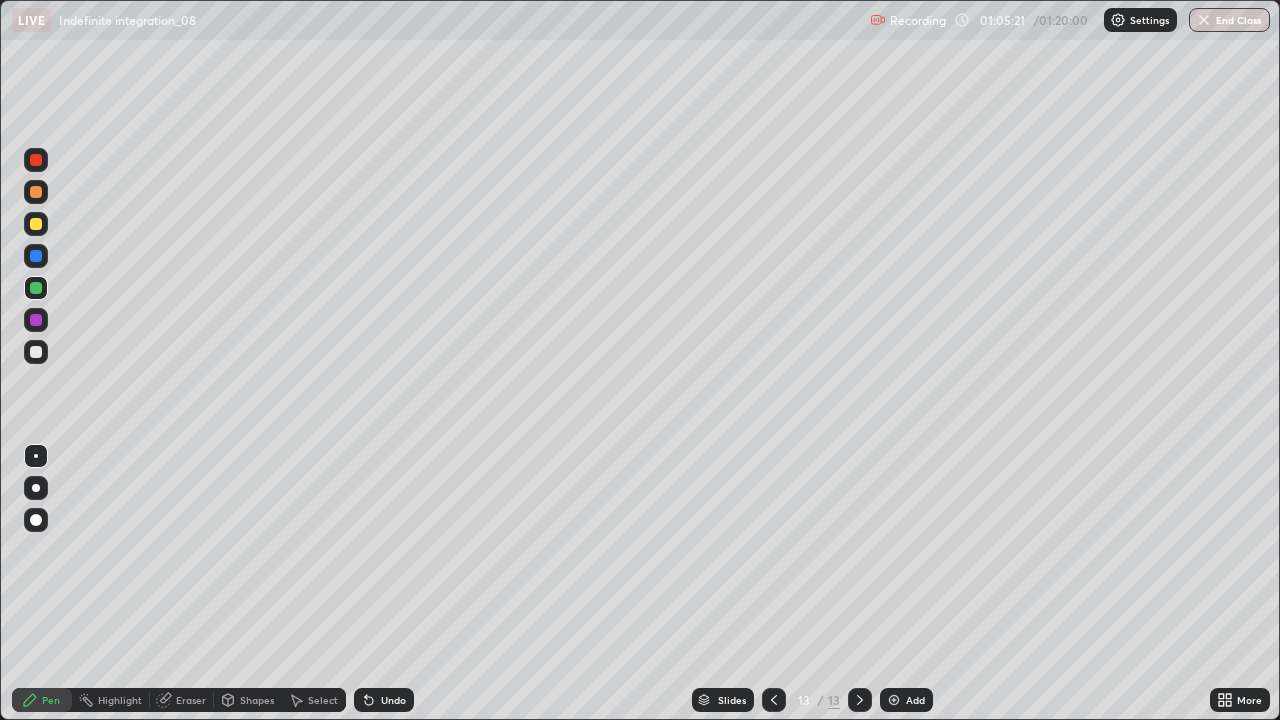 click at bounding box center (36, 352) 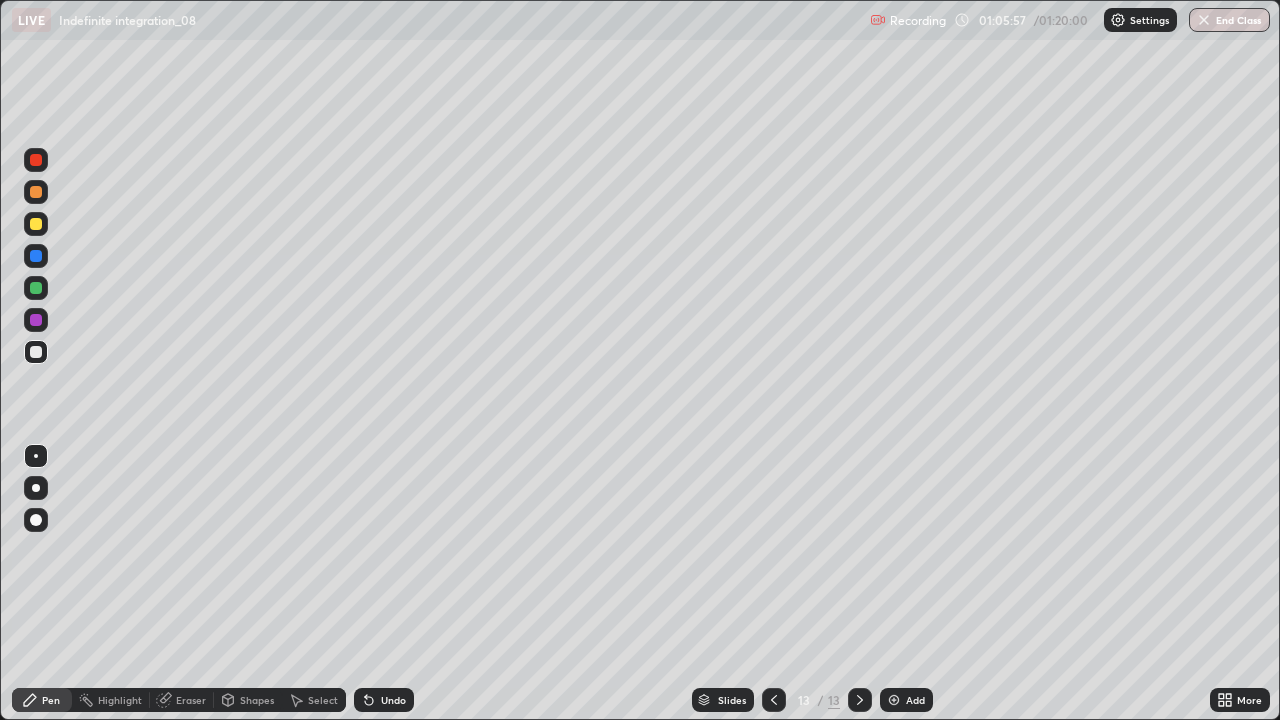 click on "Undo" at bounding box center [393, 700] 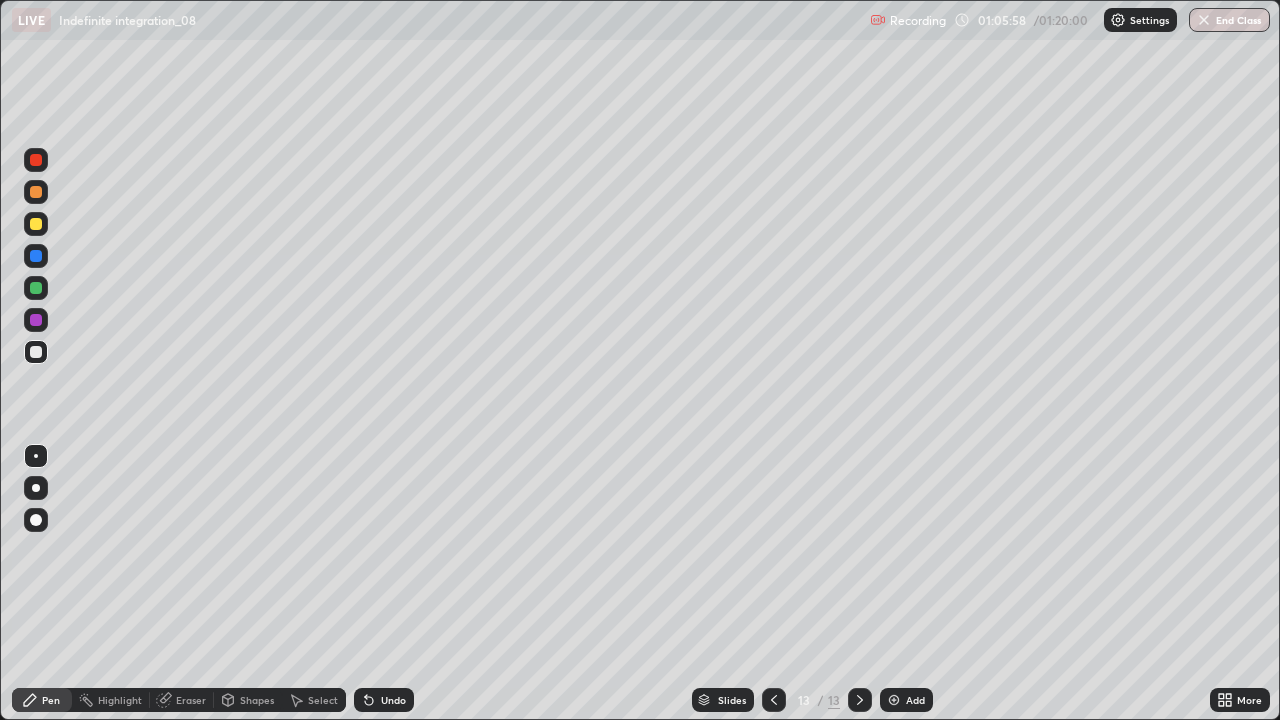click on "Undo" at bounding box center [384, 700] 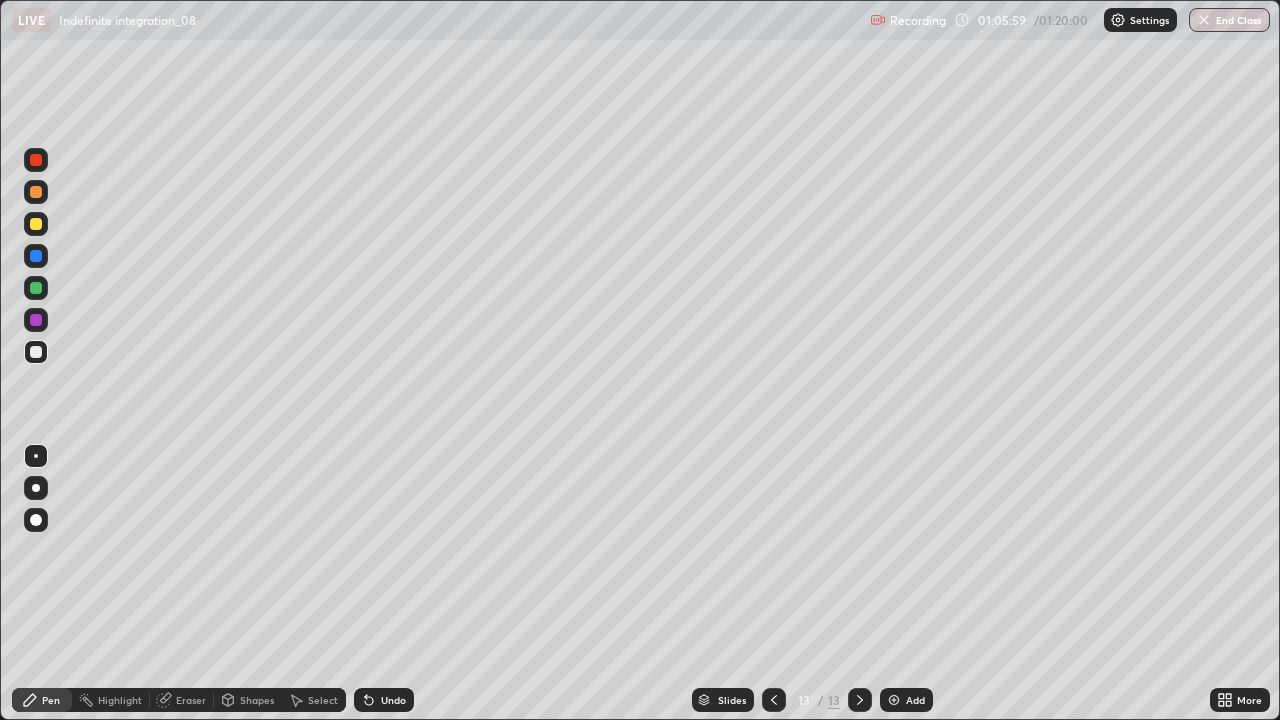click on "Undo" at bounding box center [393, 700] 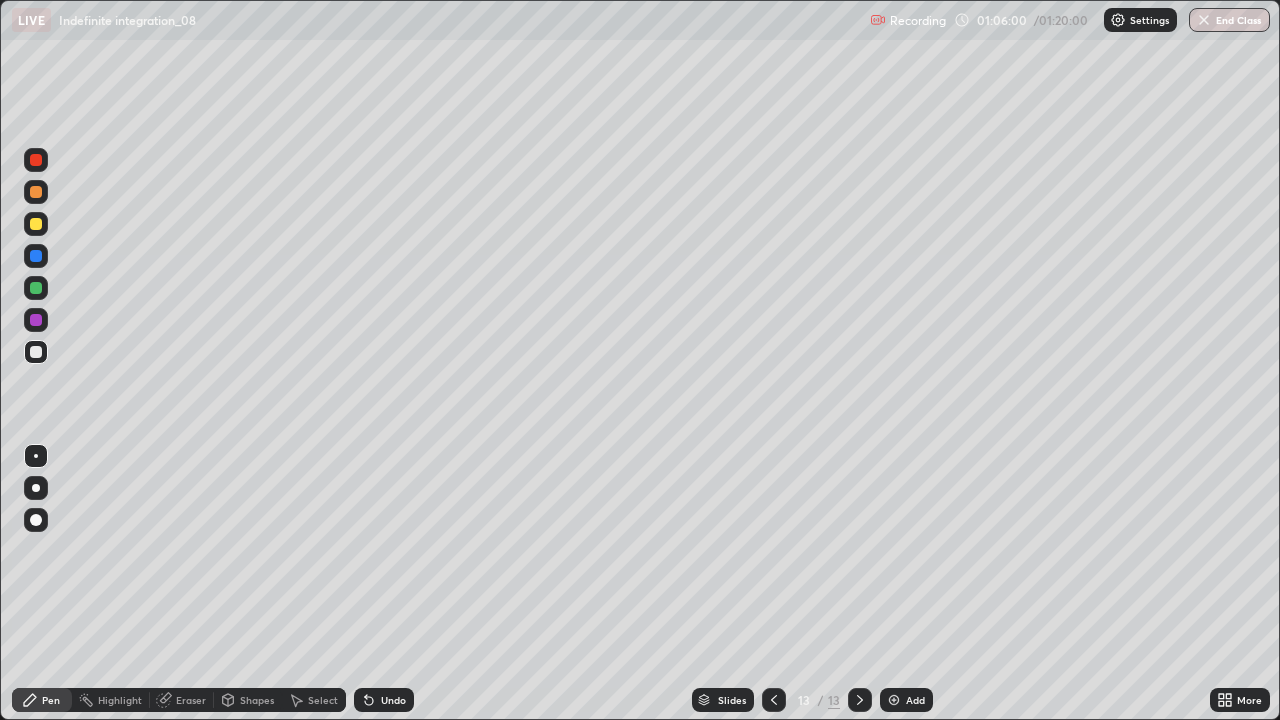 click on "Select" at bounding box center [323, 700] 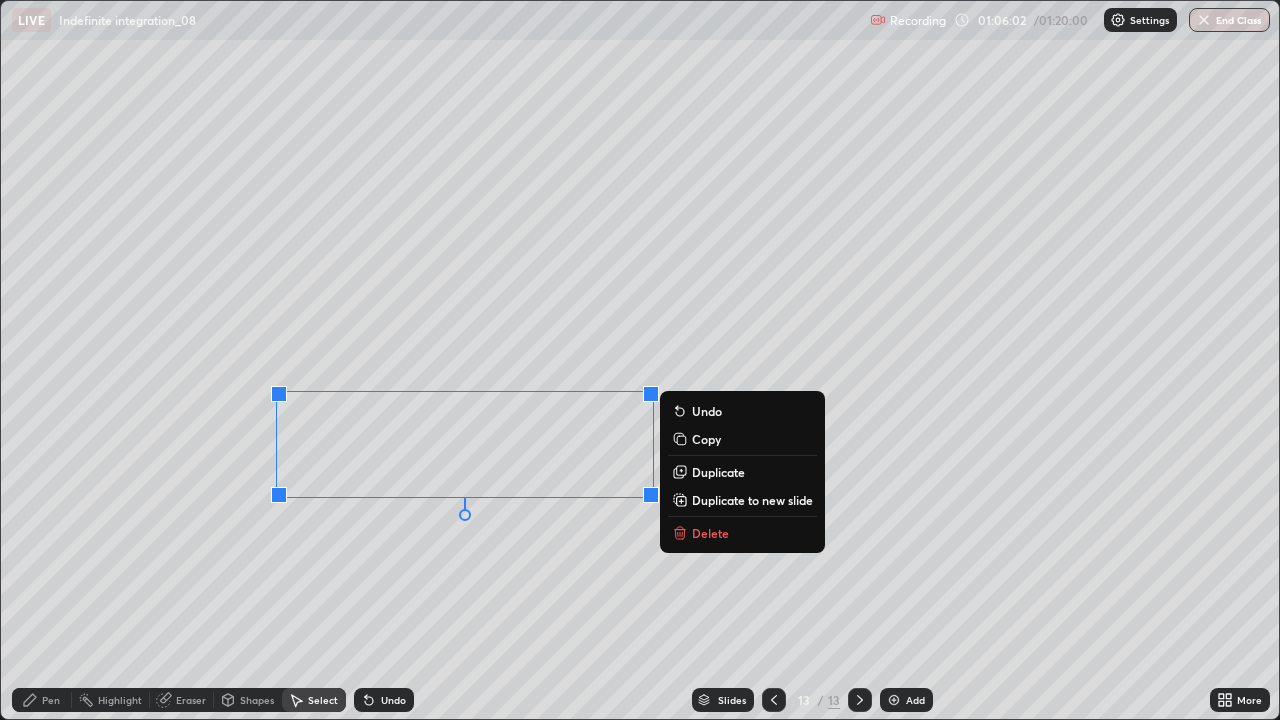 click on "Delete" at bounding box center (742, 533) 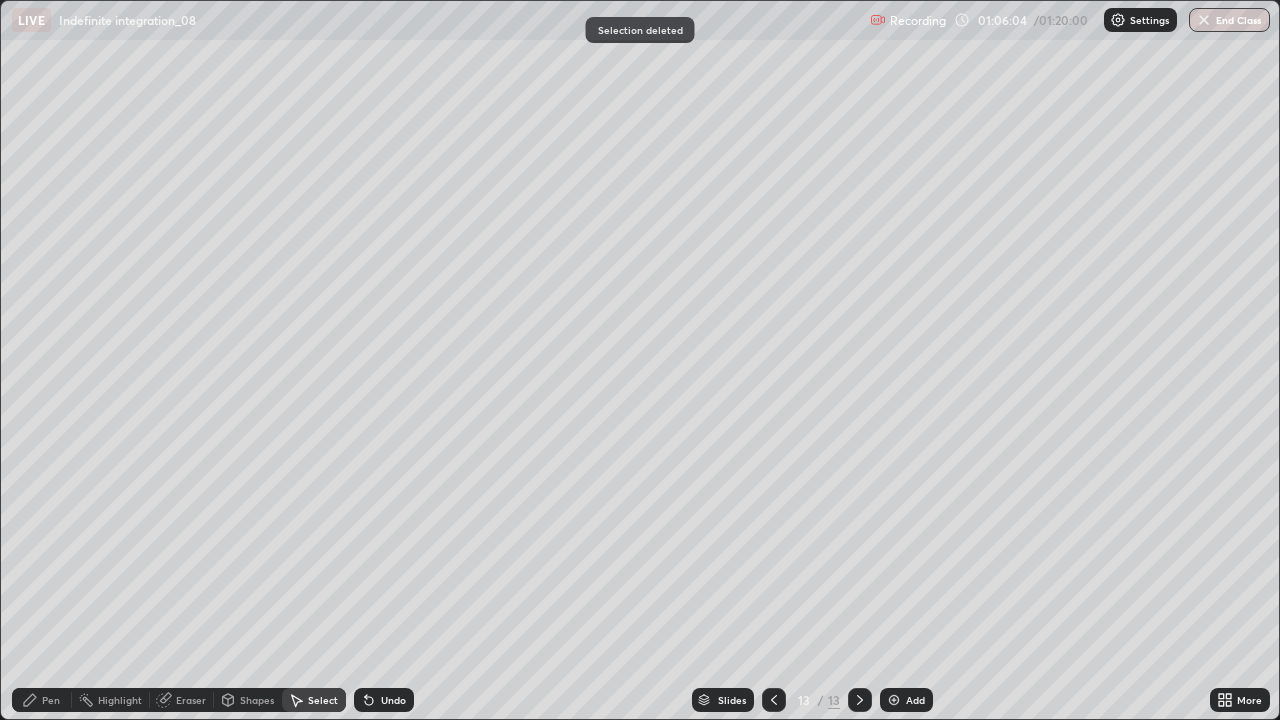 click on "Pen" at bounding box center (51, 700) 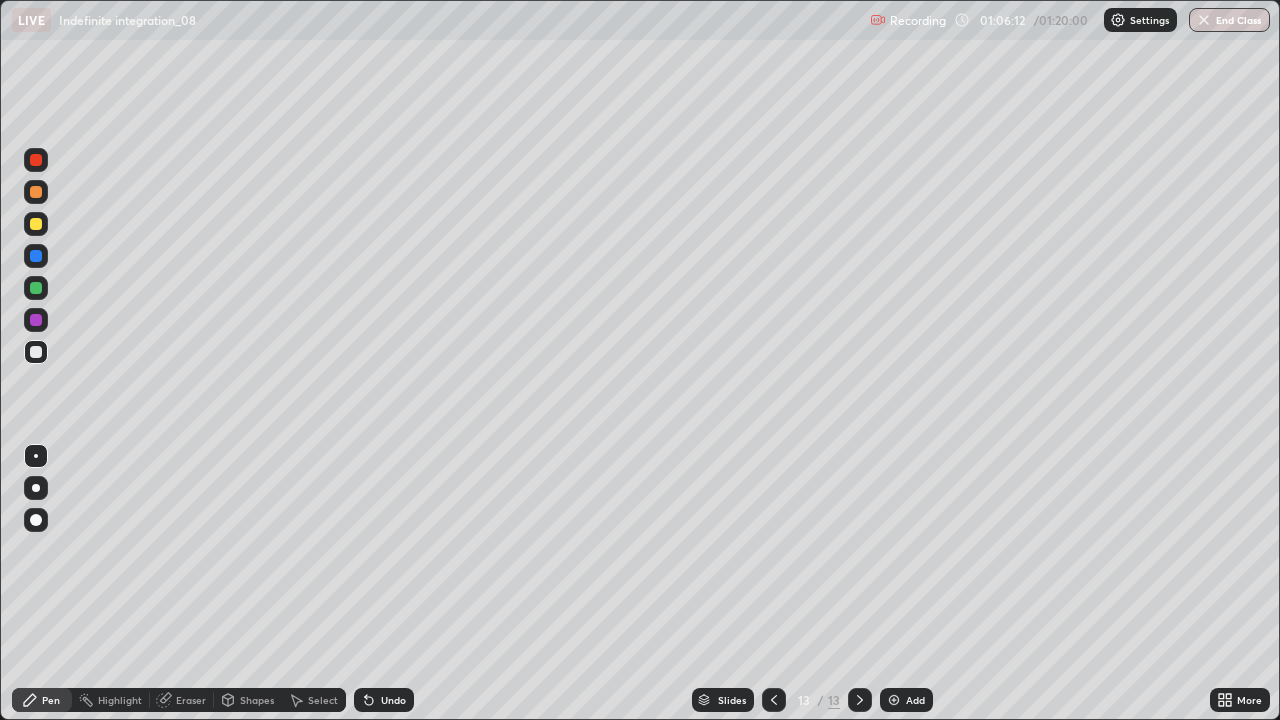 click on "Eraser" at bounding box center (182, 700) 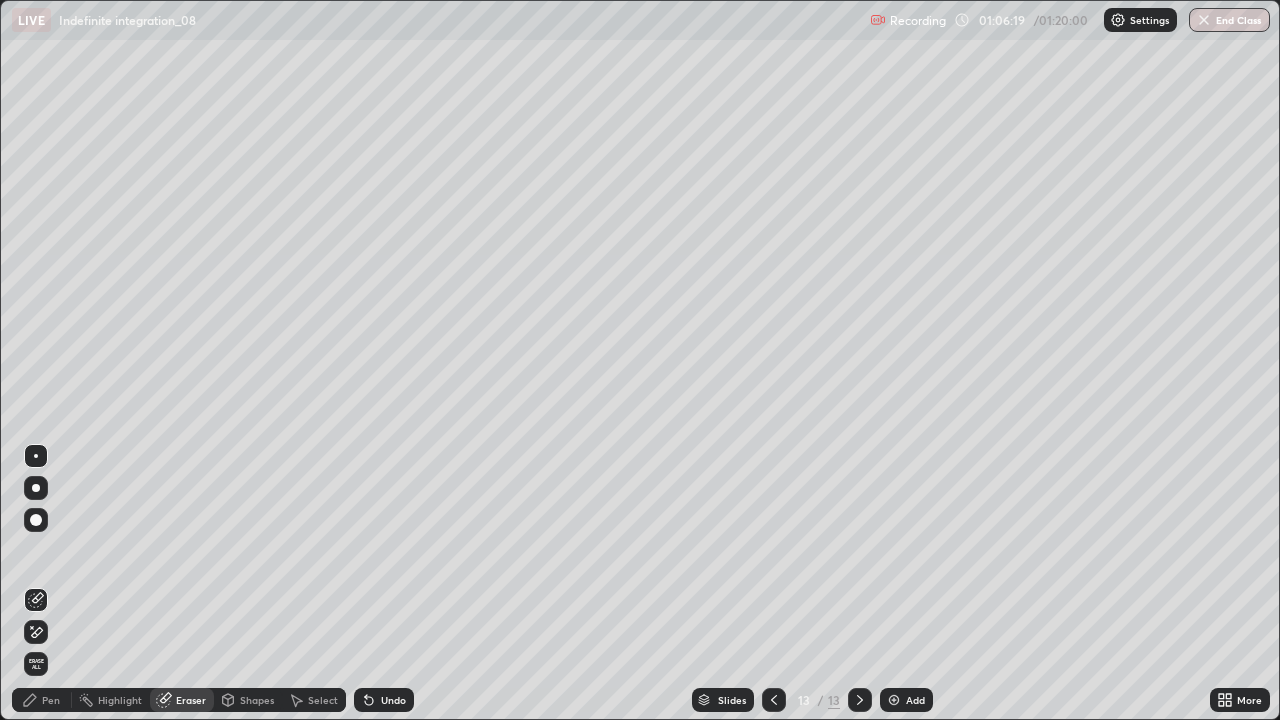 click on "Pen" at bounding box center [51, 700] 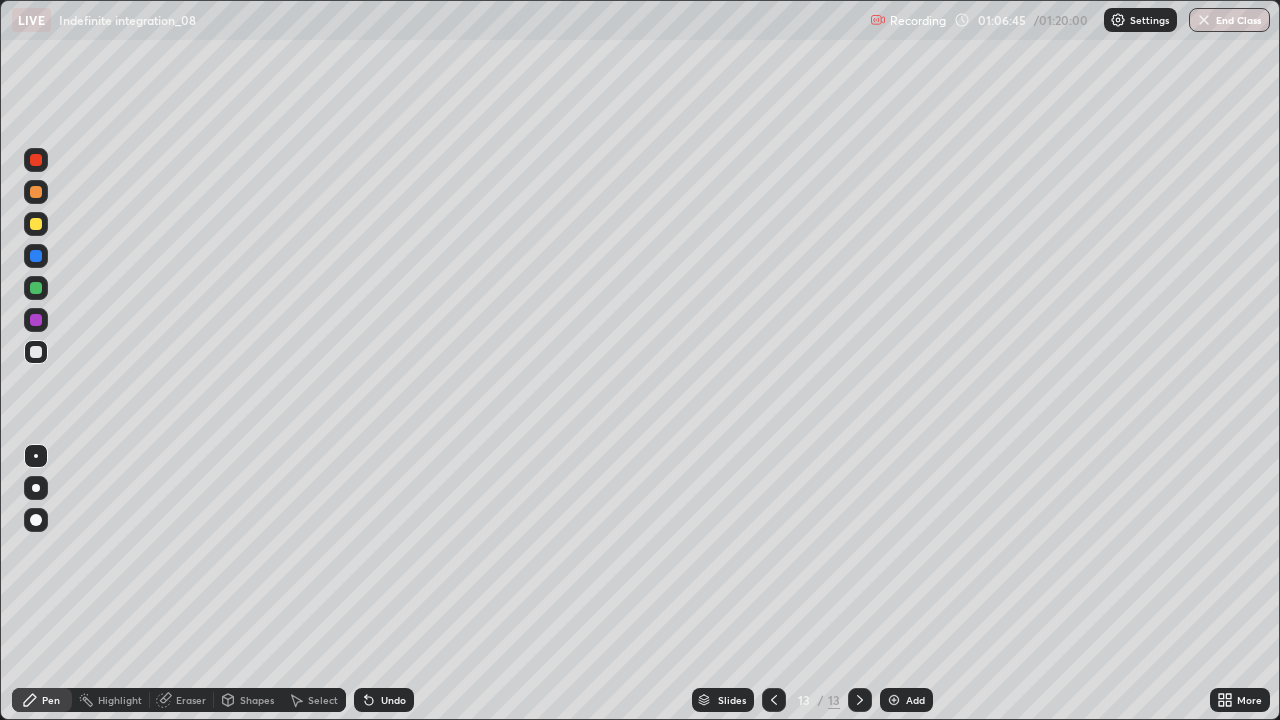click on "Eraser" at bounding box center (191, 700) 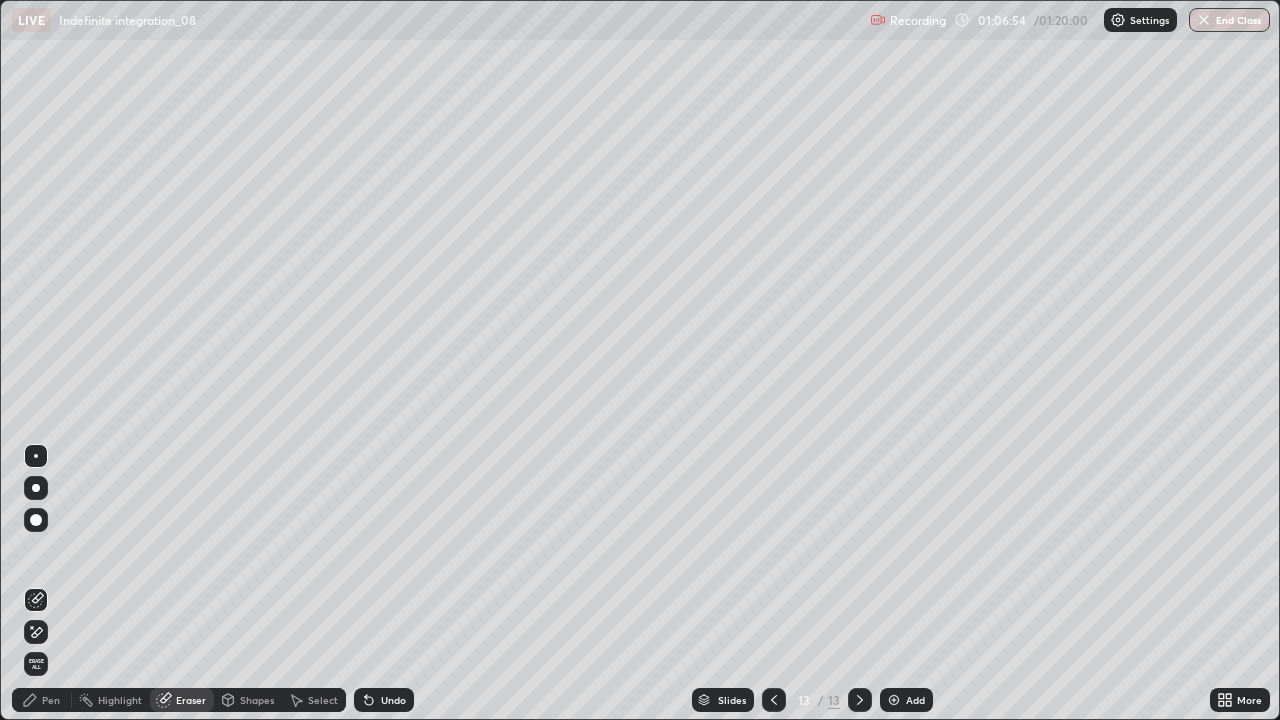 click on "Pen" at bounding box center (51, 700) 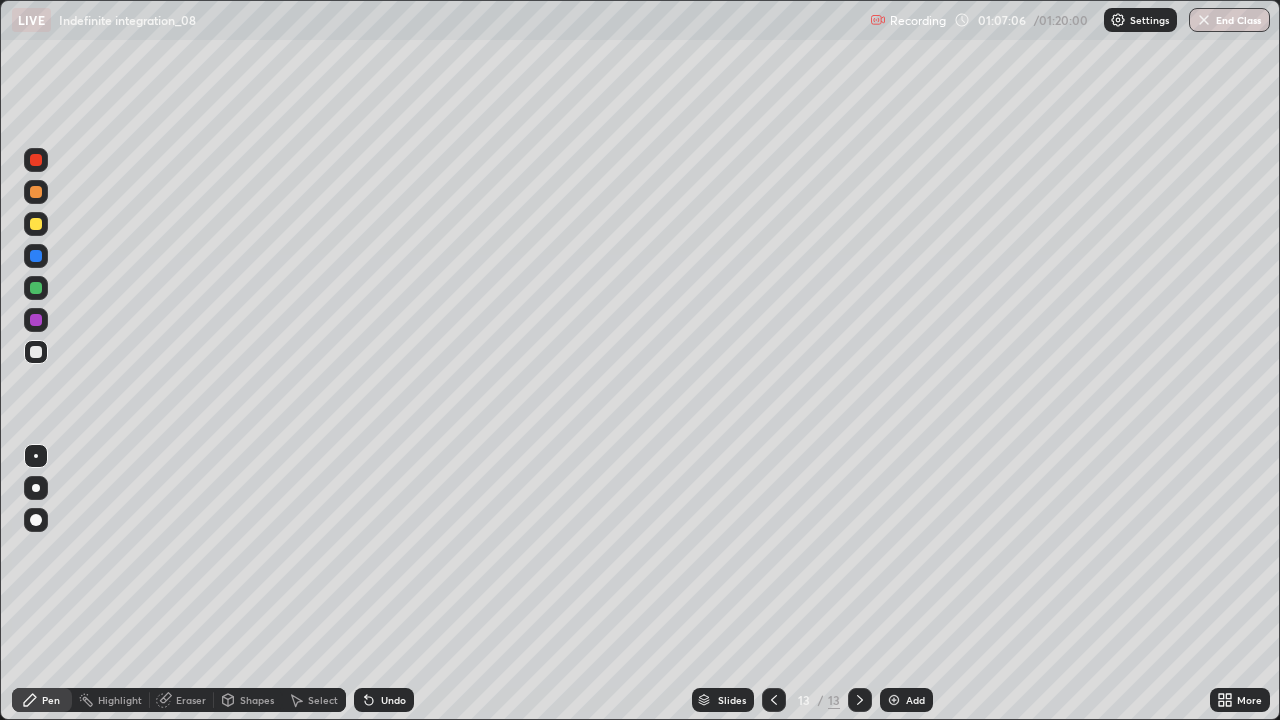 click at bounding box center [36, 224] 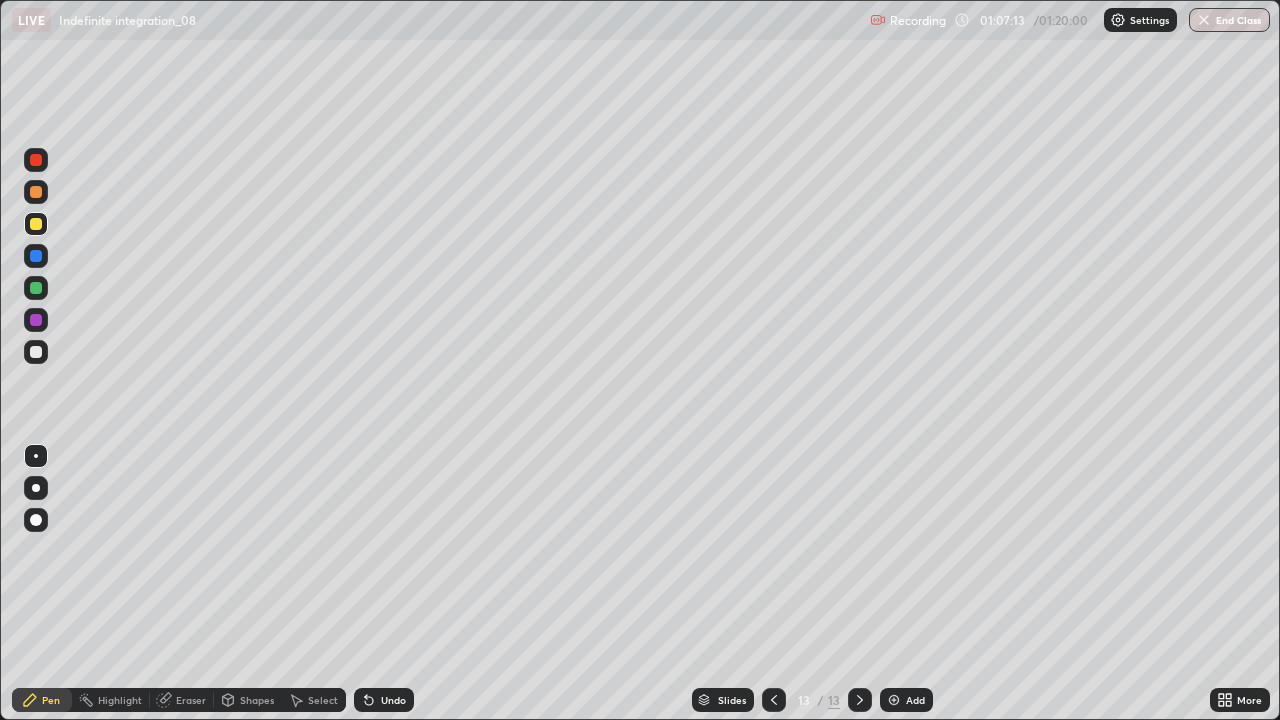 click 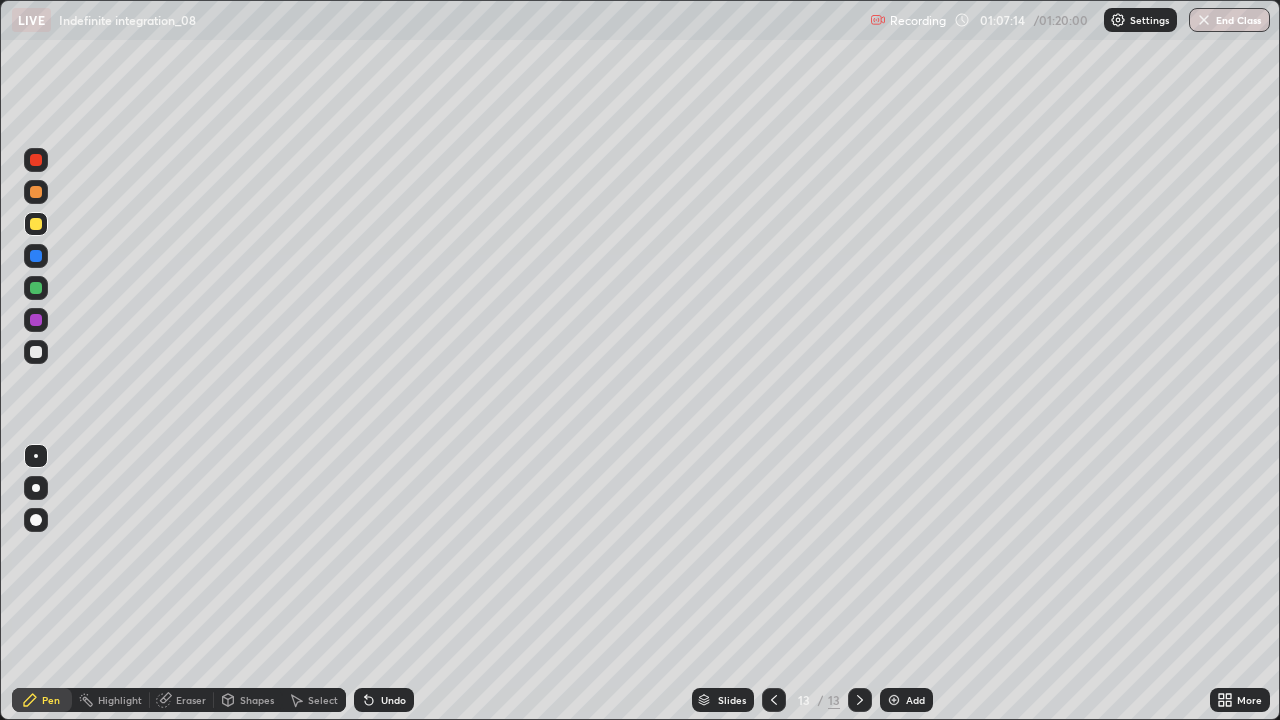 click 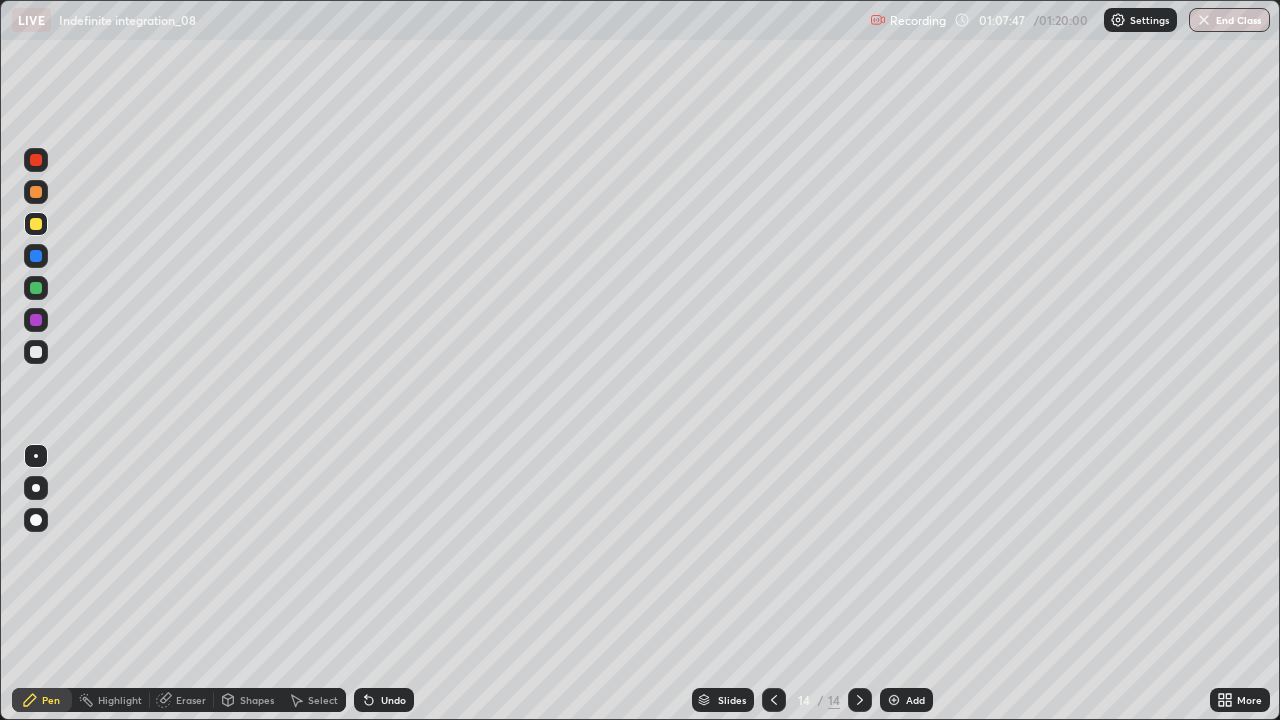 click on "Undo" at bounding box center [393, 700] 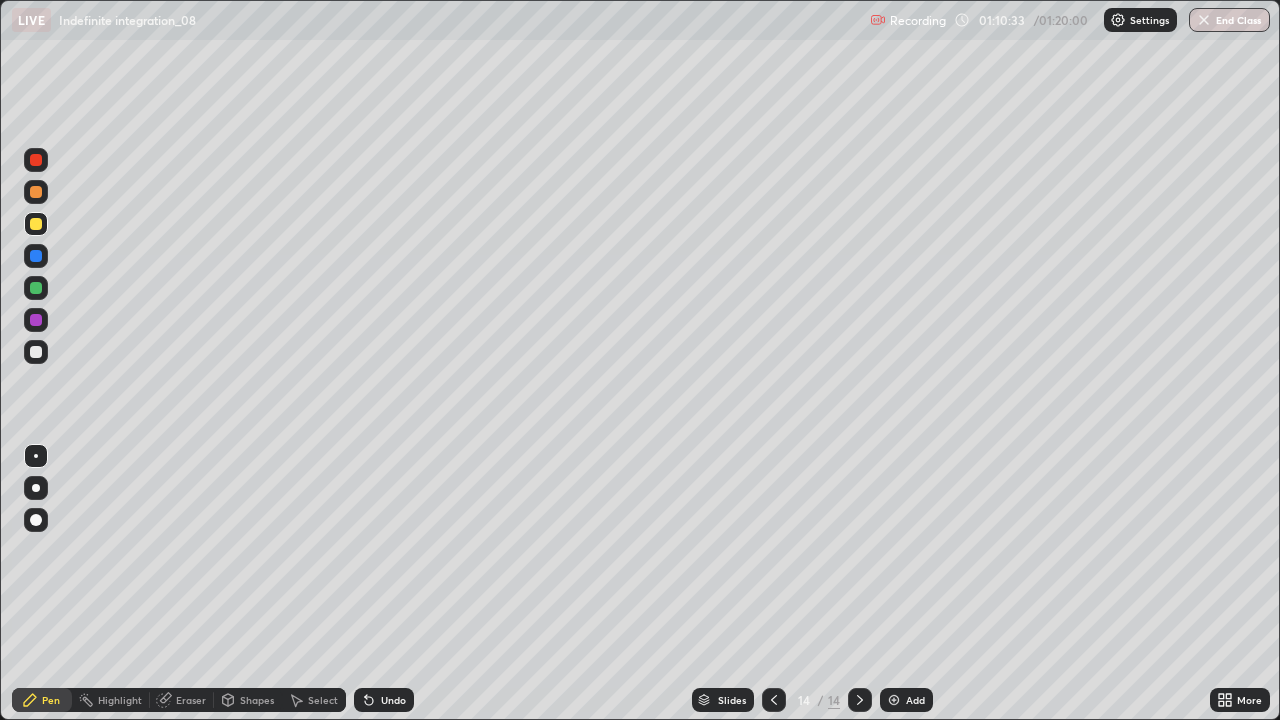 click on "Add" at bounding box center (915, 700) 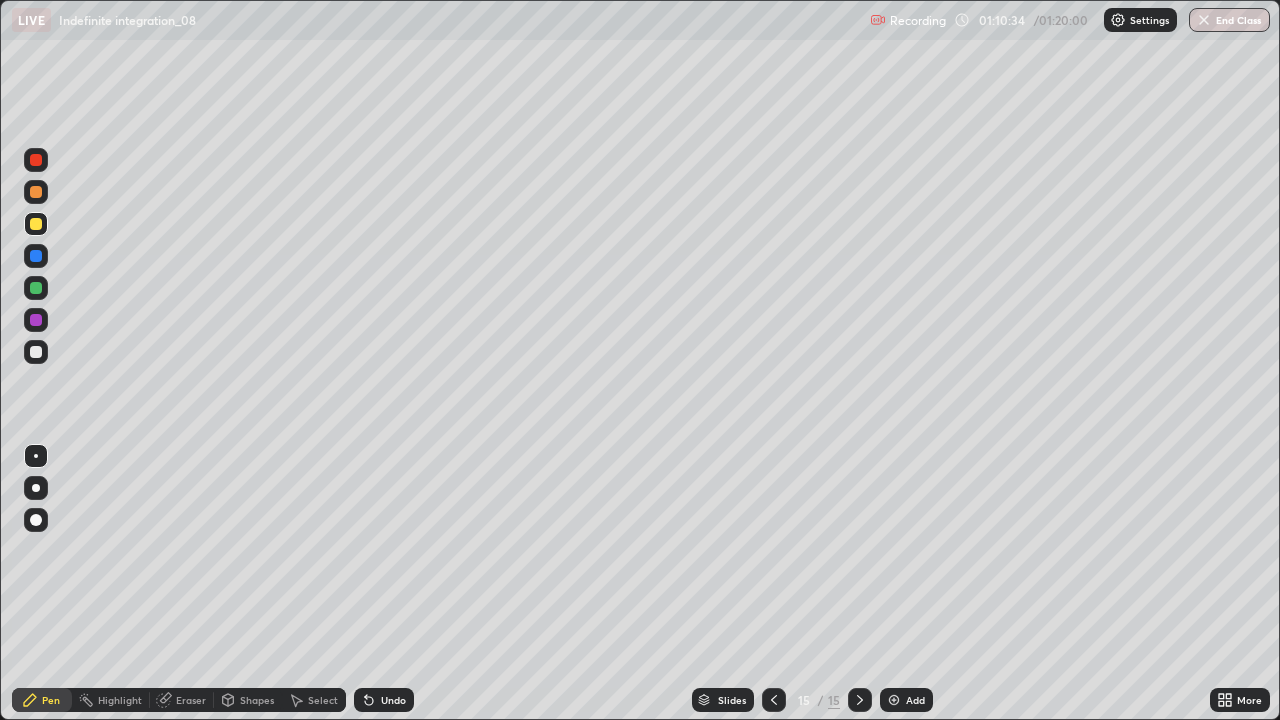 click 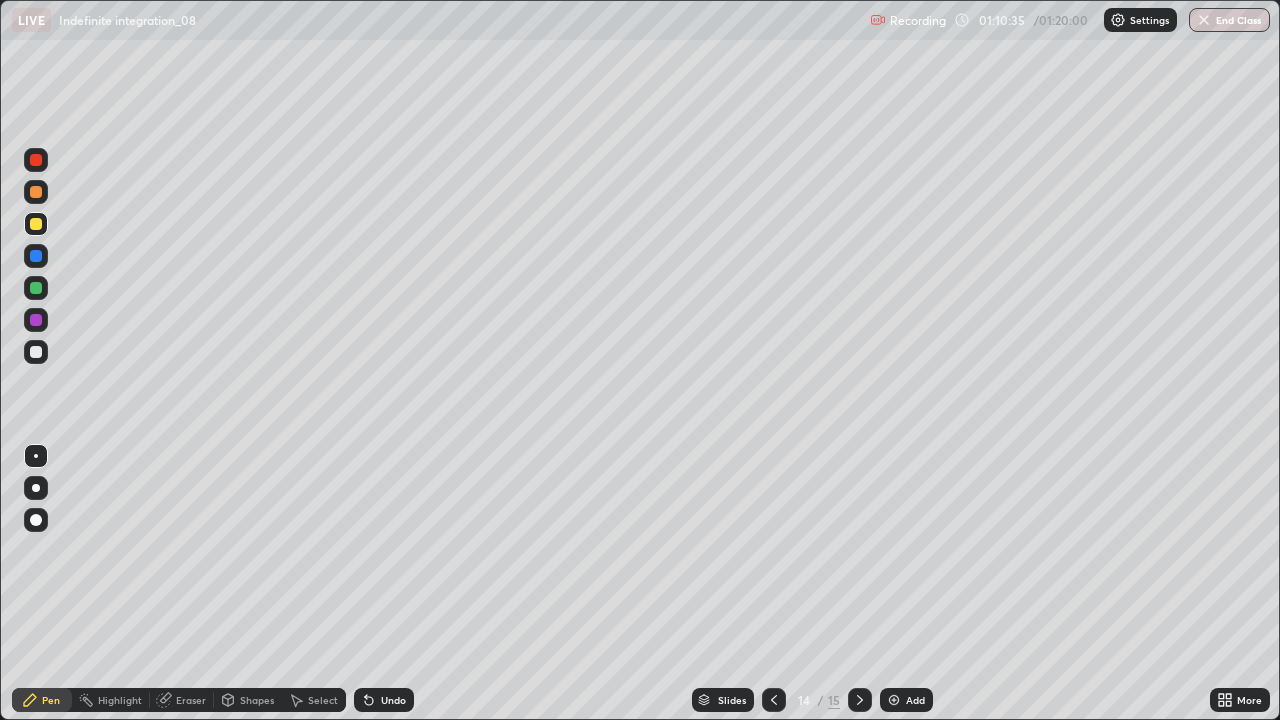 click 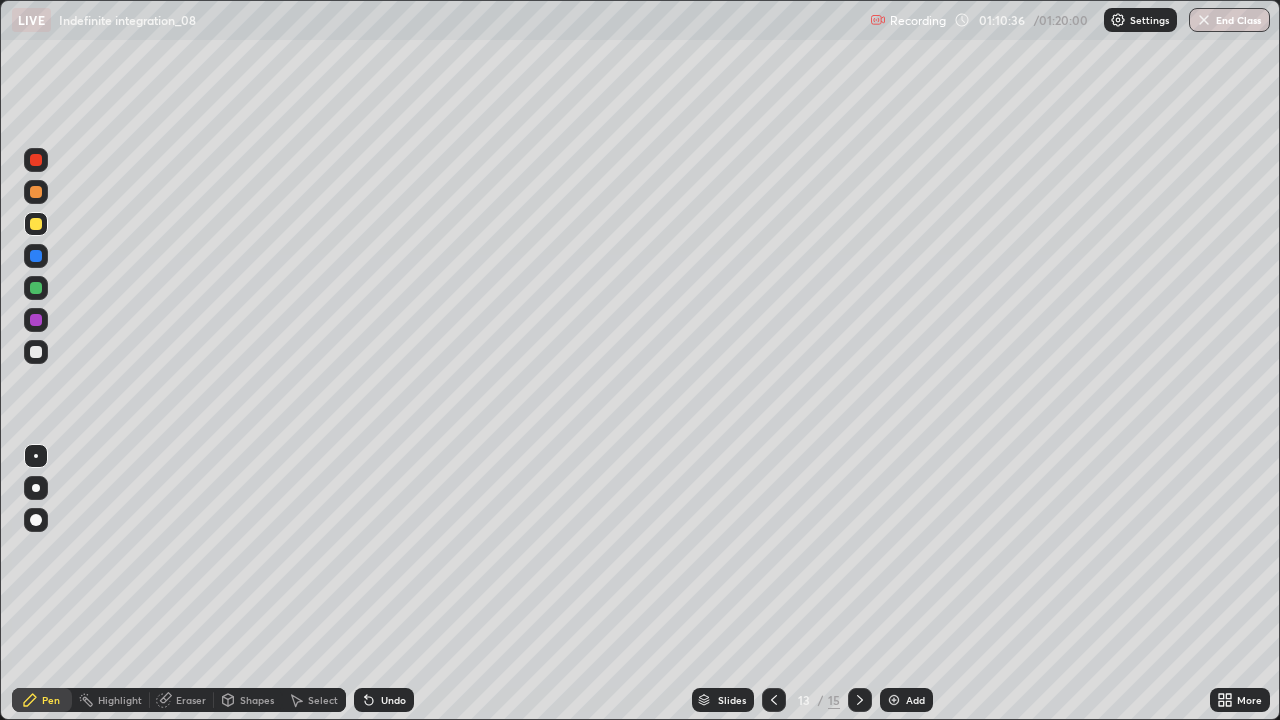 click at bounding box center (860, 700) 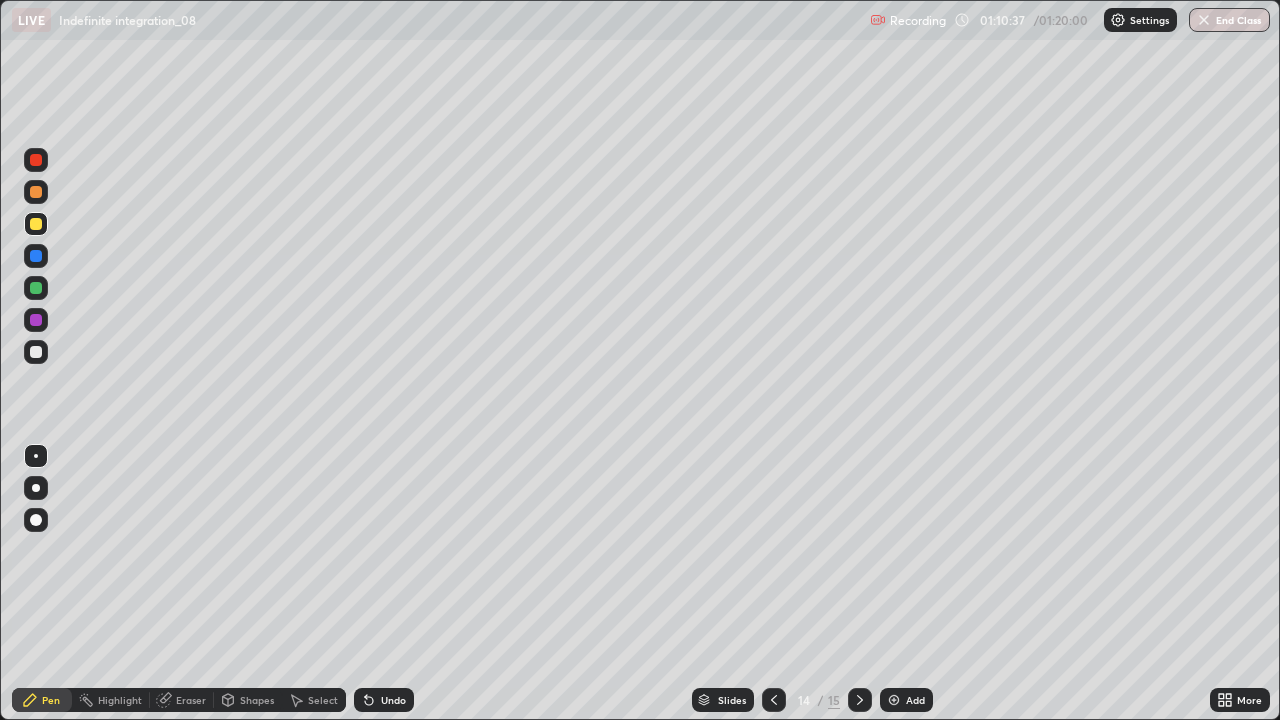 click on "Select" at bounding box center [323, 700] 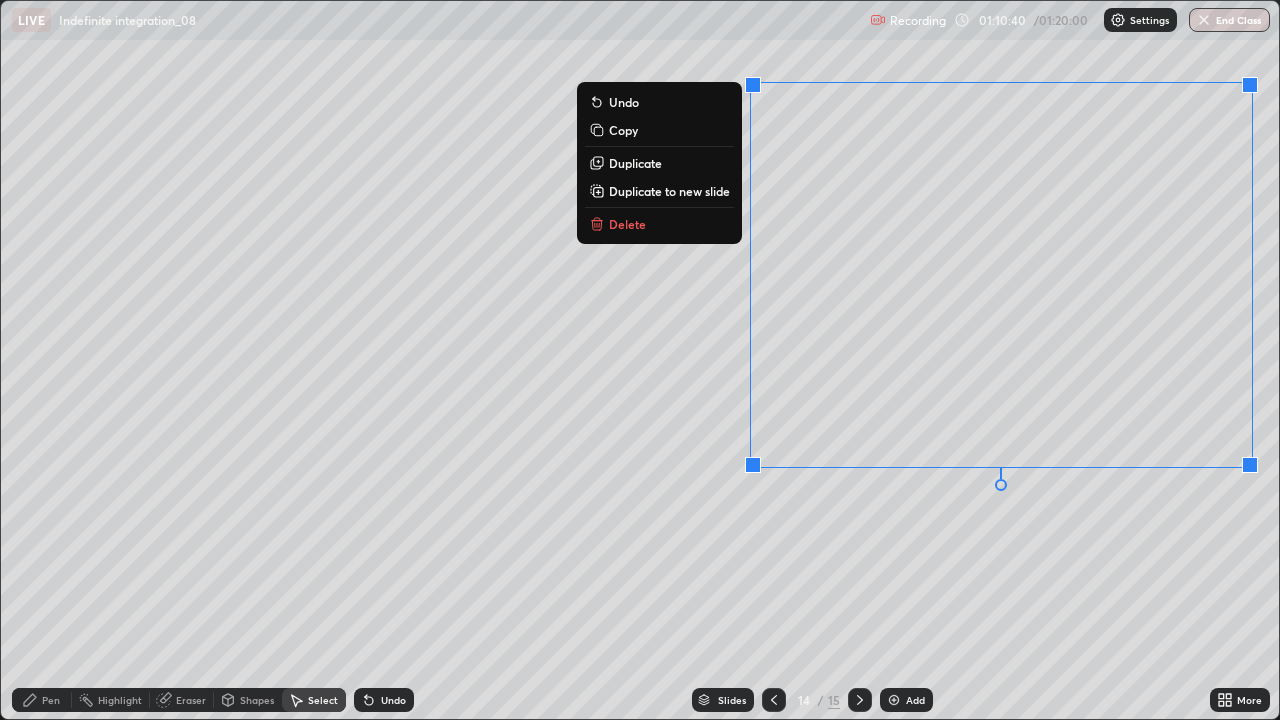click on "Delete" at bounding box center [659, 224] 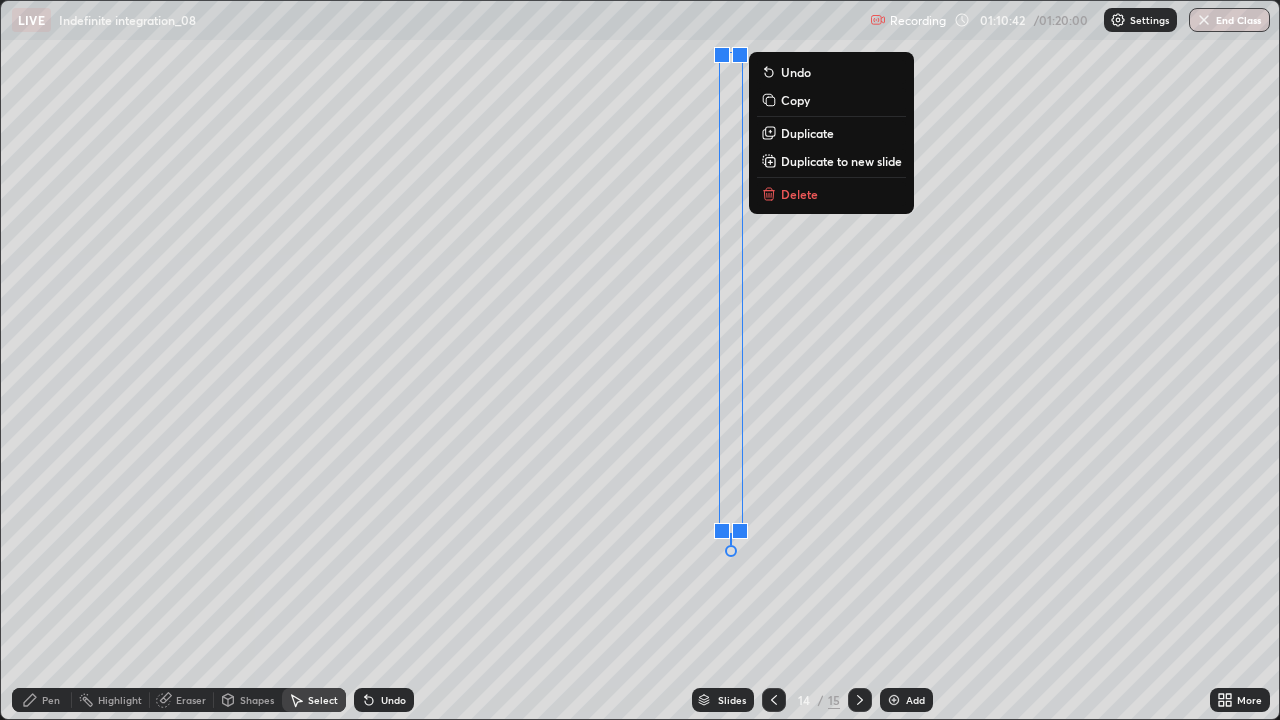 click on "Delete" at bounding box center [799, 194] 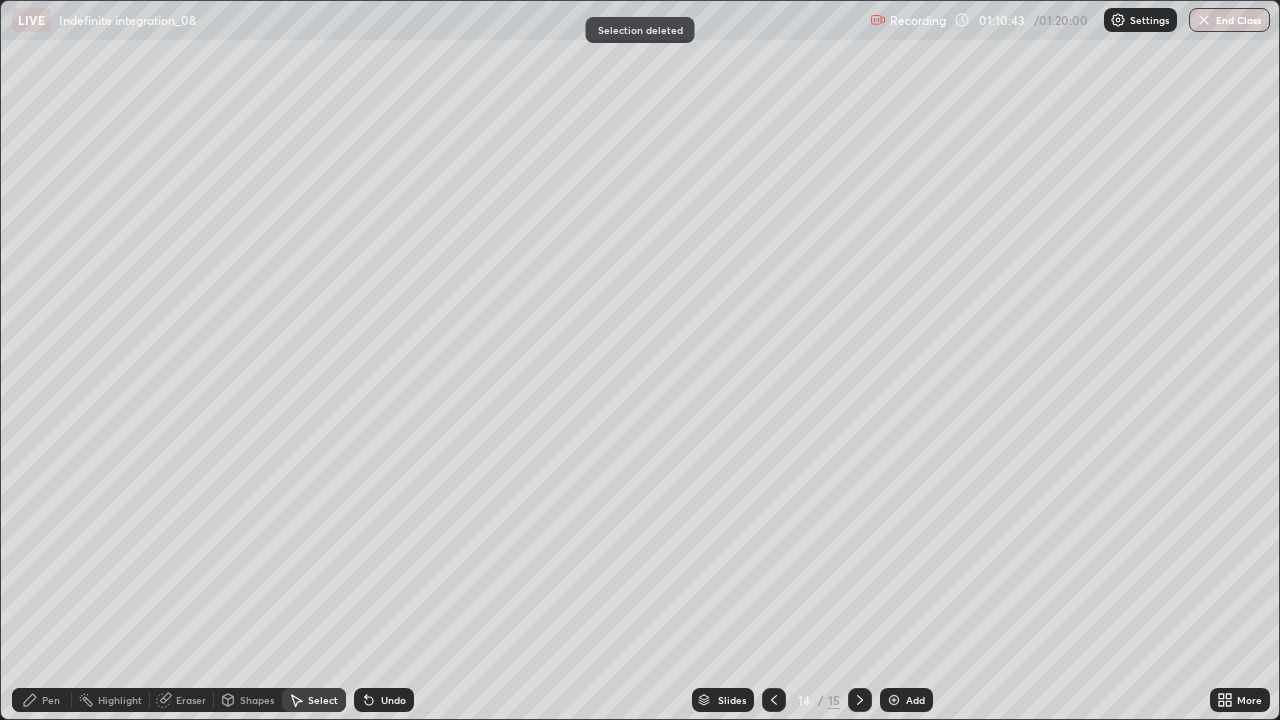 click on "Pen" at bounding box center (51, 700) 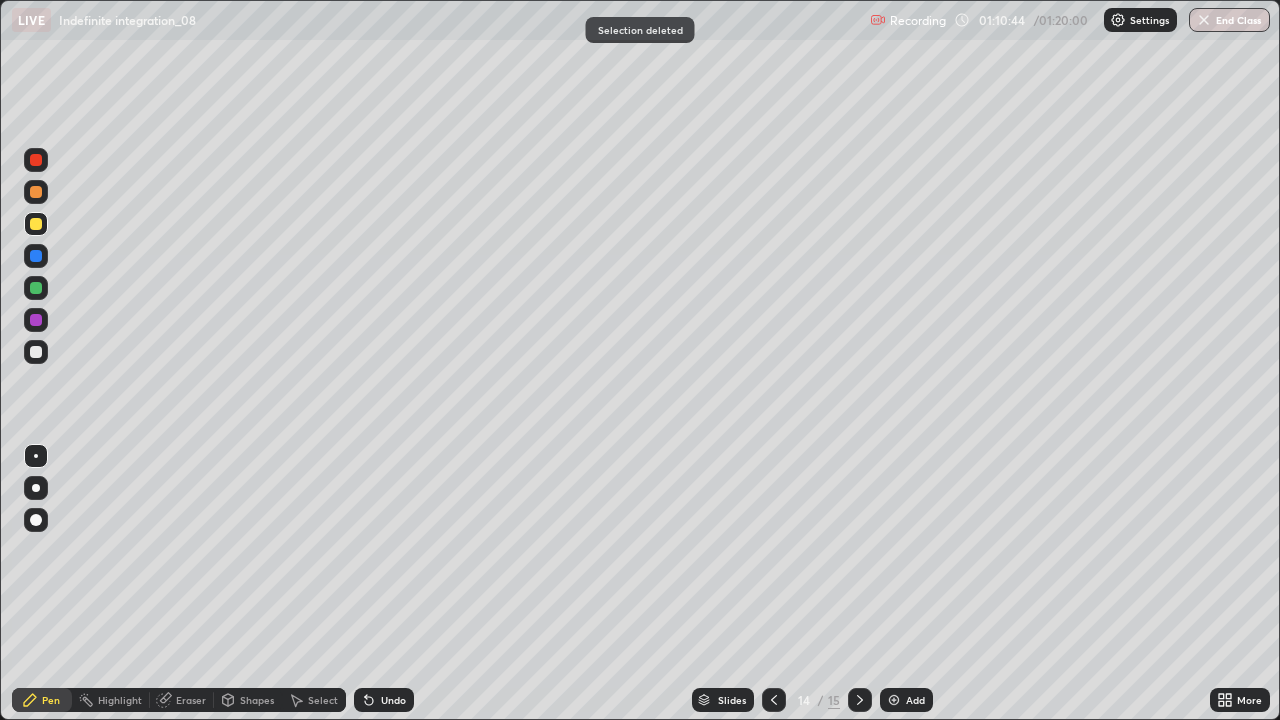 click at bounding box center [36, 288] 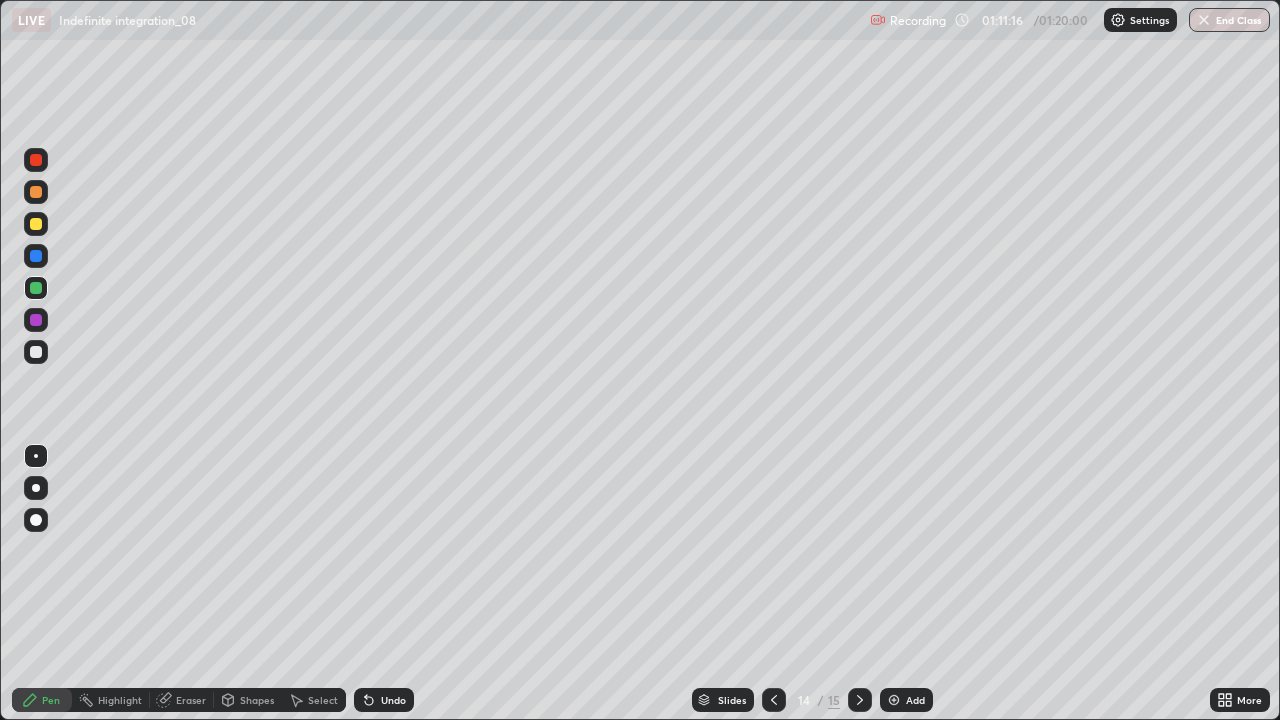 click on "Undo" at bounding box center [384, 700] 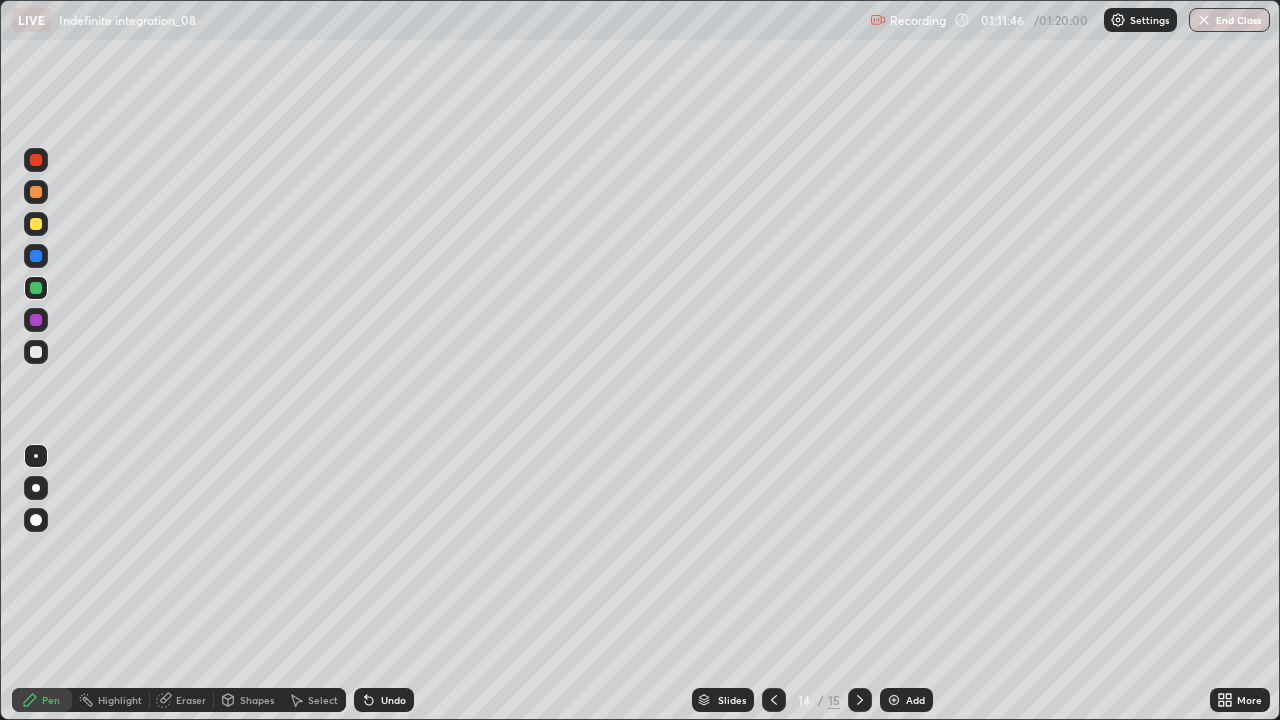 click at bounding box center (36, 352) 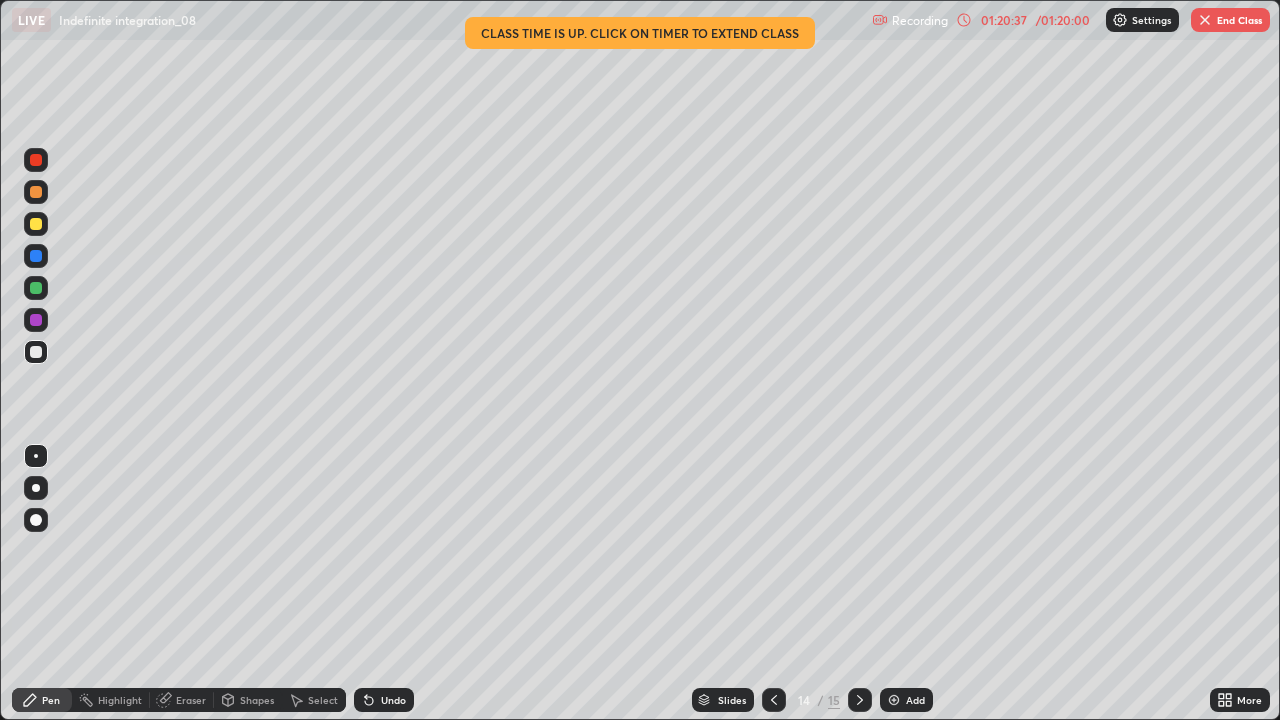 click on "End Class" at bounding box center [1230, 20] 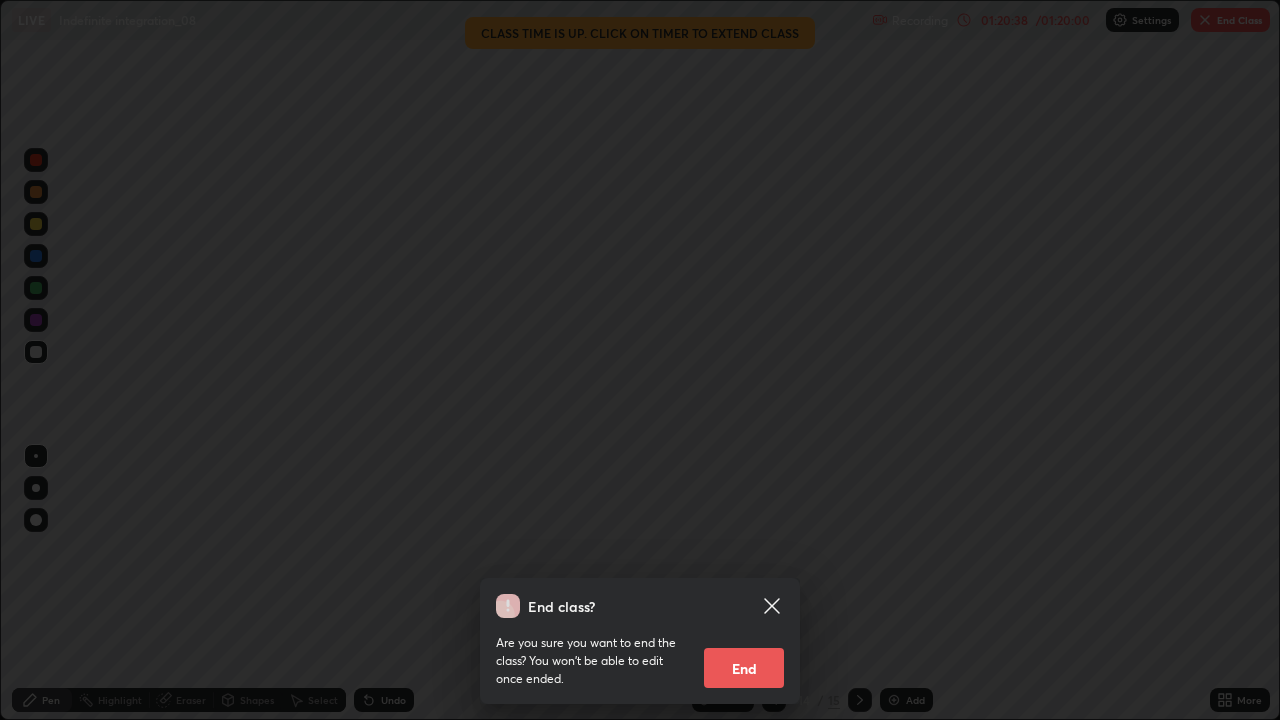 click on "End" at bounding box center [744, 668] 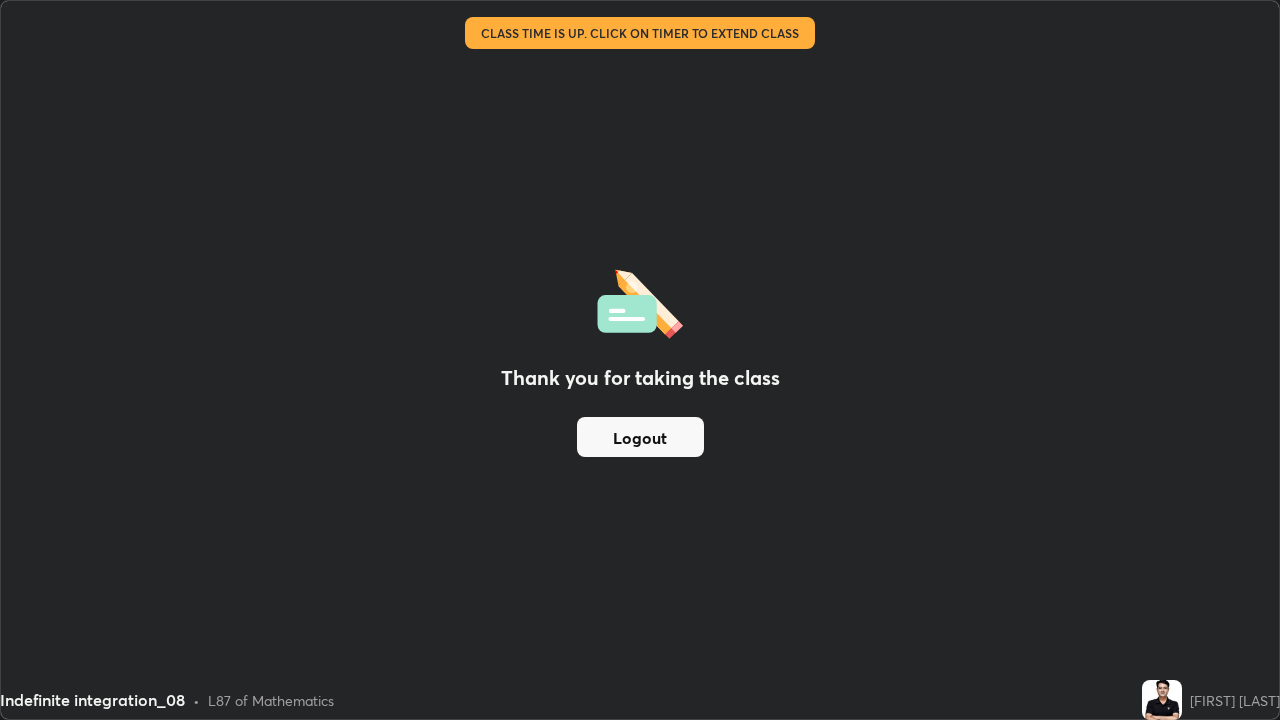click on "Logout" at bounding box center (640, 437) 